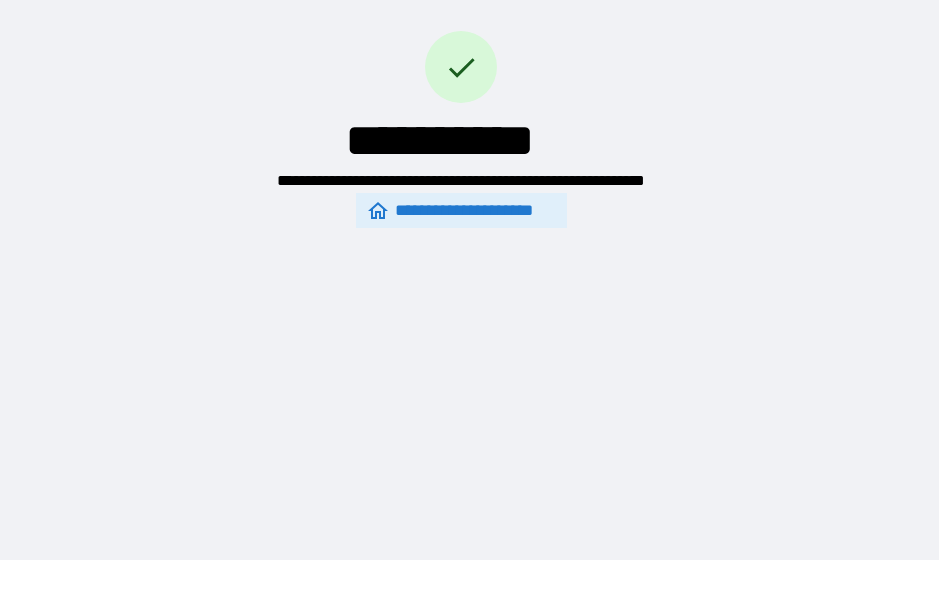 scroll, scrollTop: 54, scrollLeft: 0, axis: vertical 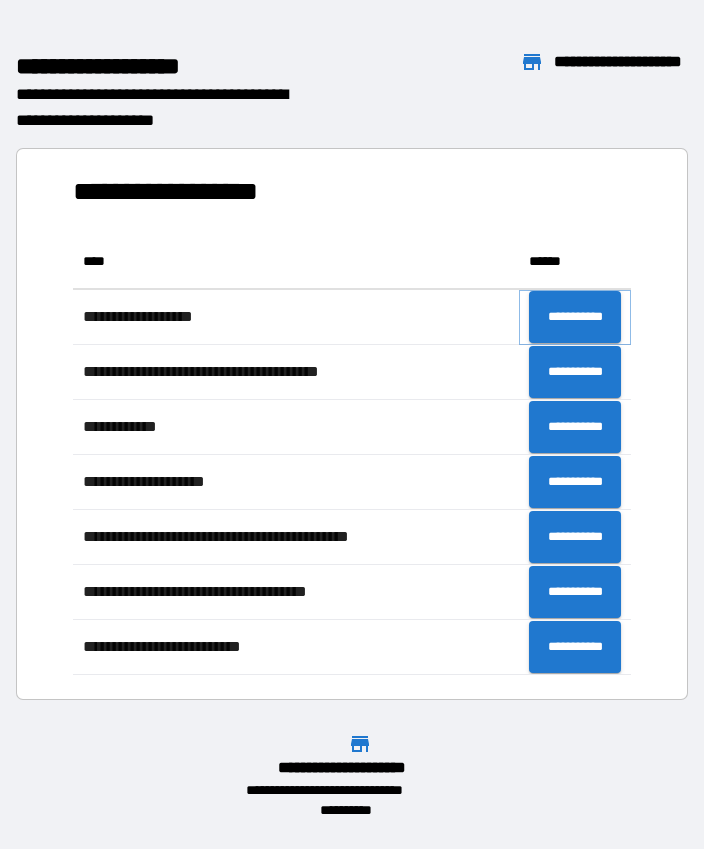 click on "**********" at bounding box center [575, 317] 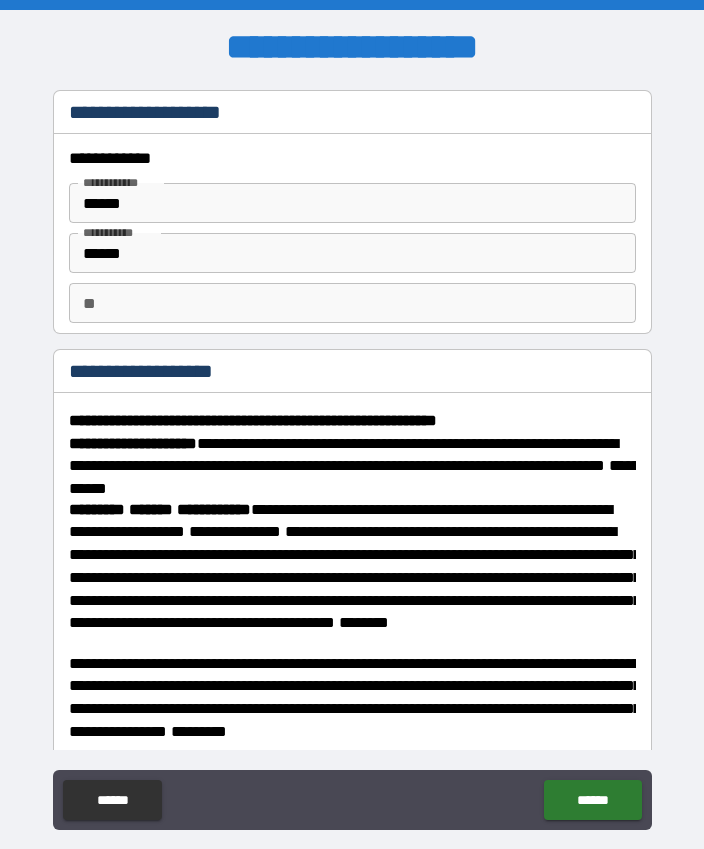 click on "******" at bounding box center [592, 800] 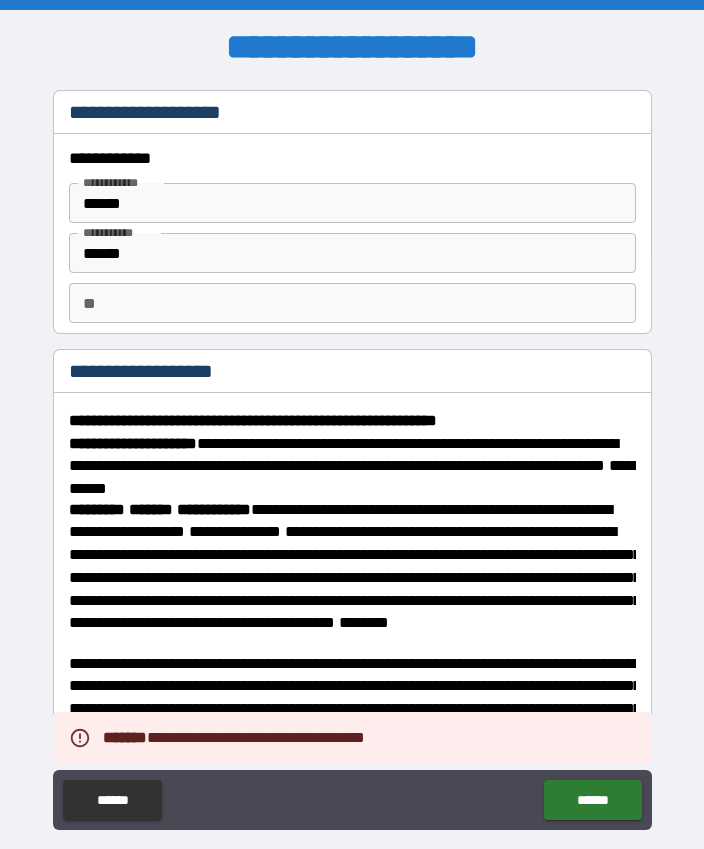 click on "******" at bounding box center (592, 800) 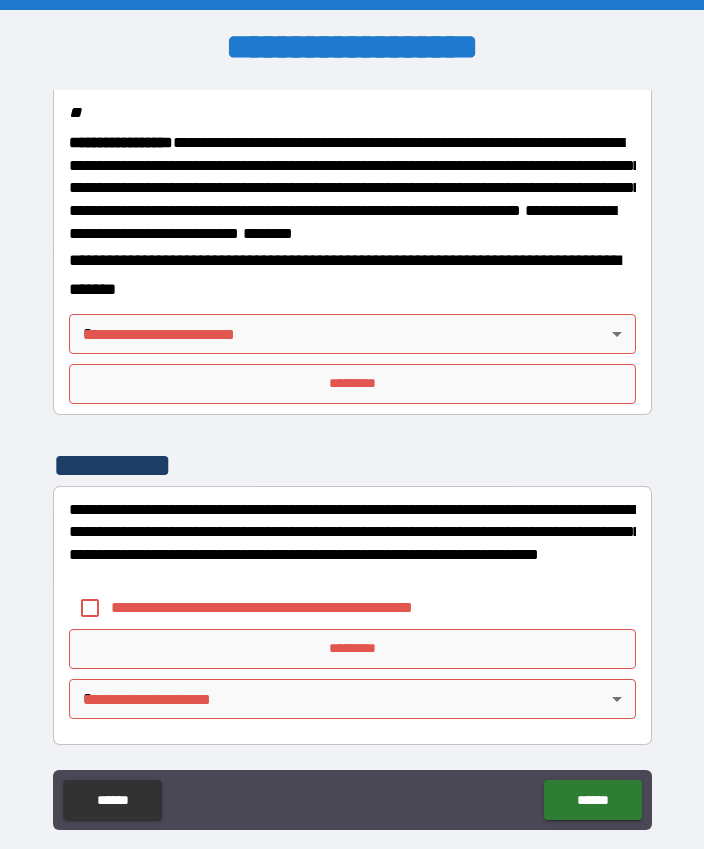 scroll, scrollTop: 2566, scrollLeft: 0, axis: vertical 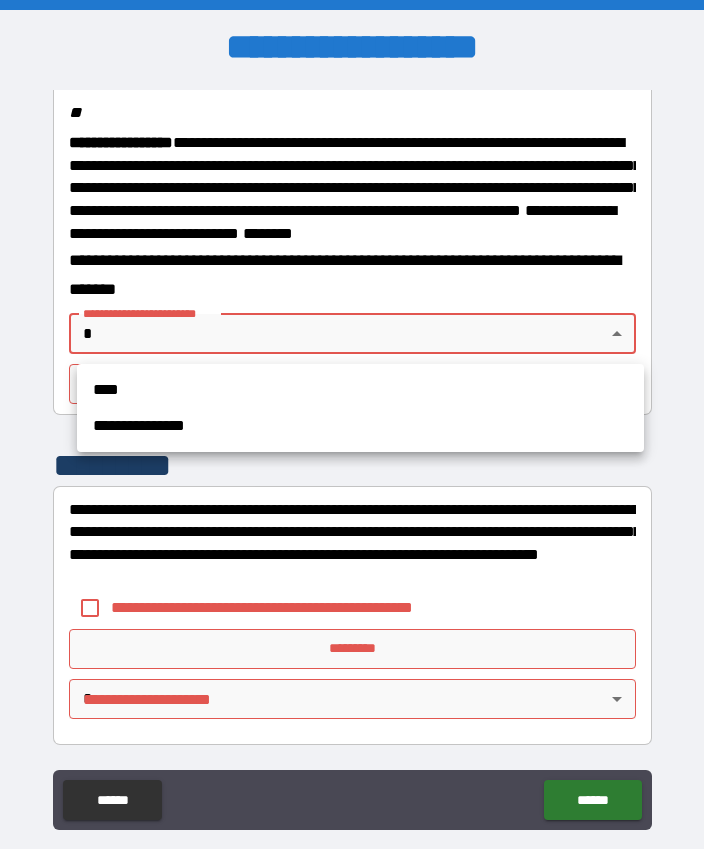 click on "****" at bounding box center [360, 390] 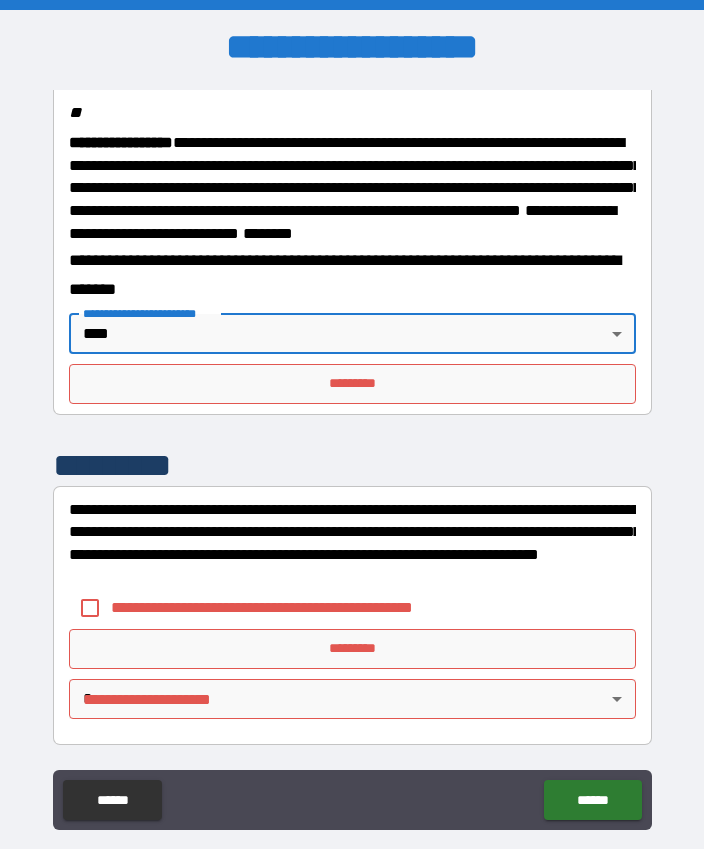 click on "*********" at bounding box center (352, 384) 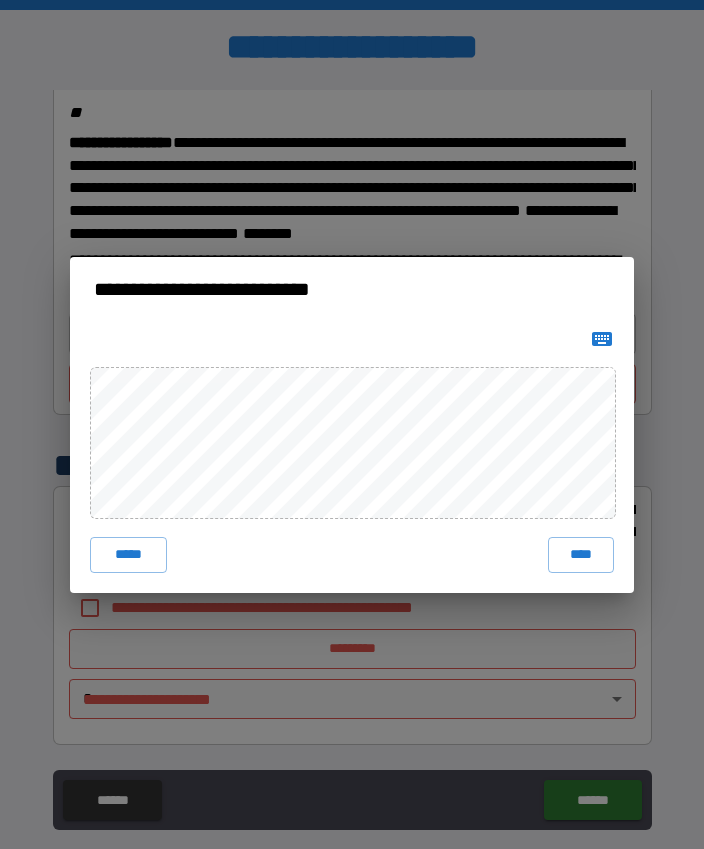 click on "****" at bounding box center (581, 555) 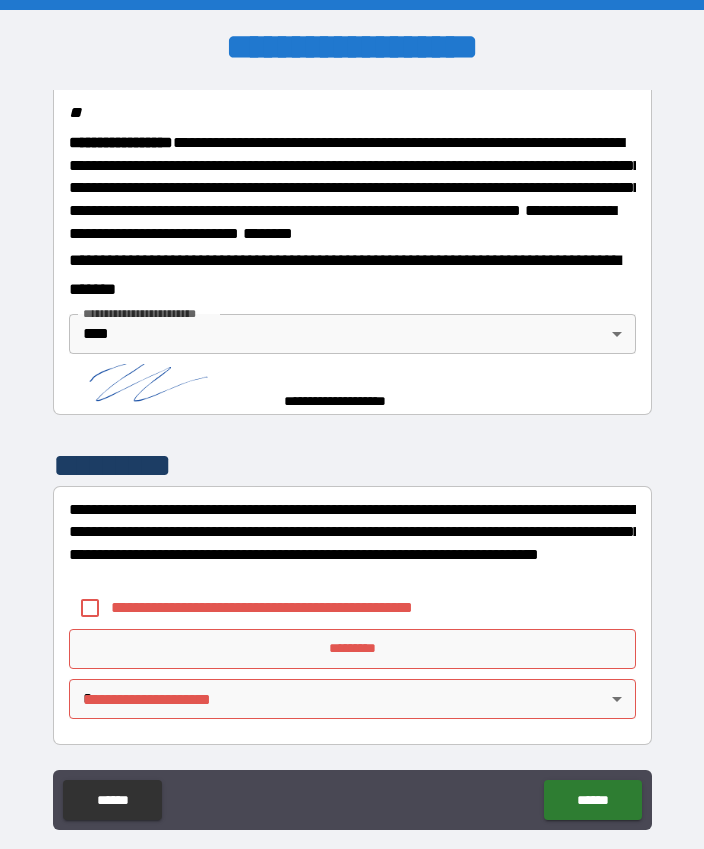 scroll, scrollTop: 2556, scrollLeft: 0, axis: vertical 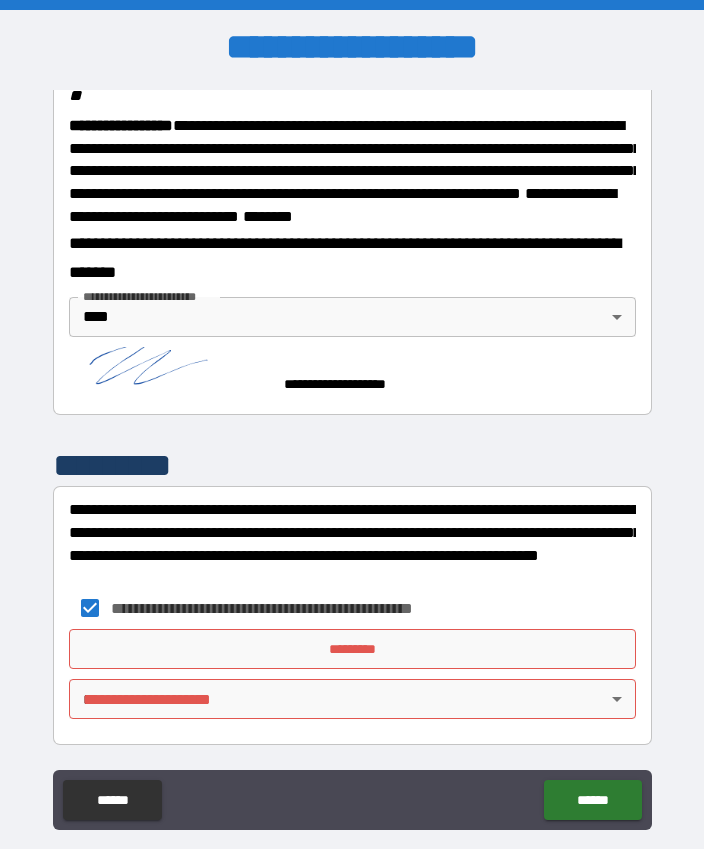 click on "**********" at bounding box center [352, 452] 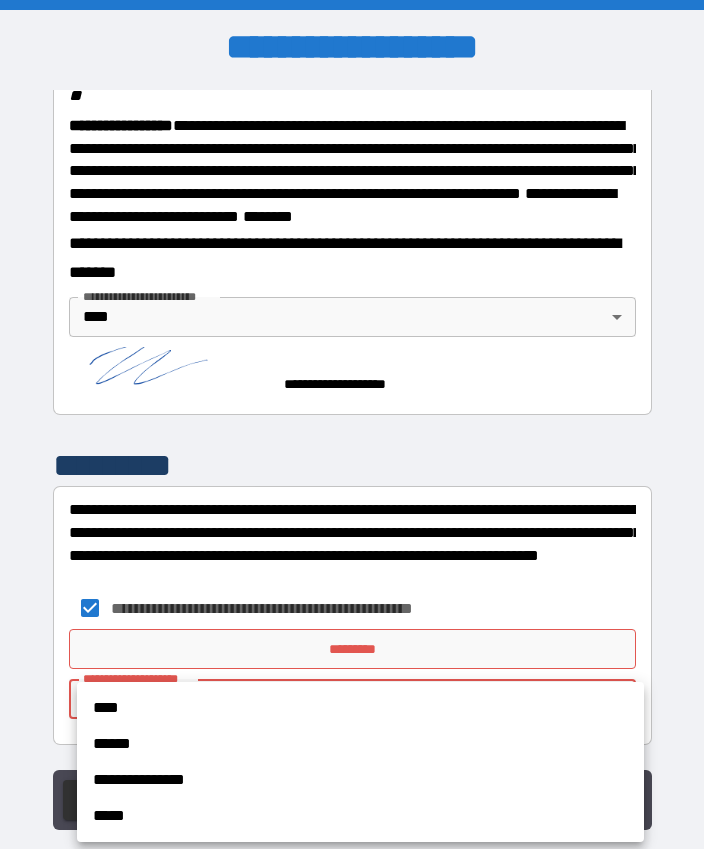 click on "****" at bounding box center [360, 708] 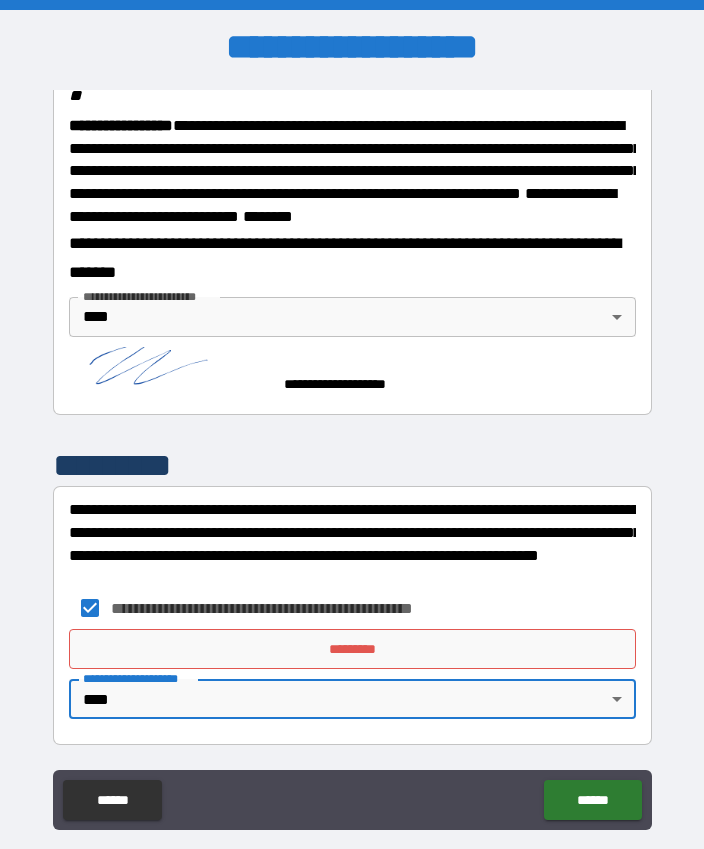 type on "****" 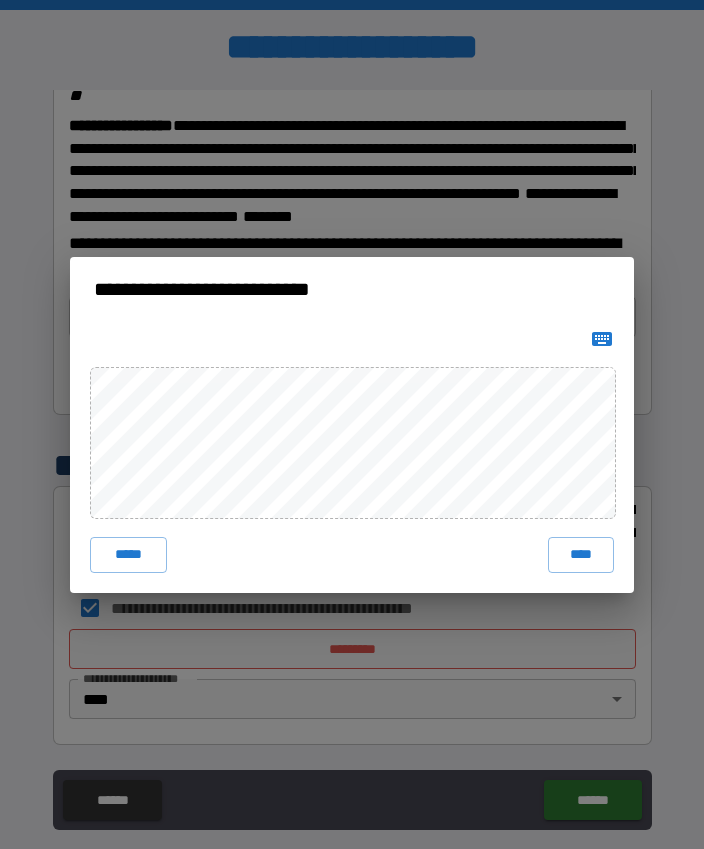 click on "****" at bounding box center (581, 555) 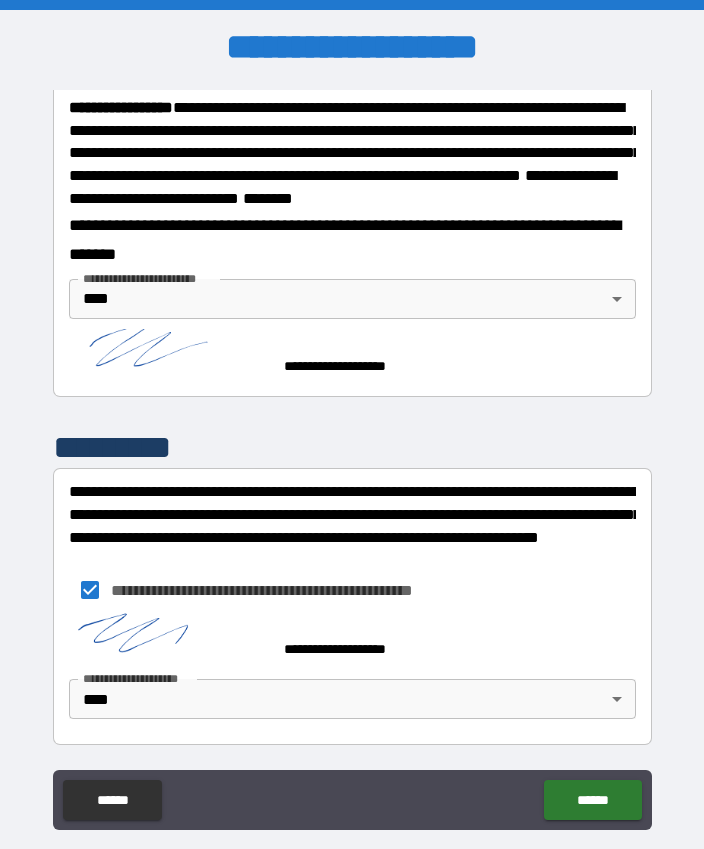 click on "******" at bounding box center (592, 800) 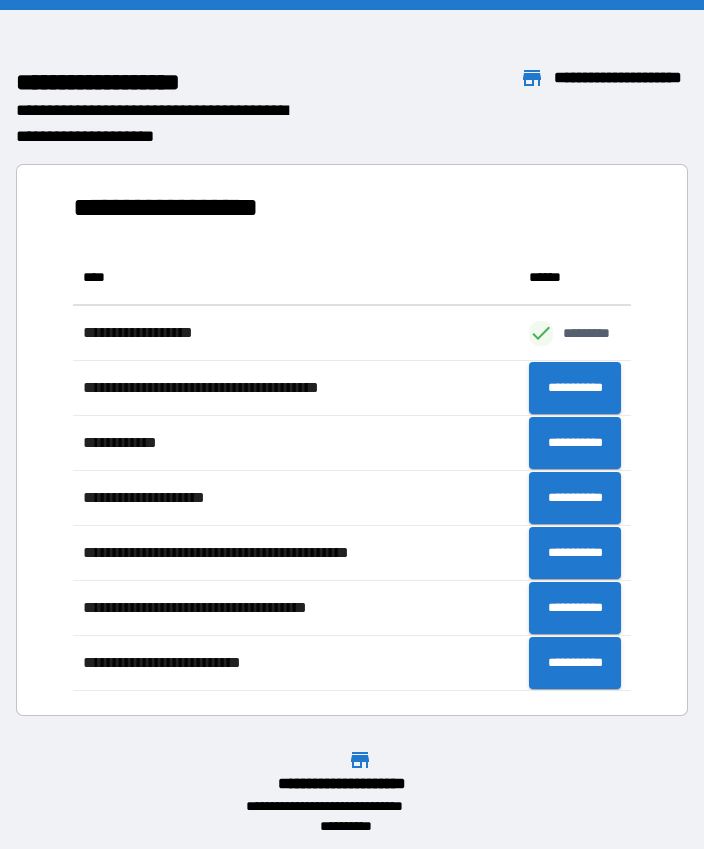 scroll, scrollTop: 441, scrollLeft: 559, axis: both 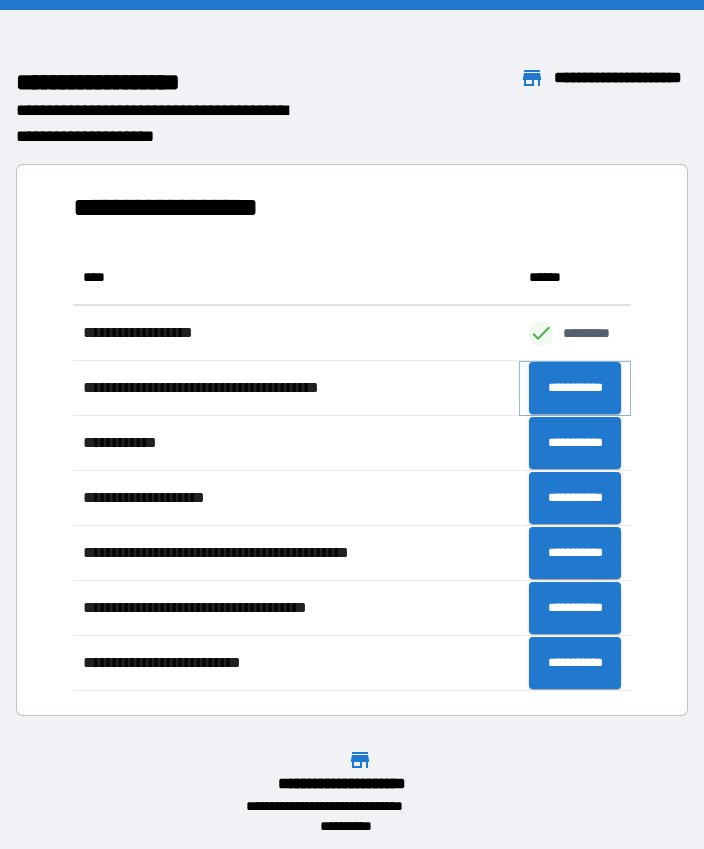 click on "**********" at bounding box center [575, 388] 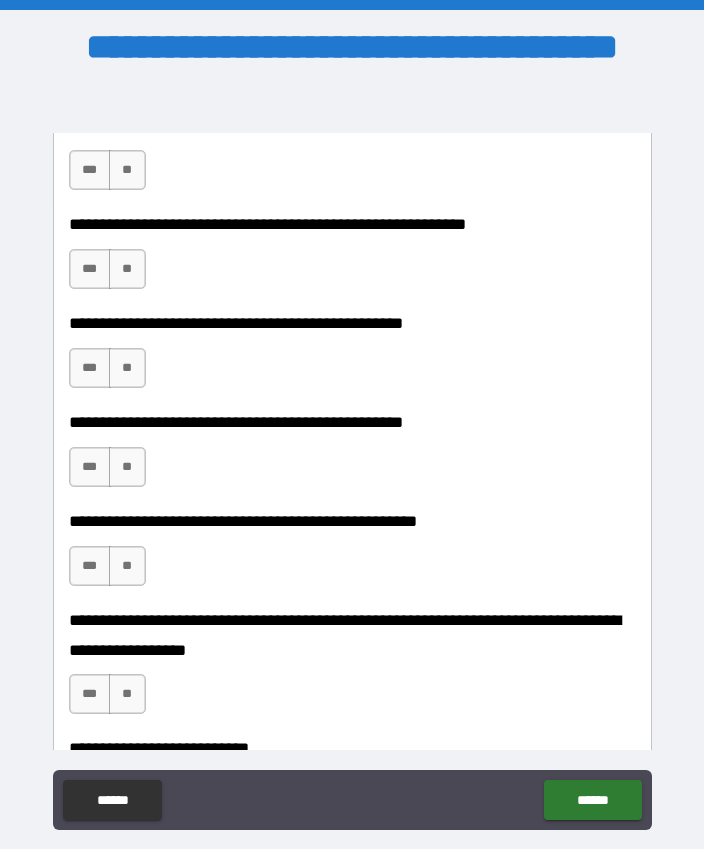 scroll, scrollTop: 542, scrollLeft: 0, axis: vertical 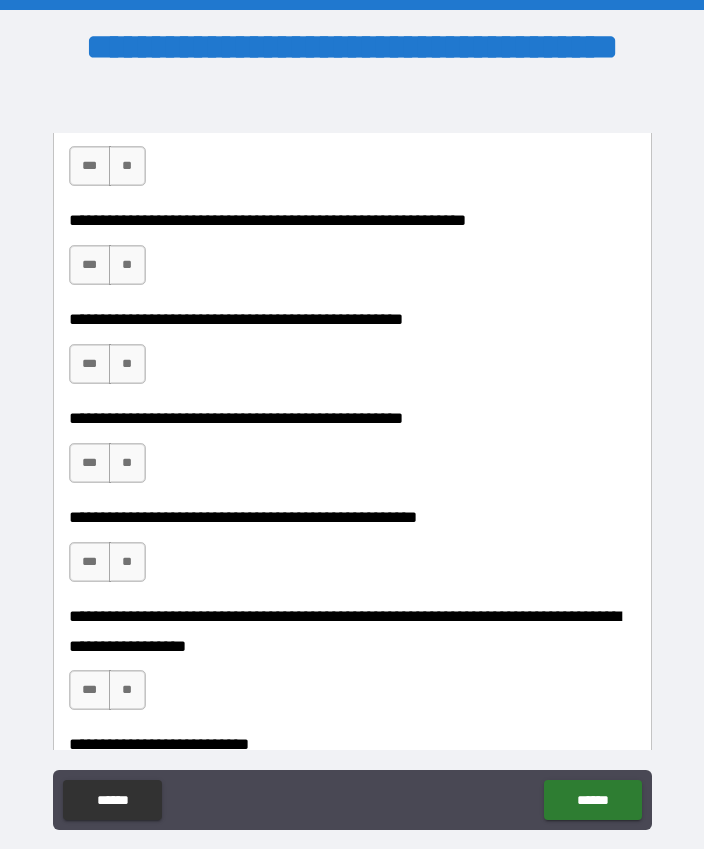 click on "**" at bounding box center [127, 562] 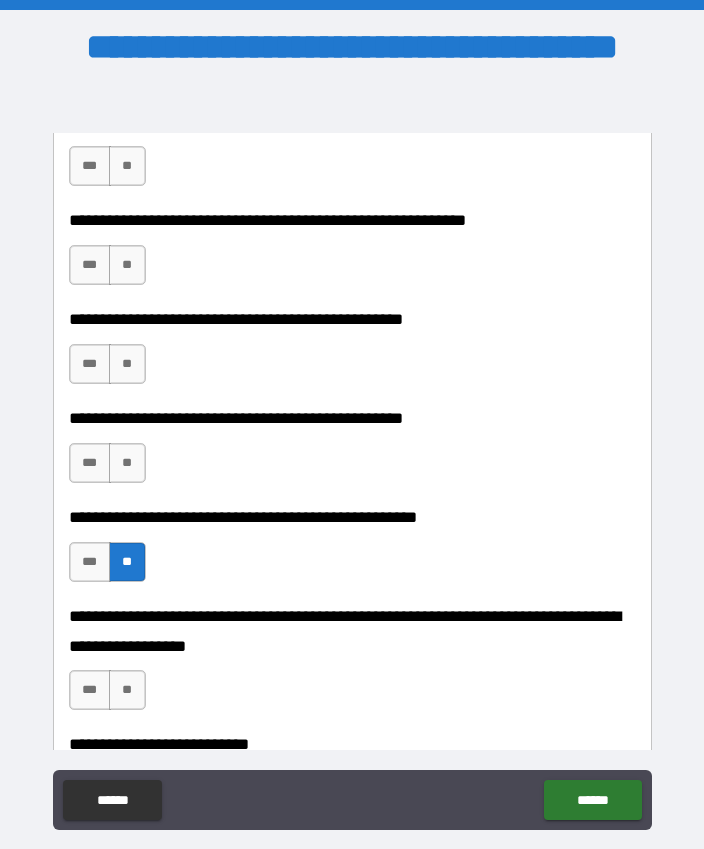 click on "**" at bounding box center [127, 463] 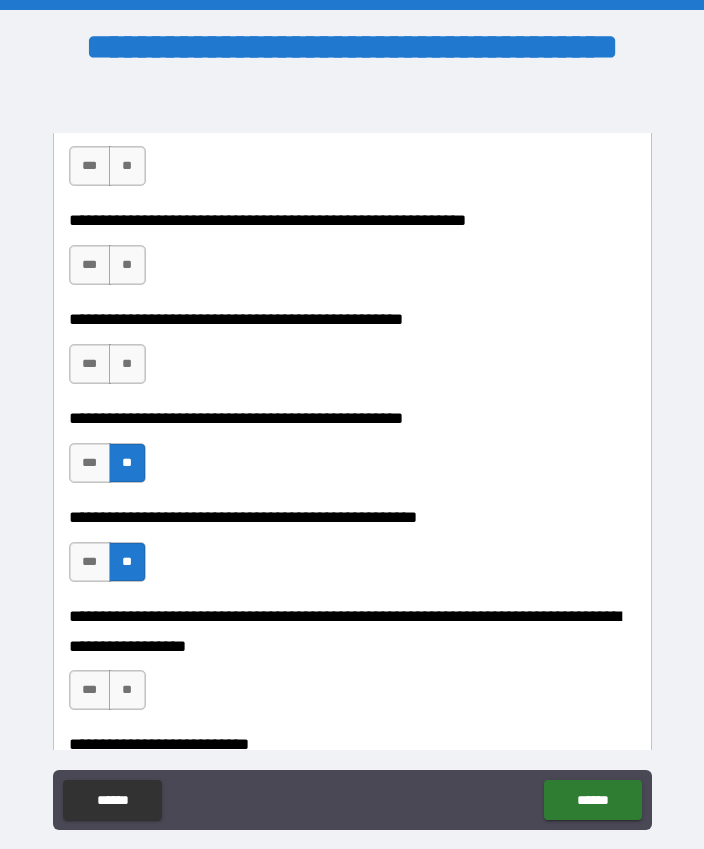 click on "**" at bounding box center (127, 690) 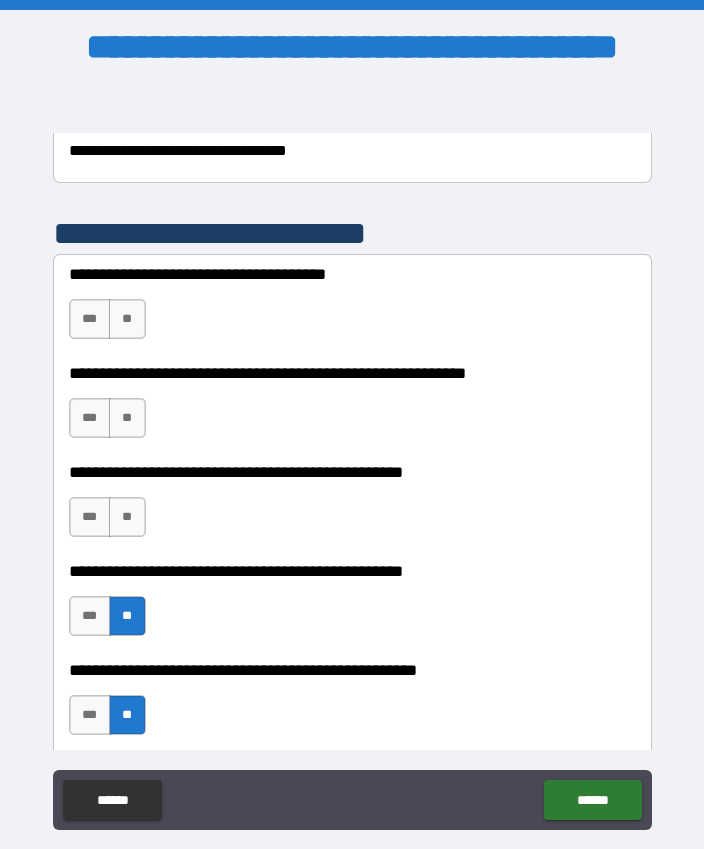 scroll, scrollTop: 372, scrollLeft: 0, axis: vertical 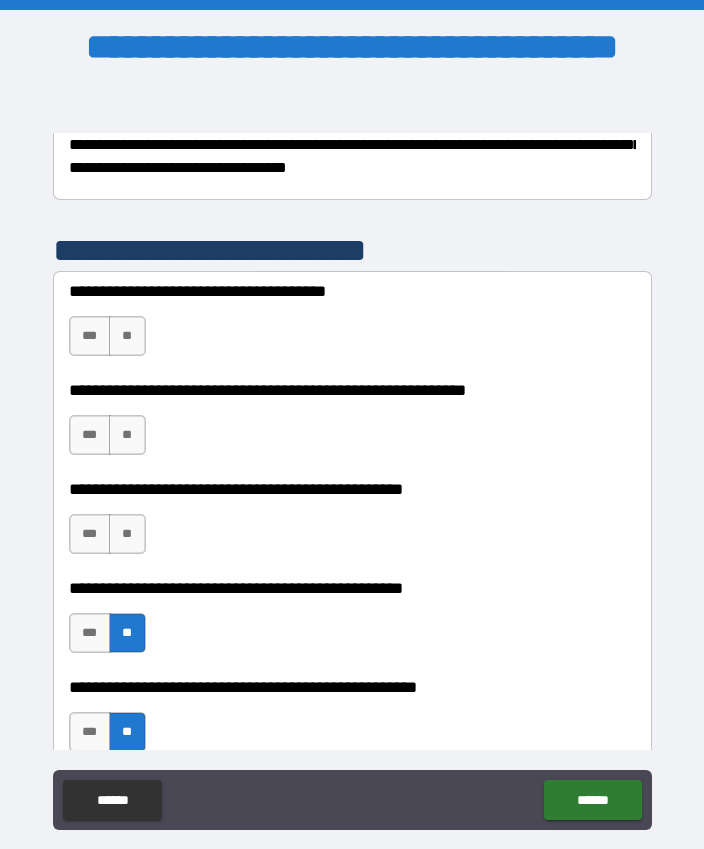 click on "***" at bounding box center (90, 336) 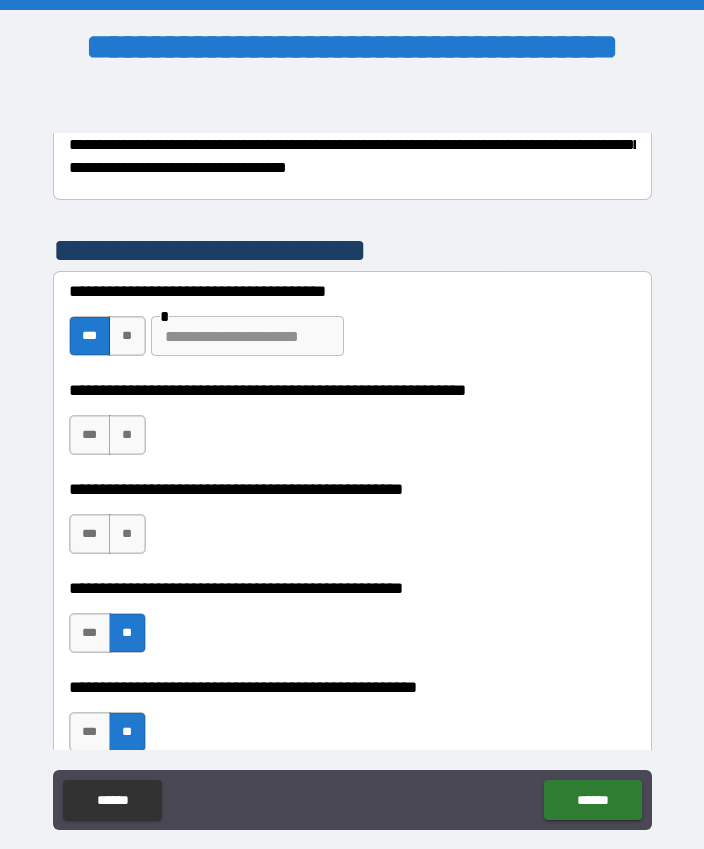 click on "**" at bounding box center (127, 336) 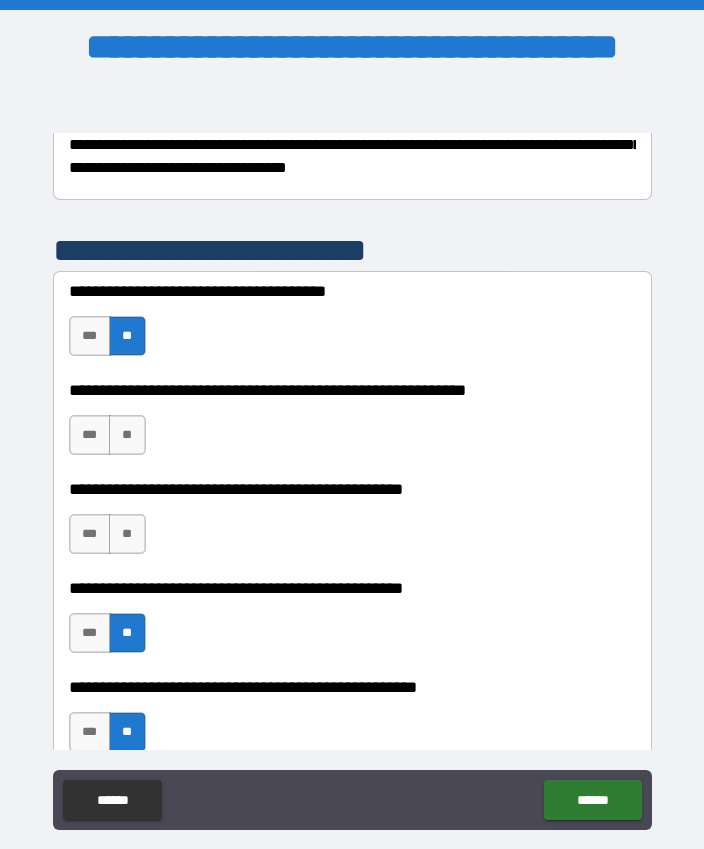 click on "**" at bounding box center (127, 435) 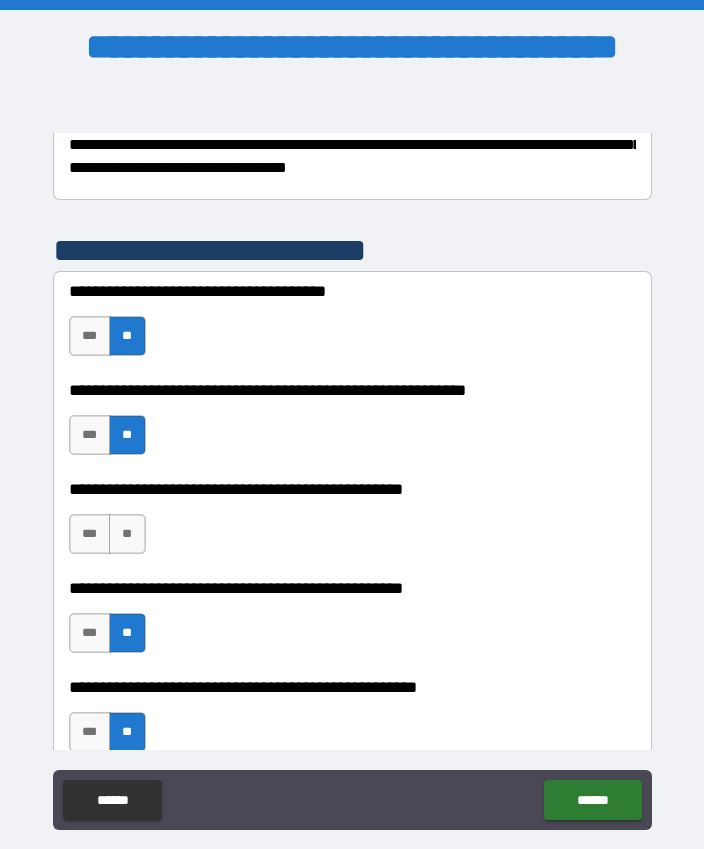 click on "**" at bounding box center (127, 534) 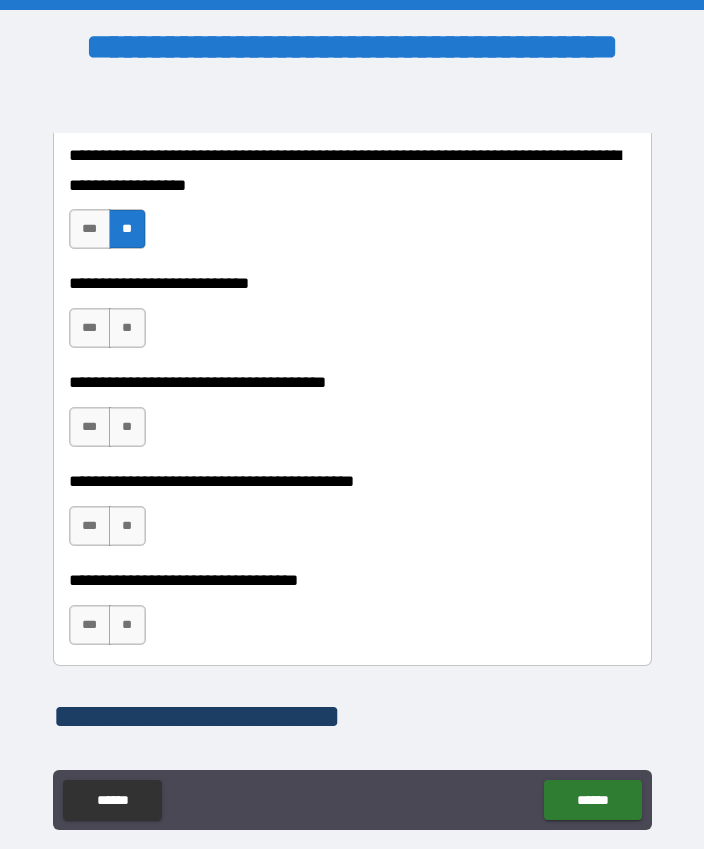 scroll, scrollTop: 998, scrollLeft: 0, axis: vertical 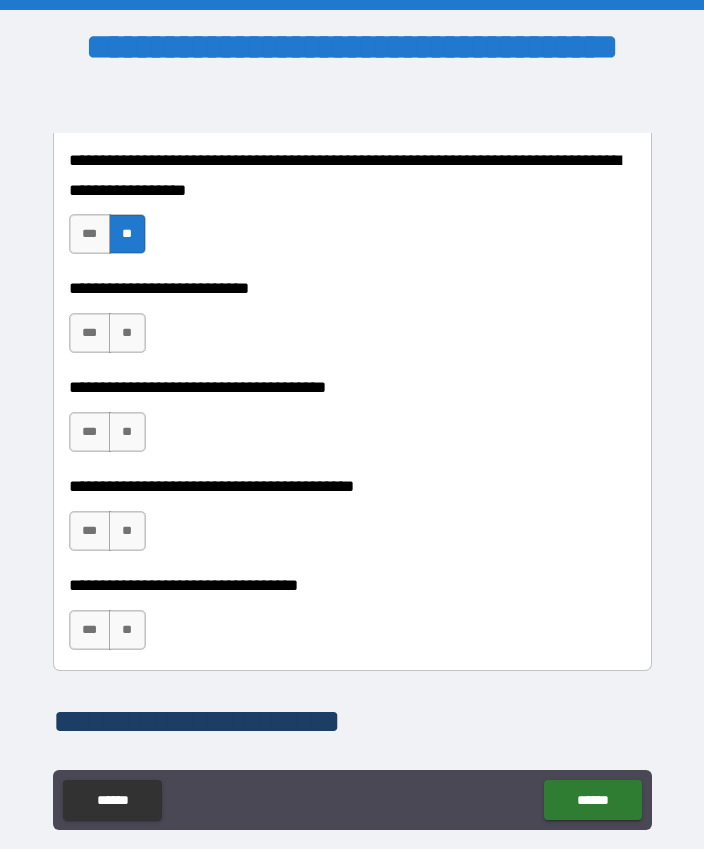 click on "**" at bounding box center (127, 333) 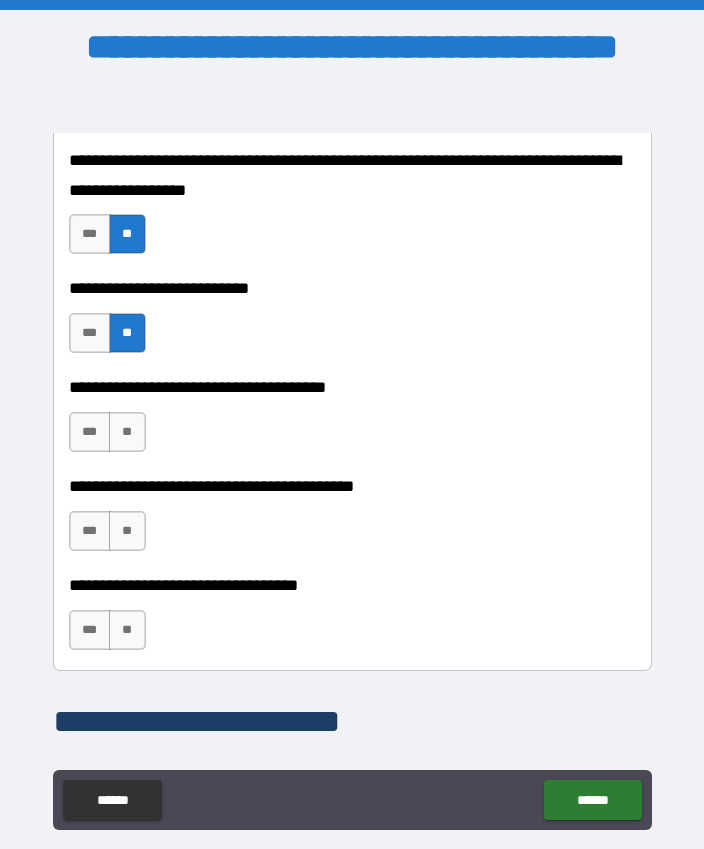 click on "**" at bounding box center (127, 432) 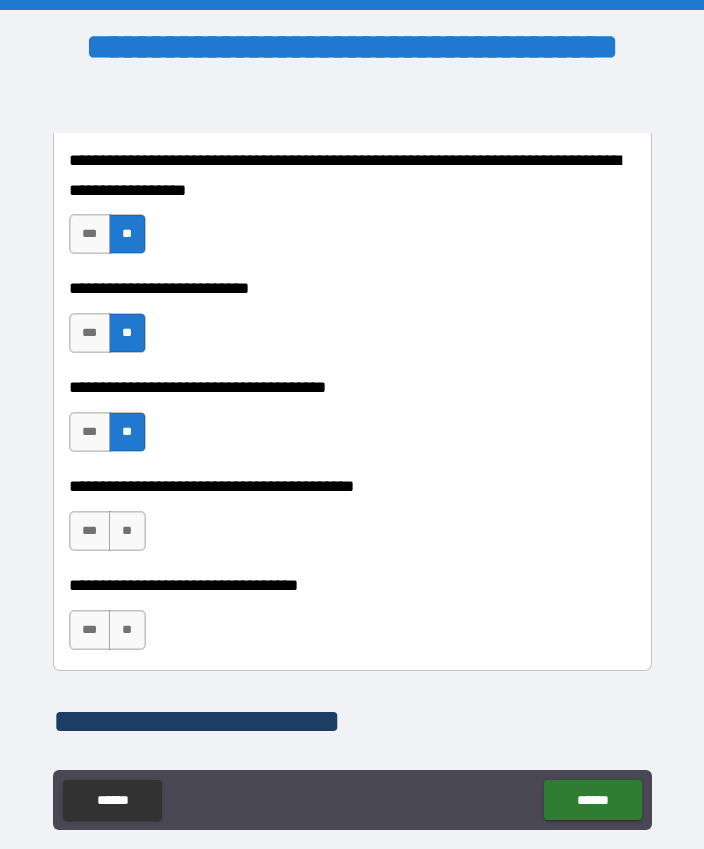 click on "**" at bounding box center [127, 531] 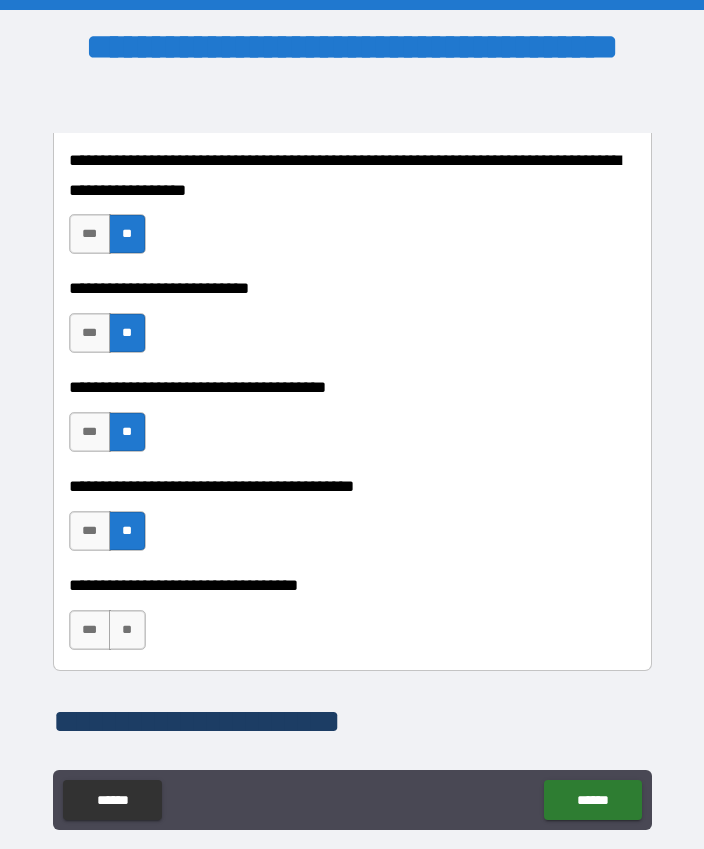 click on "**" at bounding box center [127, 630] 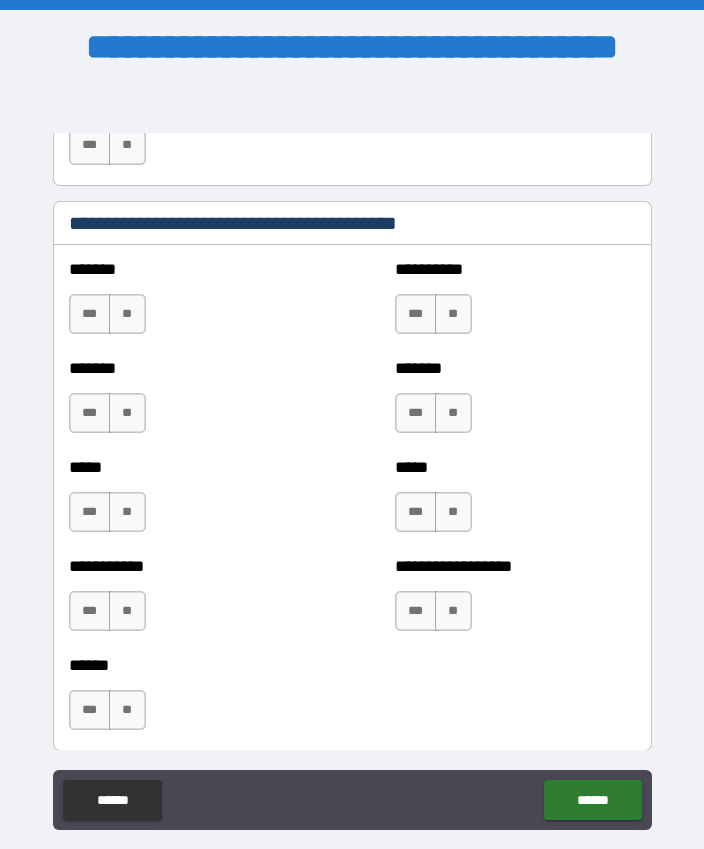 scroll, scrollTop: 1861, scrollLeft: 0, axis: vertical 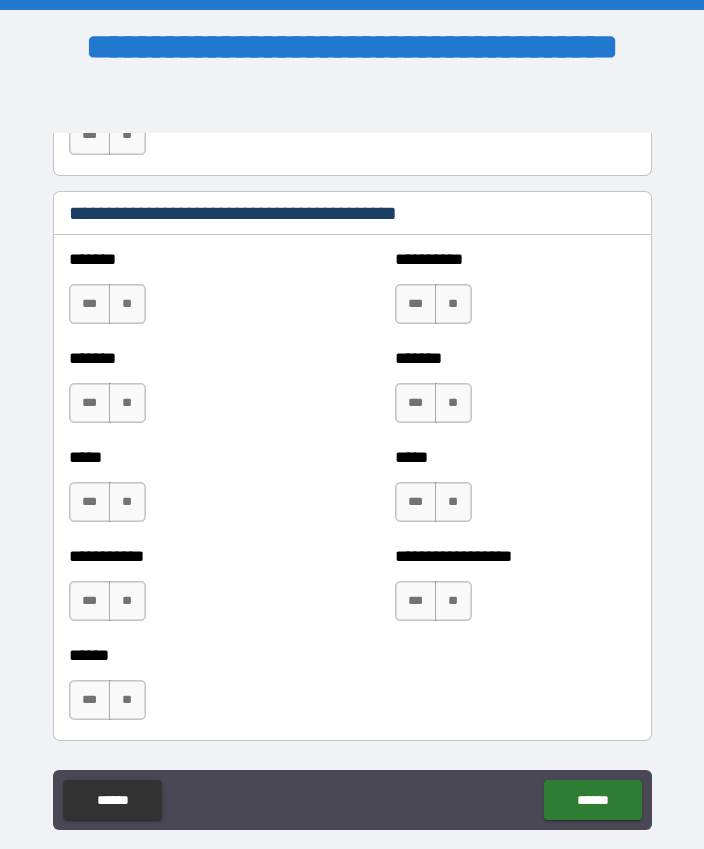 click on "**" at bounding box center (127, 304) 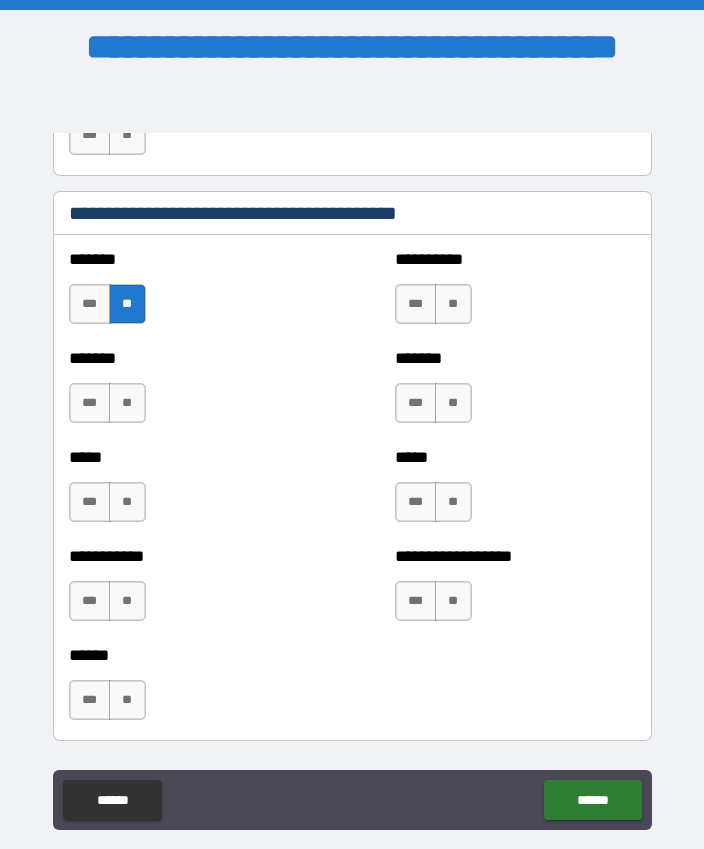 click on "**" at bounding box center (127, 403) 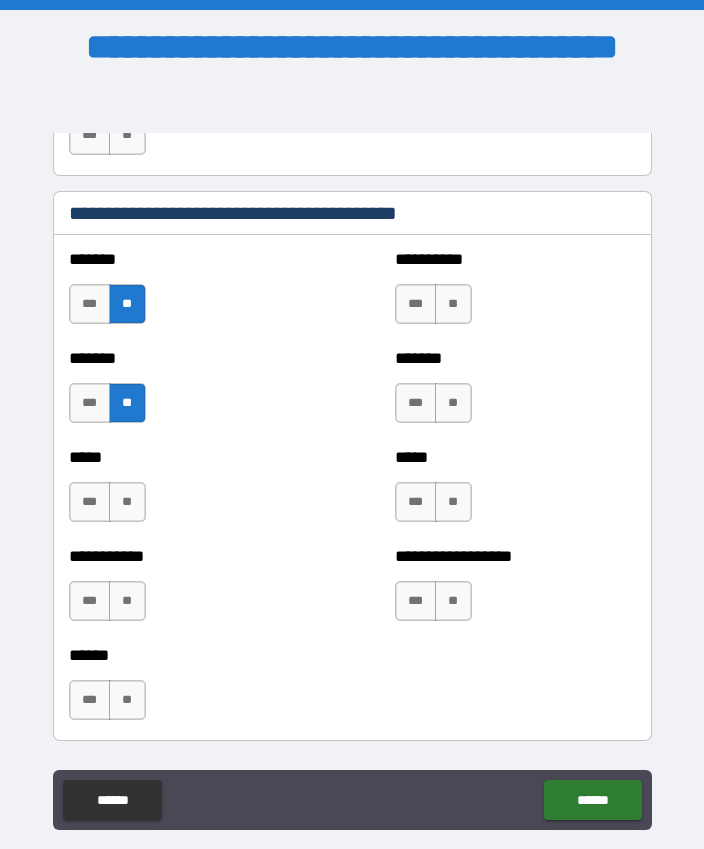 click on "**" at bounding box center (127, 502) 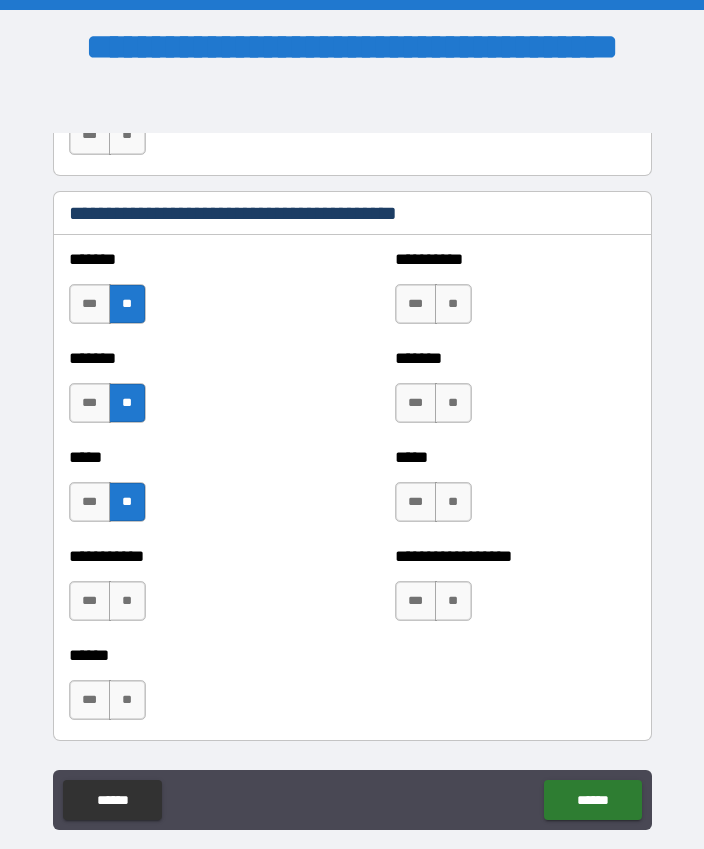 click on "**" at bounding box center [127, 601] 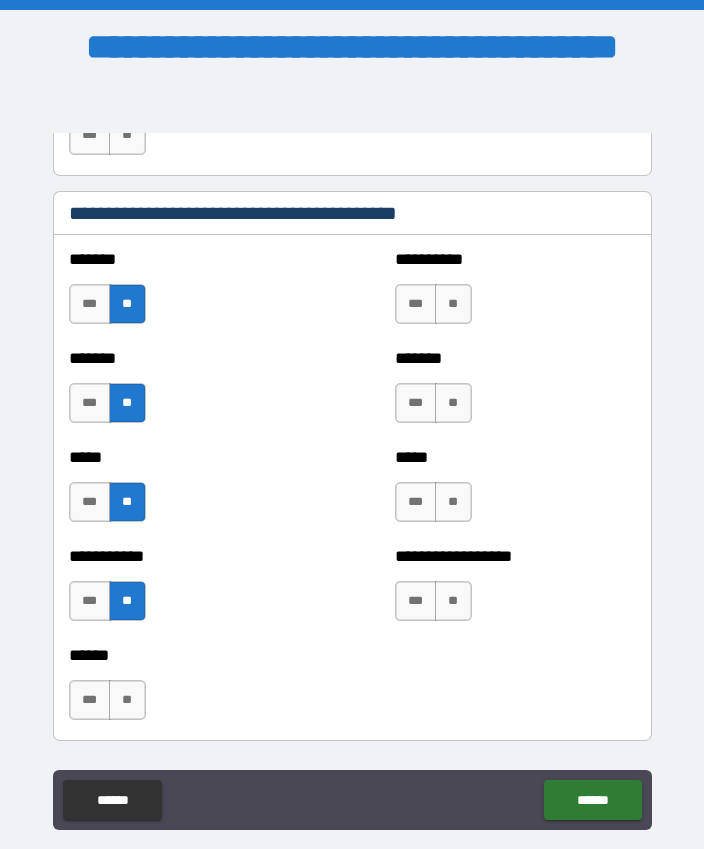 click on "**" at bounding box center [127, 700] 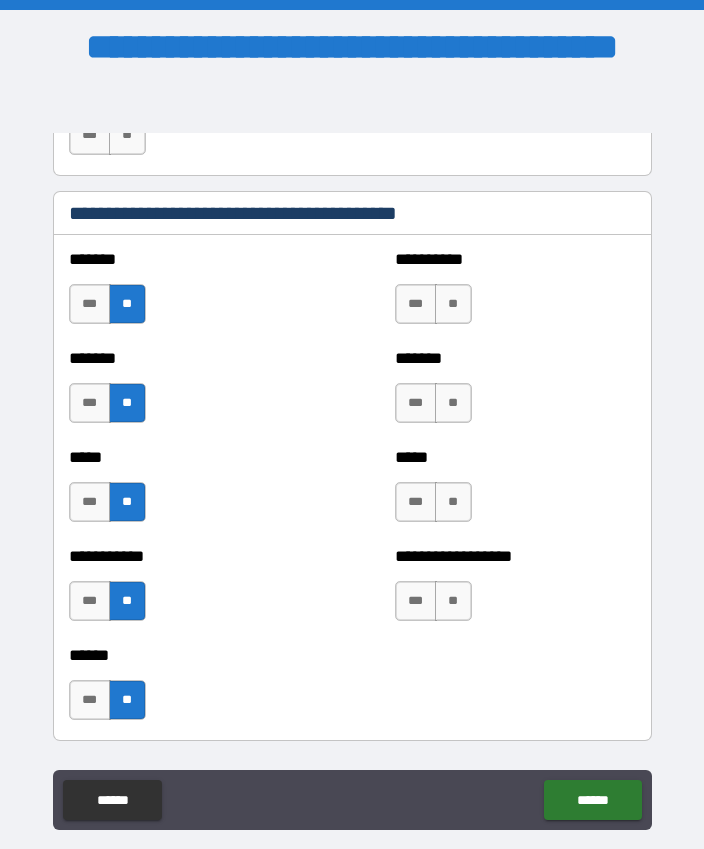 click on "**" at bounding box center [453, 601] 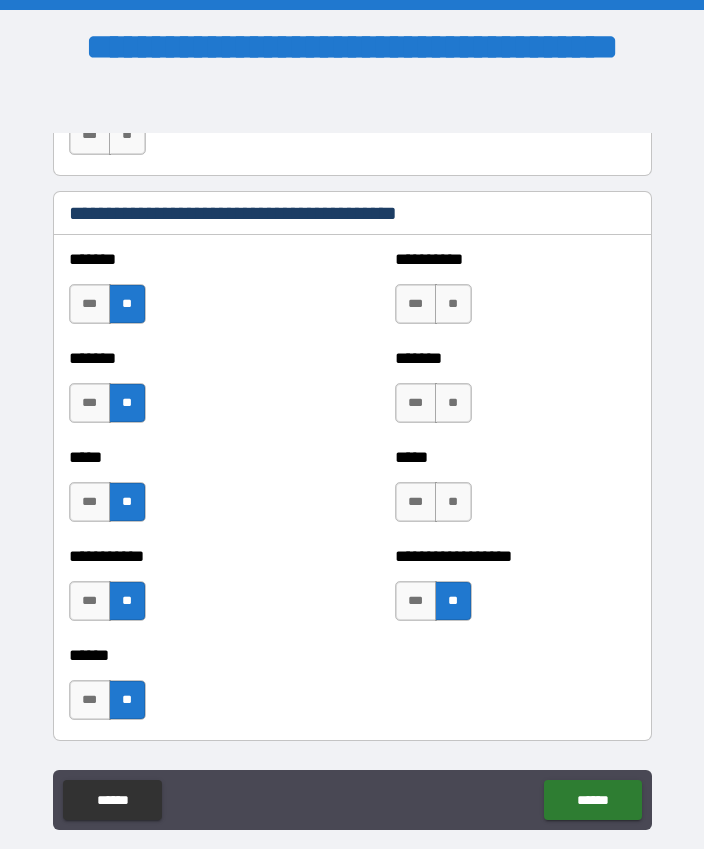 click on "**" at bounding box center [453, 502] 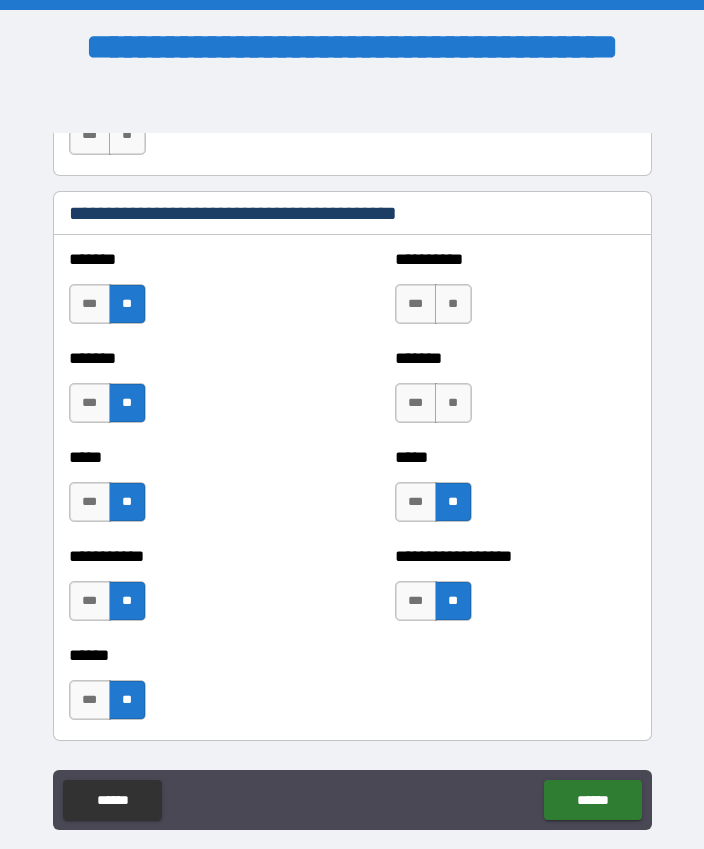 click on "**" at bounding box center (453, 403) 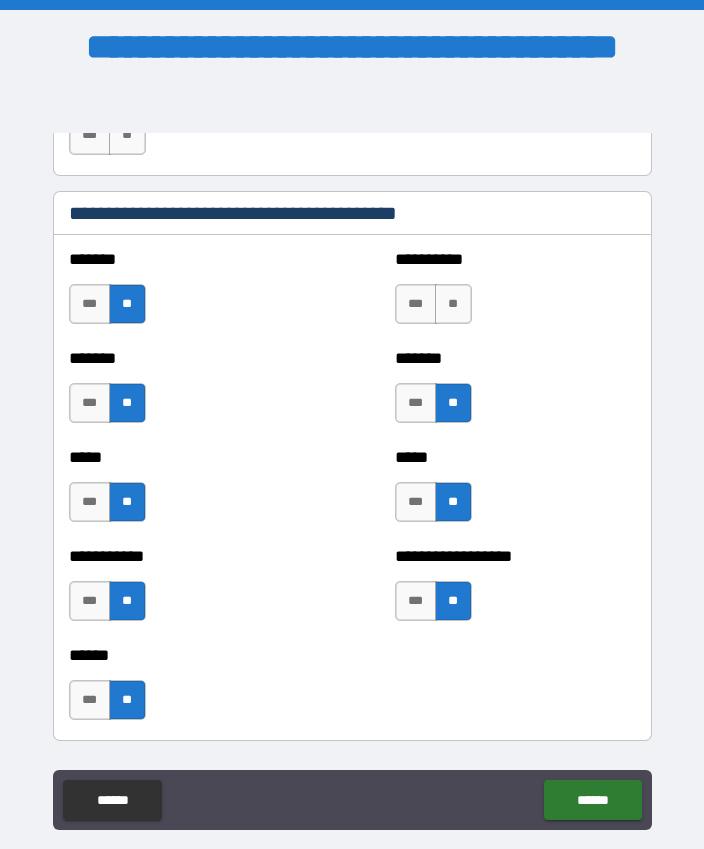 click on "**" at bounding box center (453, 304) 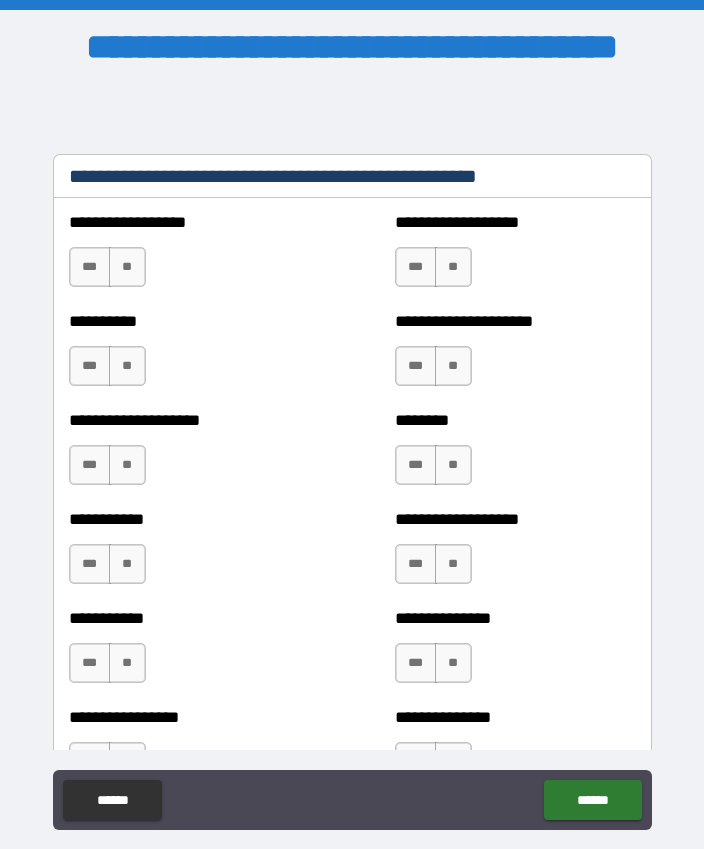 scroll, scrollTop: 2540, scrollLeft: 0, axis: vertical 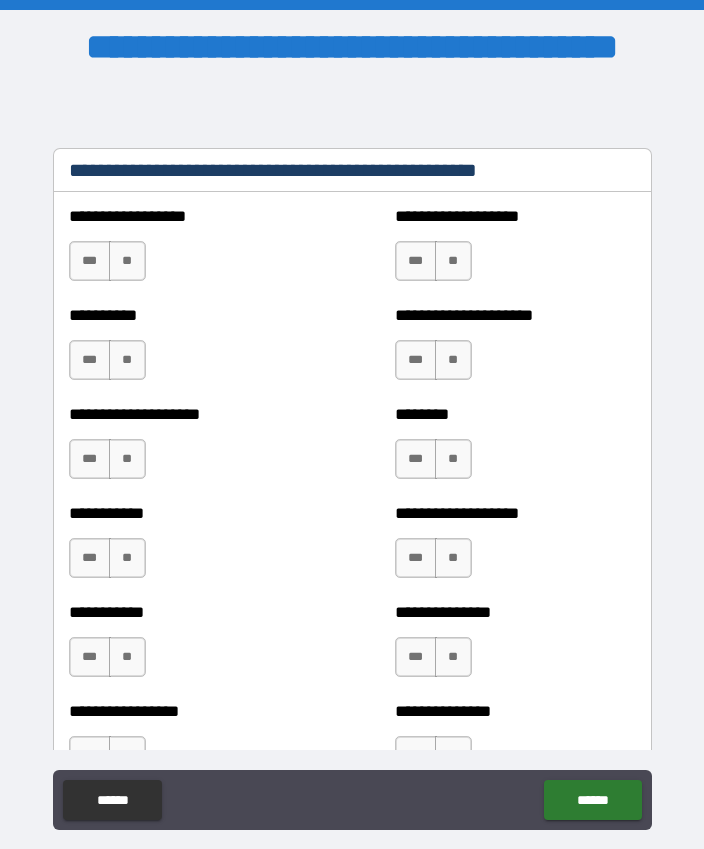 click on "**" at bounding box center [127, 261] 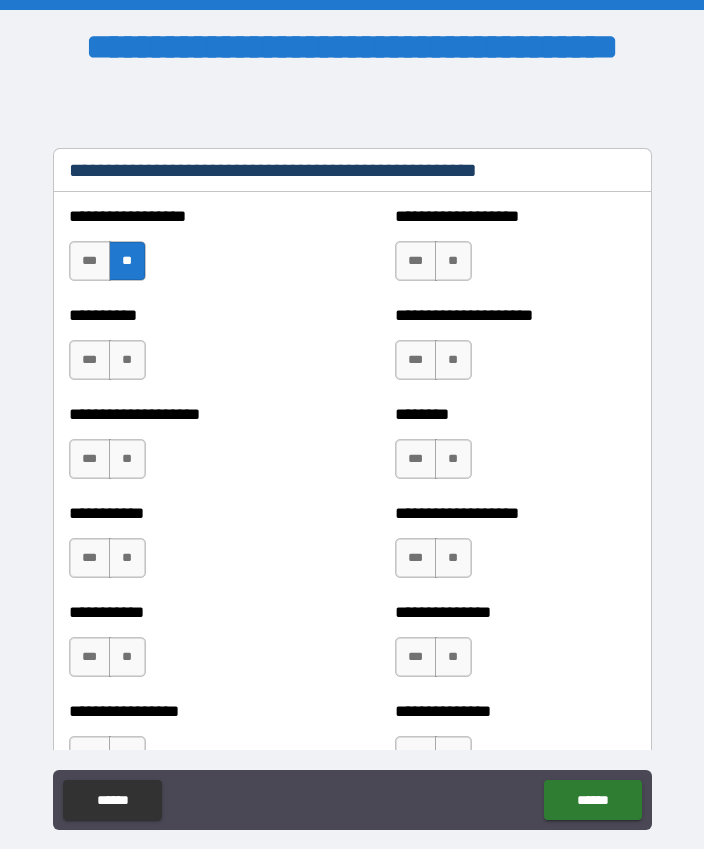 click on "**" at bounding box center [127, 360] 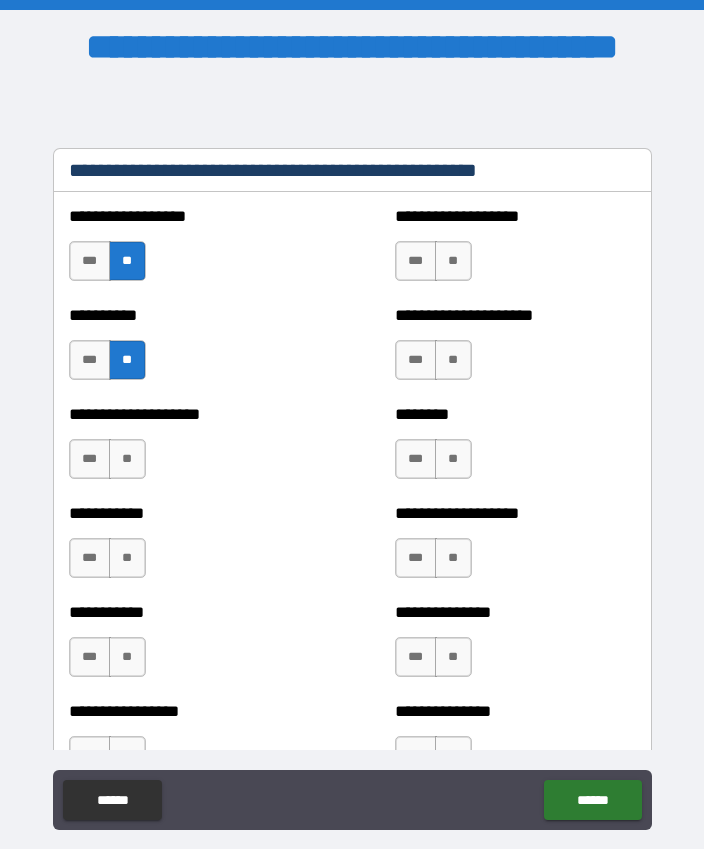 click on "**" at bounding box center [127, 459] 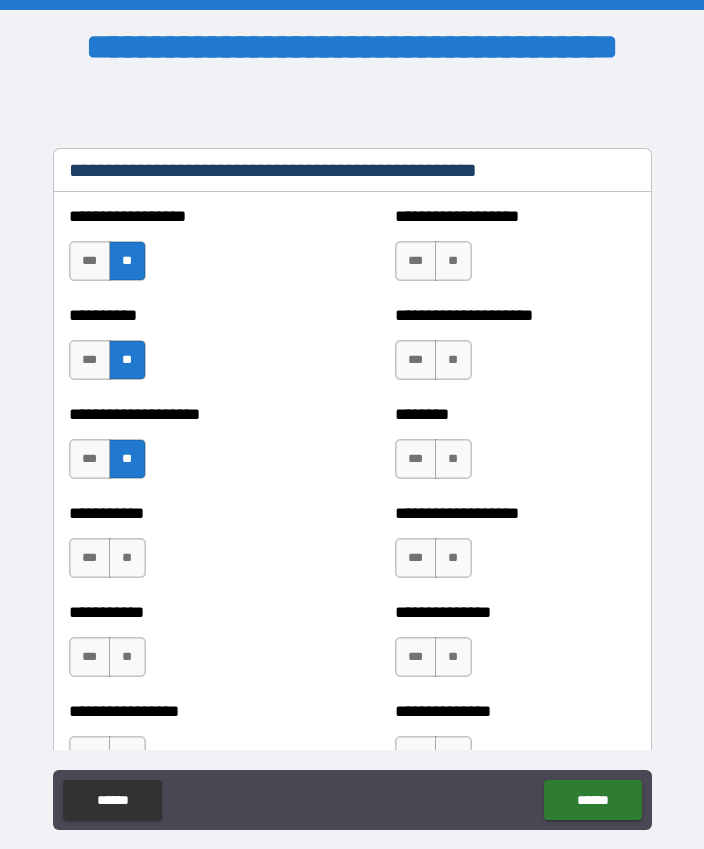 click on "**" at bounding box center (127, 558) 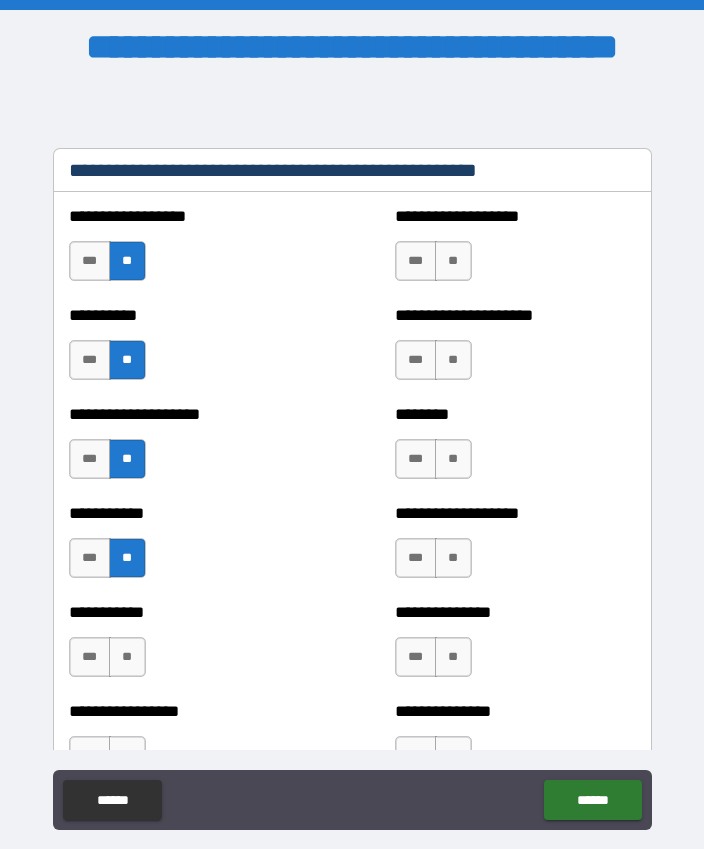 click on "**" at bounding box center (127, 657) 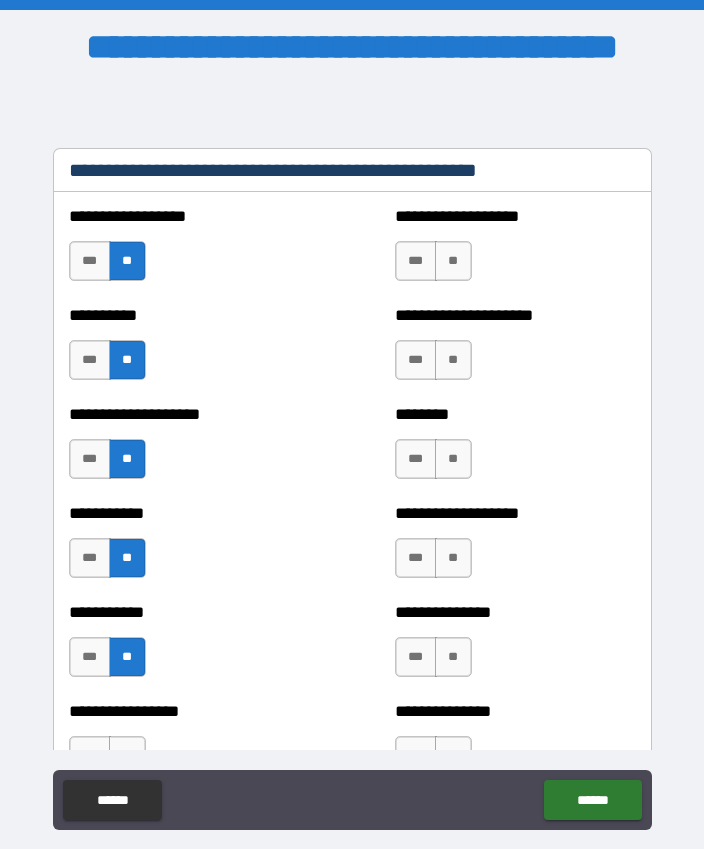 click on "**" at bounding box center [453, 261] 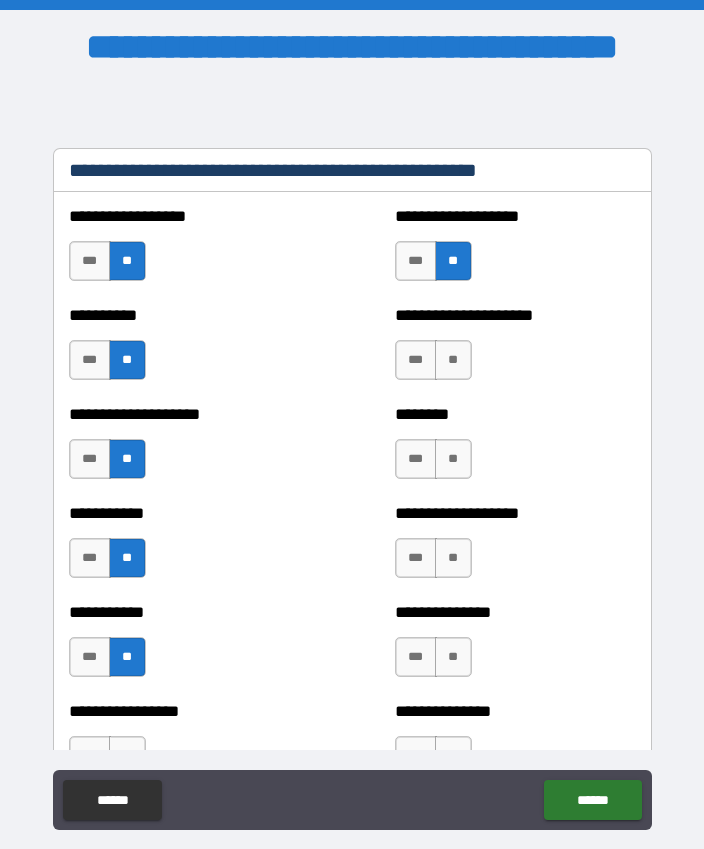 click on "**" at bounding box center (453, 360) 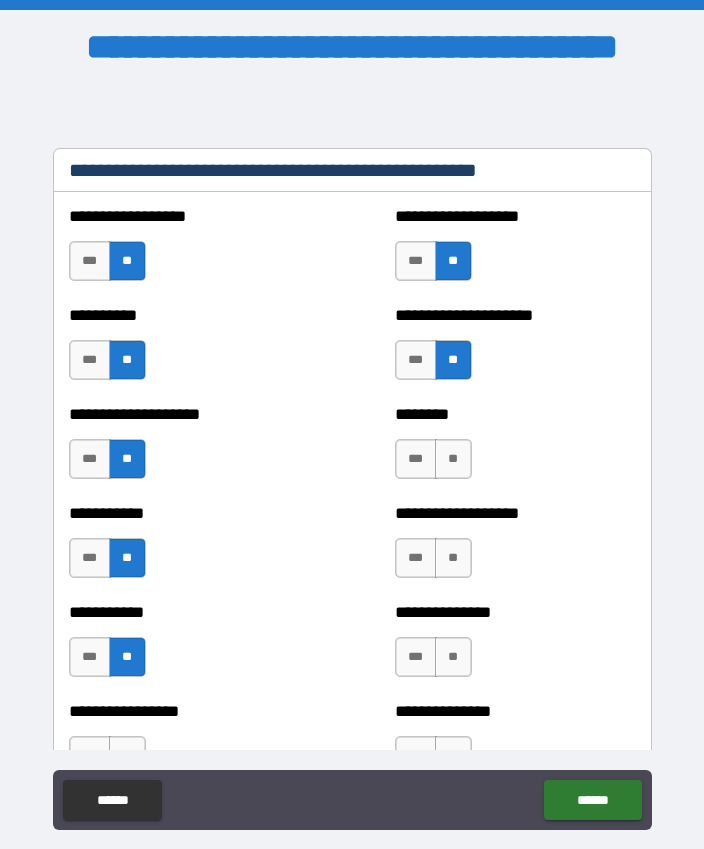 click on "**" at bounding box center (453, 459) 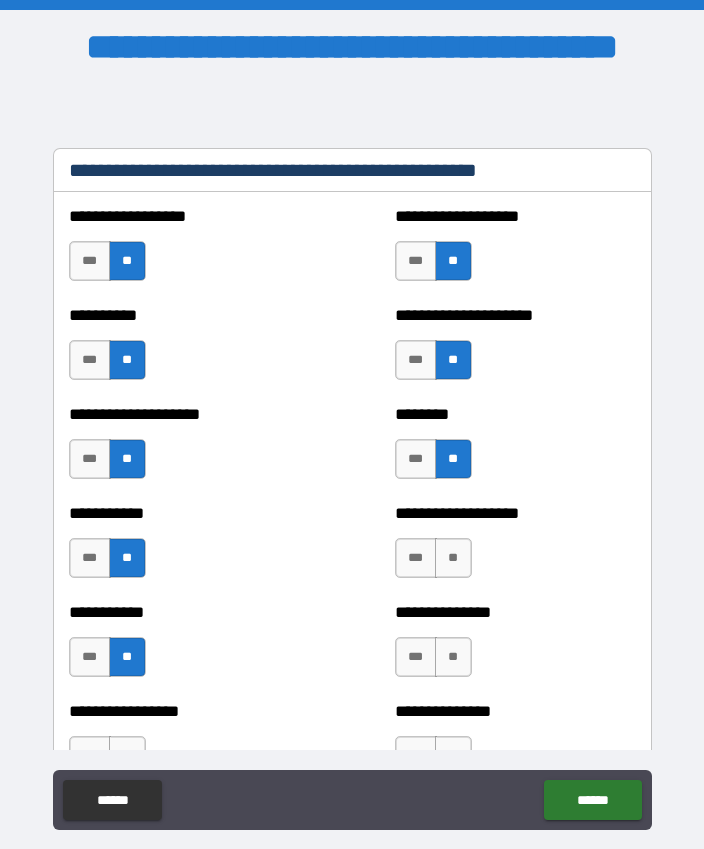 click on "**" at bounding box center (453, 558) 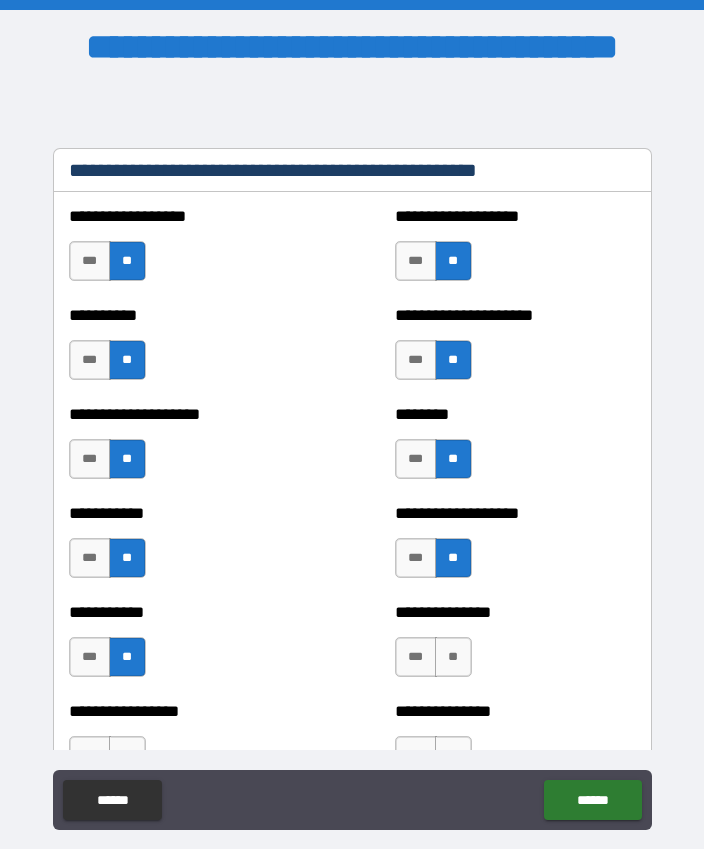 click on "**" at bounding box center [453, 657] 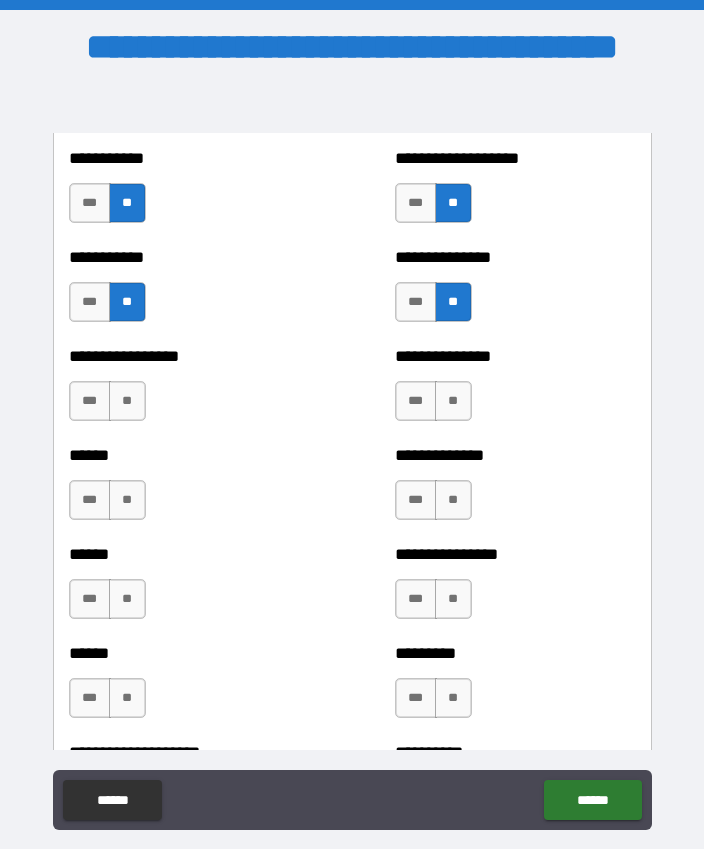 scroll, scrollTop: 2925, scrollLeft: 0, axis: vertical 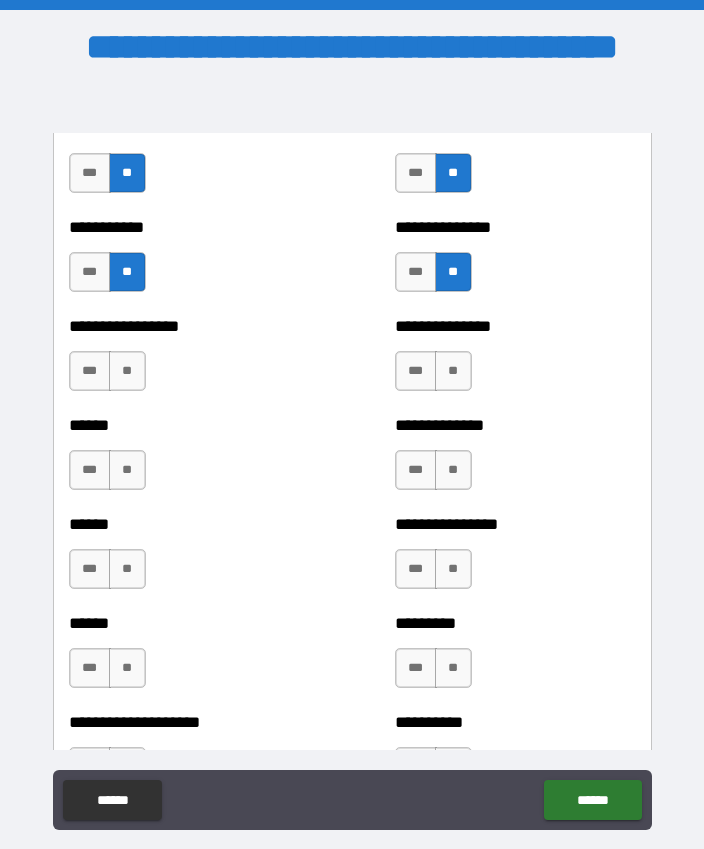 click on "**" at bounding box center [127, 371] 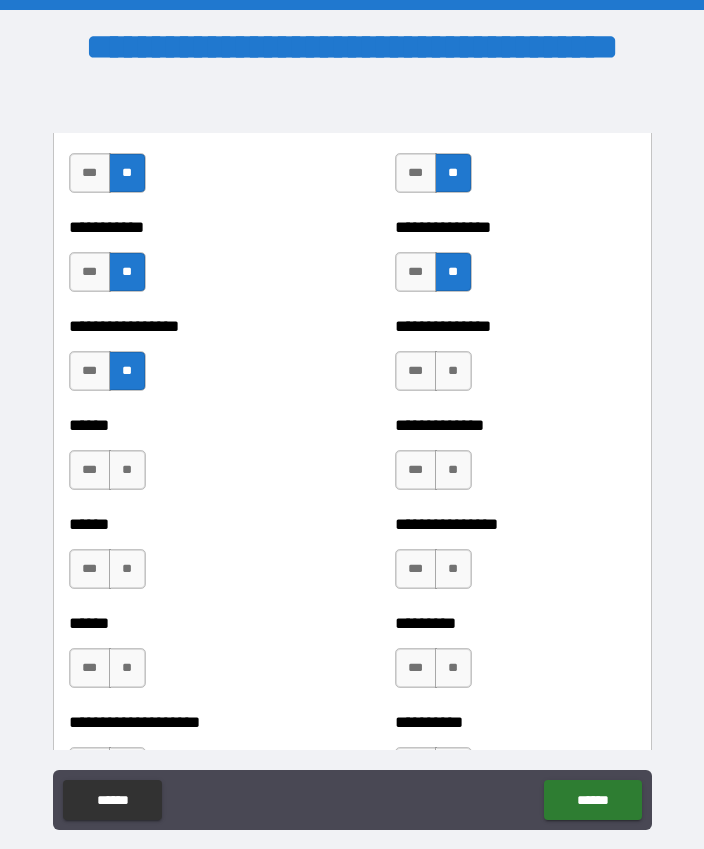 click on "**" at bounding box center (127, 470) 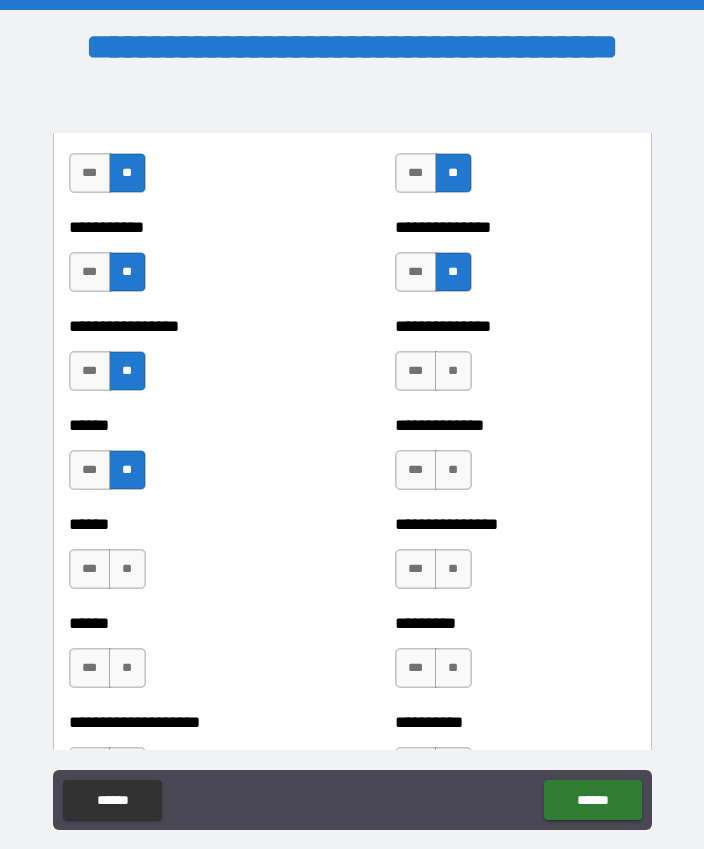 click on "**" at bounding box center [127, 569] 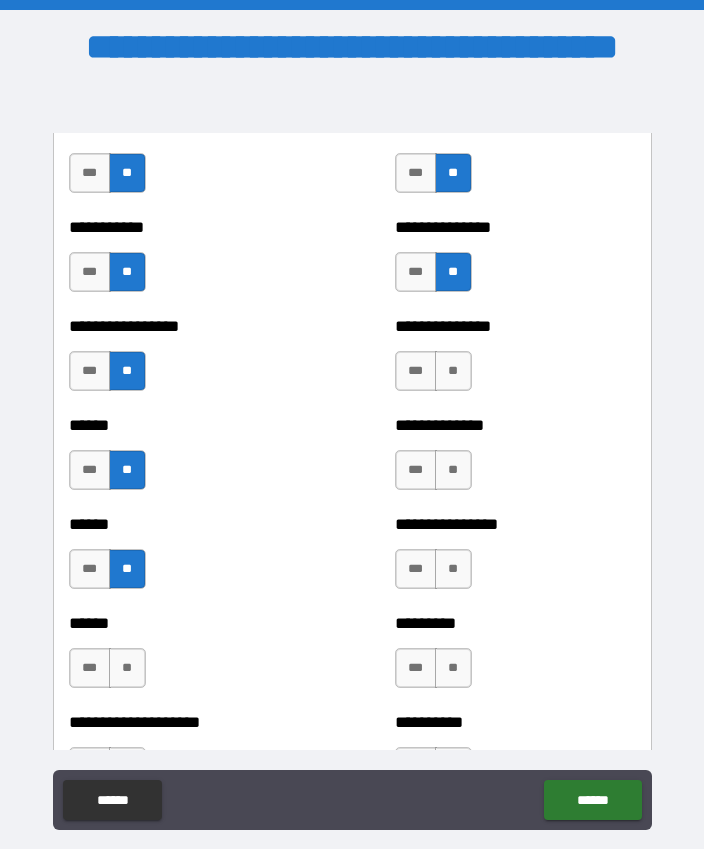 click on "**" at bounding box center (127, 668) 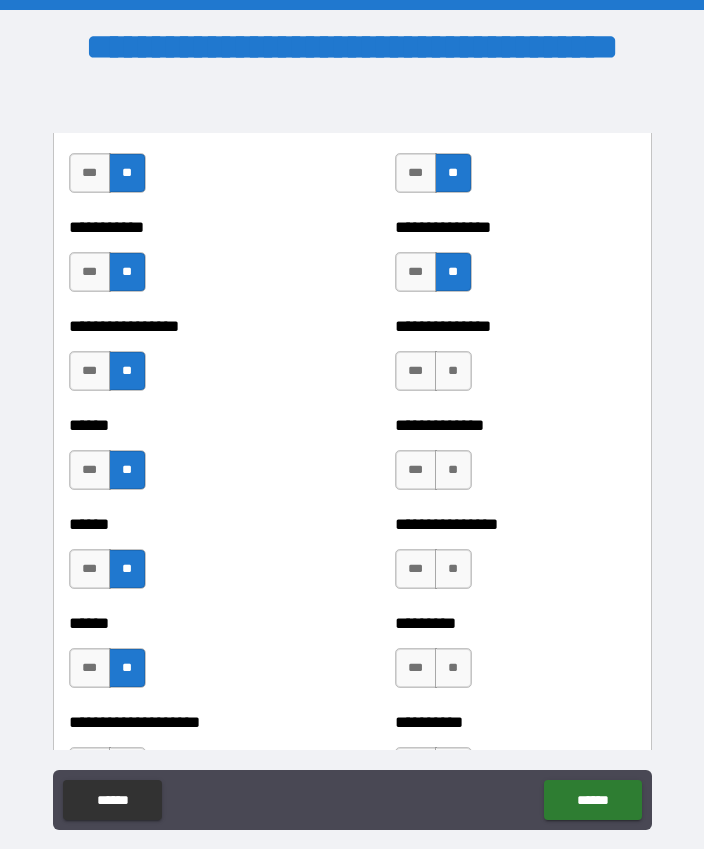 click on "**" at bounding box center (453, 371) 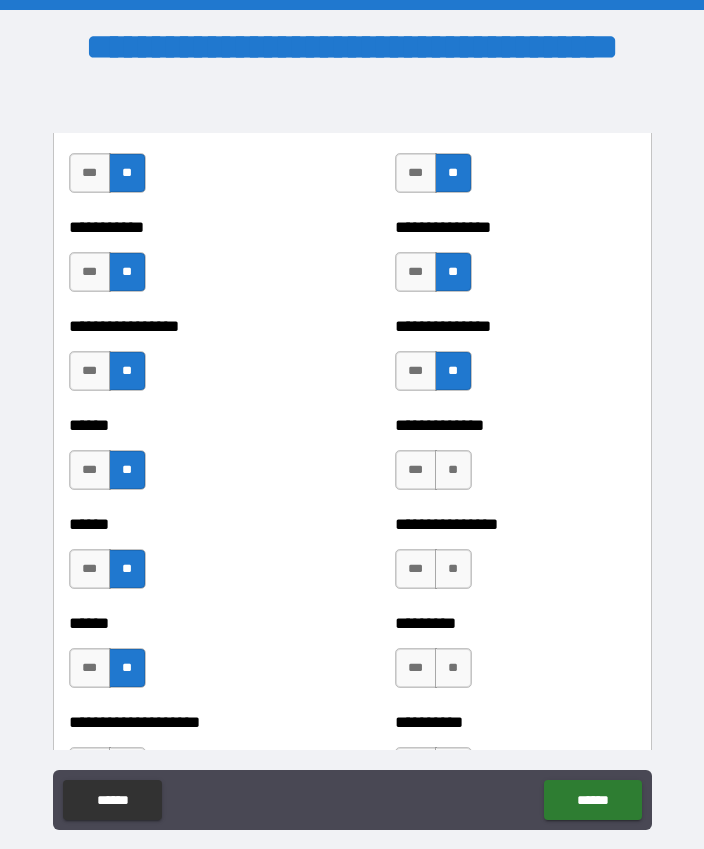 click on "**" at bounding box center (453, 470) 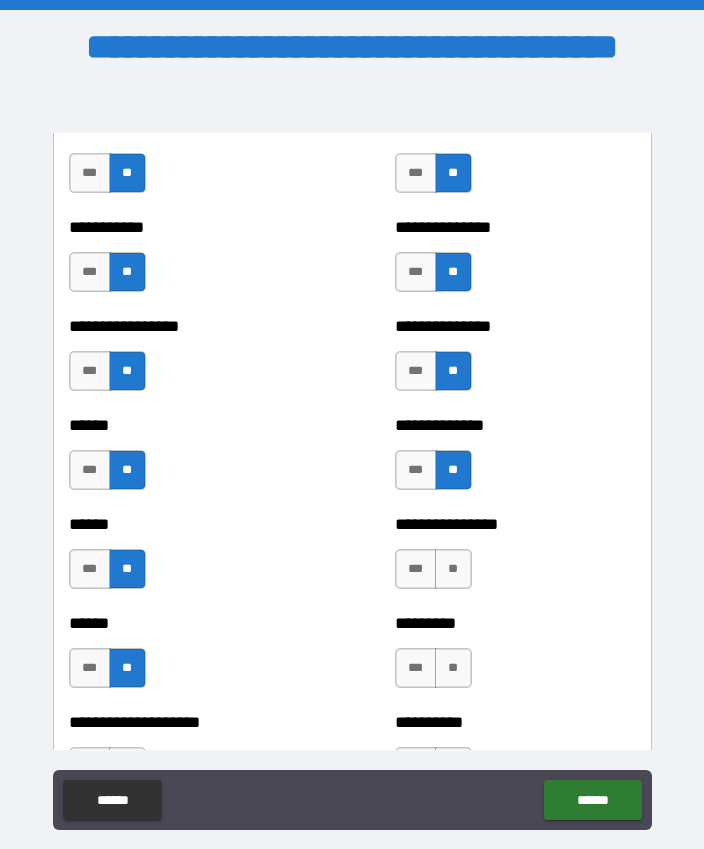 click on "**" at bounding box center [453, 569] 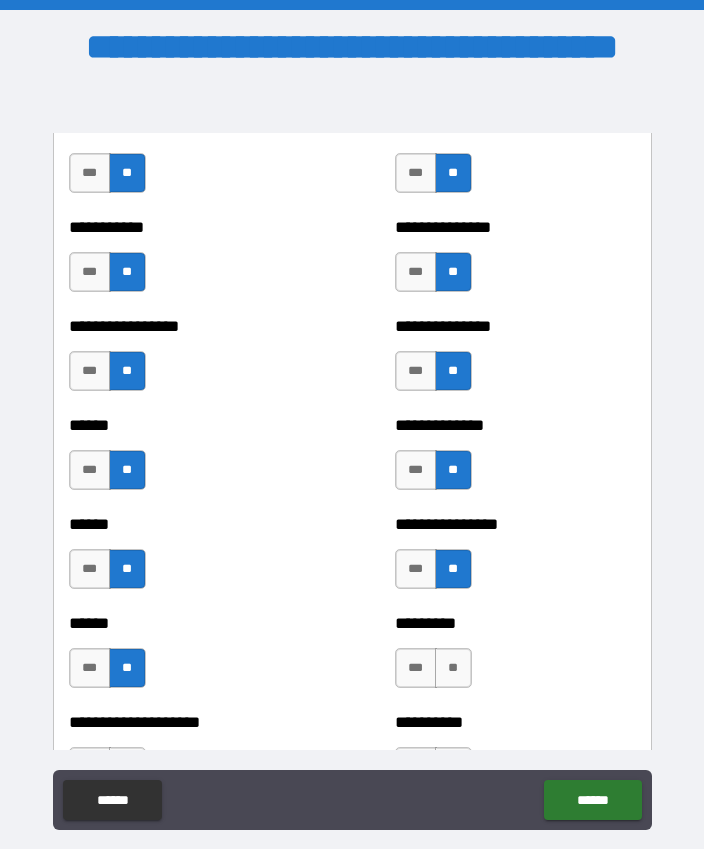 click on "**" at bounding box center (453, 668) 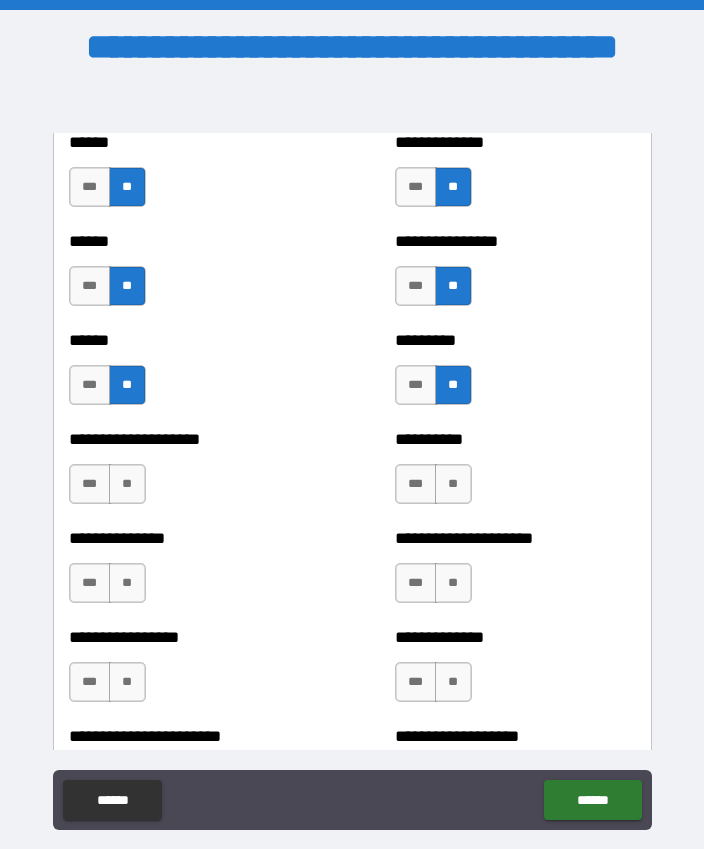 scroll, scrollTop: 3288, scrollLeft: 0, axis: vertical 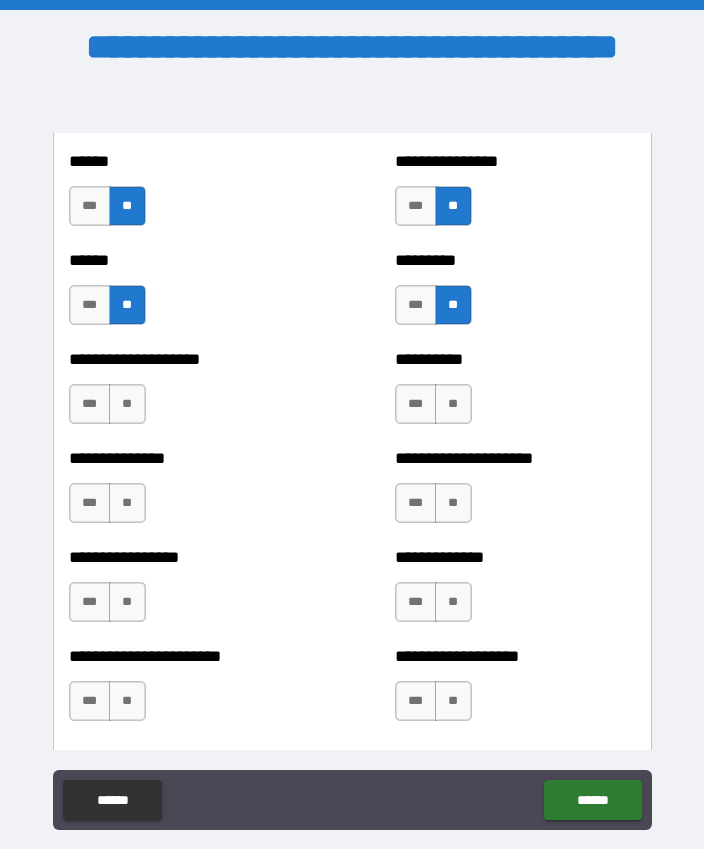 click on "**" at bounding box center (127, 404) 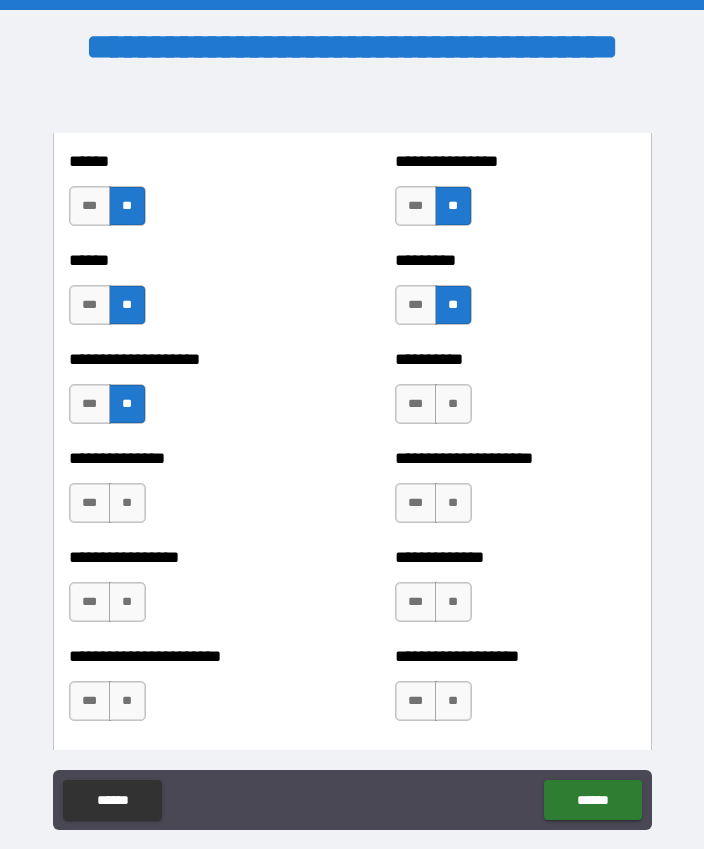 click on "**" at bounding box center (127, 503) 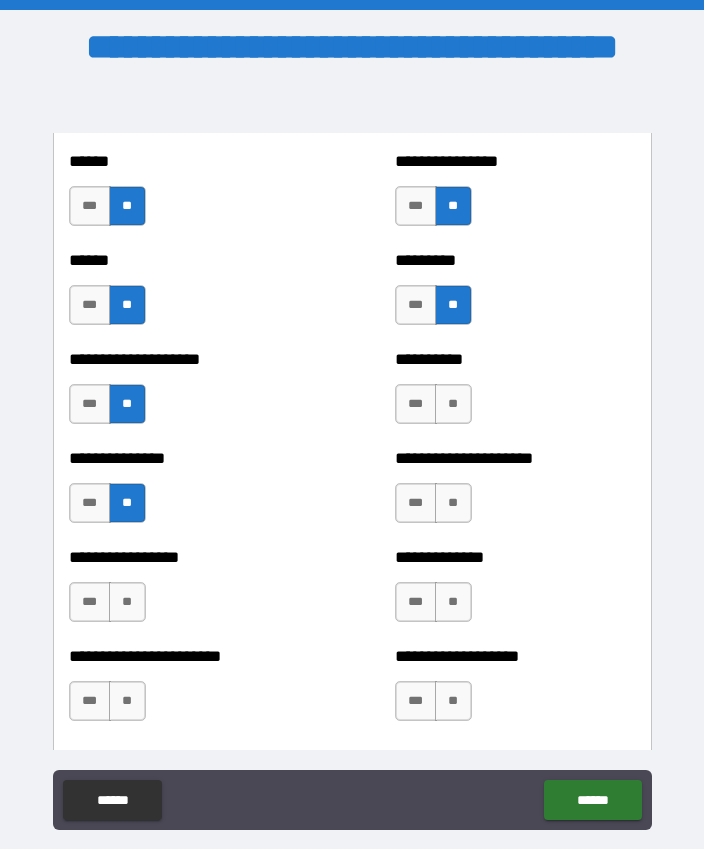 click on "**" at bounding box center (127, 602) 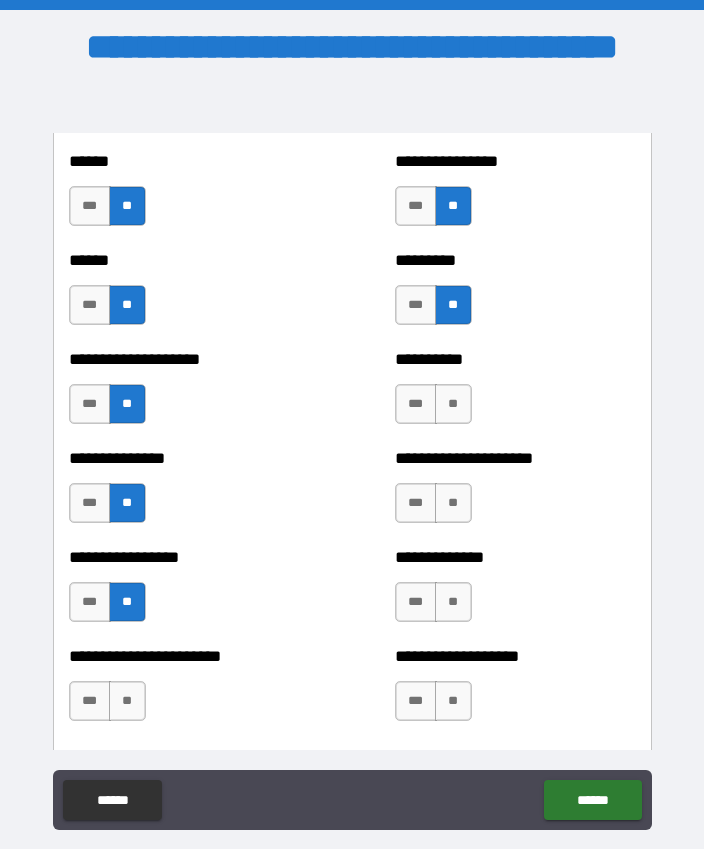 click on "**" at bounding box center (127, 701) 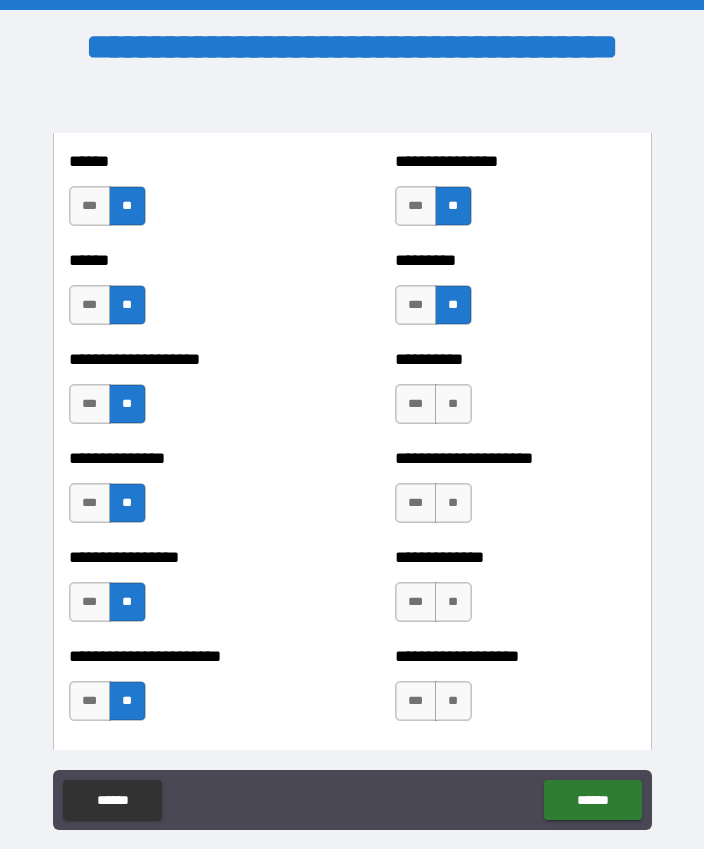 click on "**" at bounding box center [453, 404] 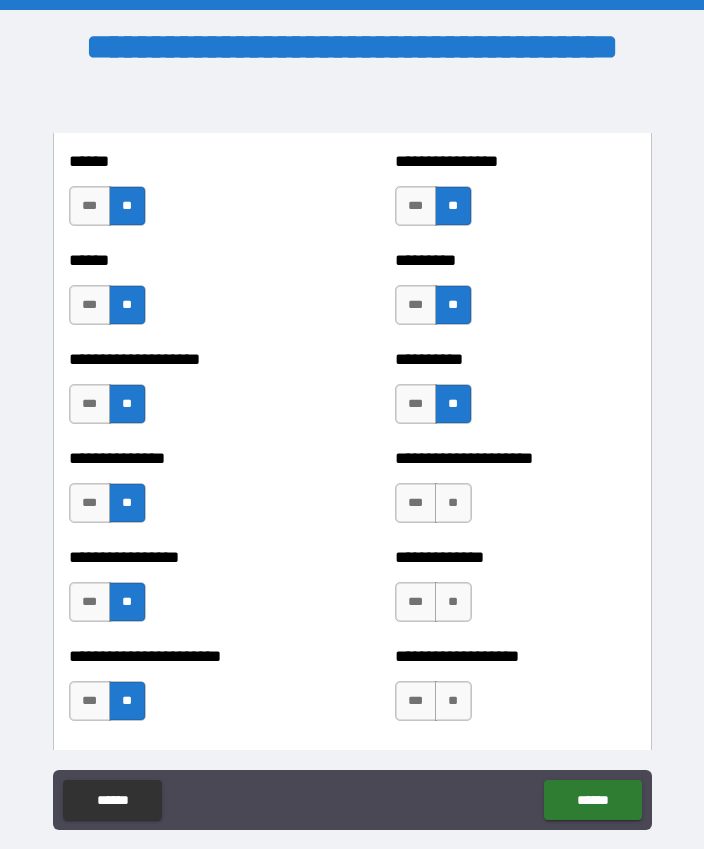 click on "**" at bounding box center (453, 503) 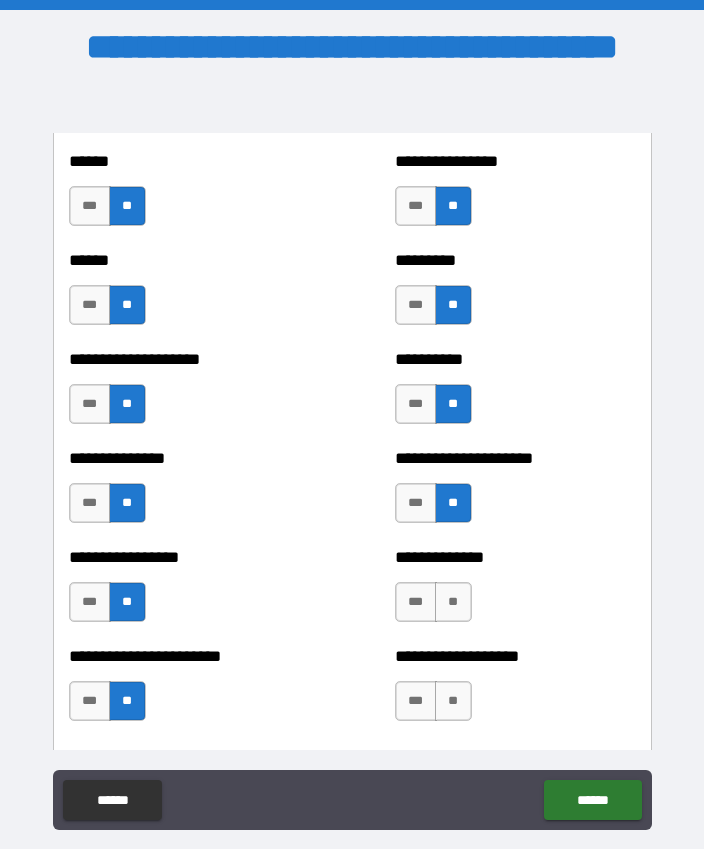 click on "**" at bounding box center [453, 602] 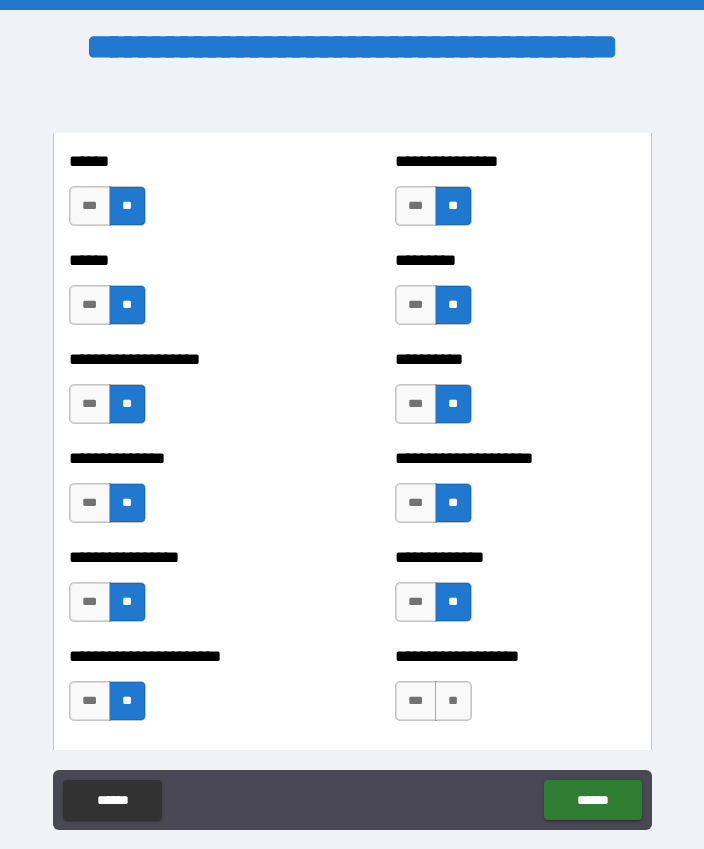 click on "**" at bounding box center (453, 701) 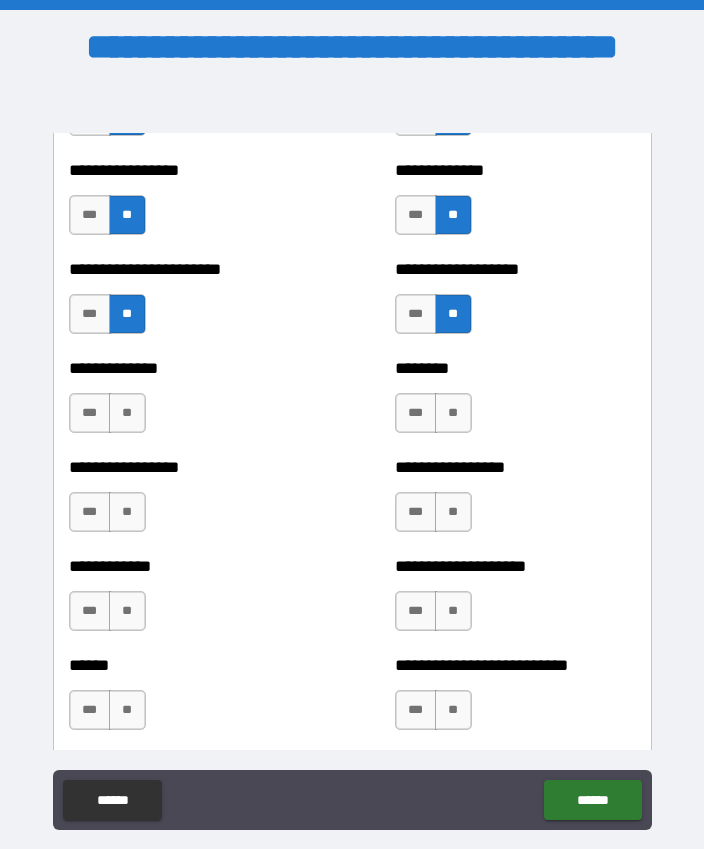 scroll, scrollTop: 3676, scrollLeft: 0, axis: vertical 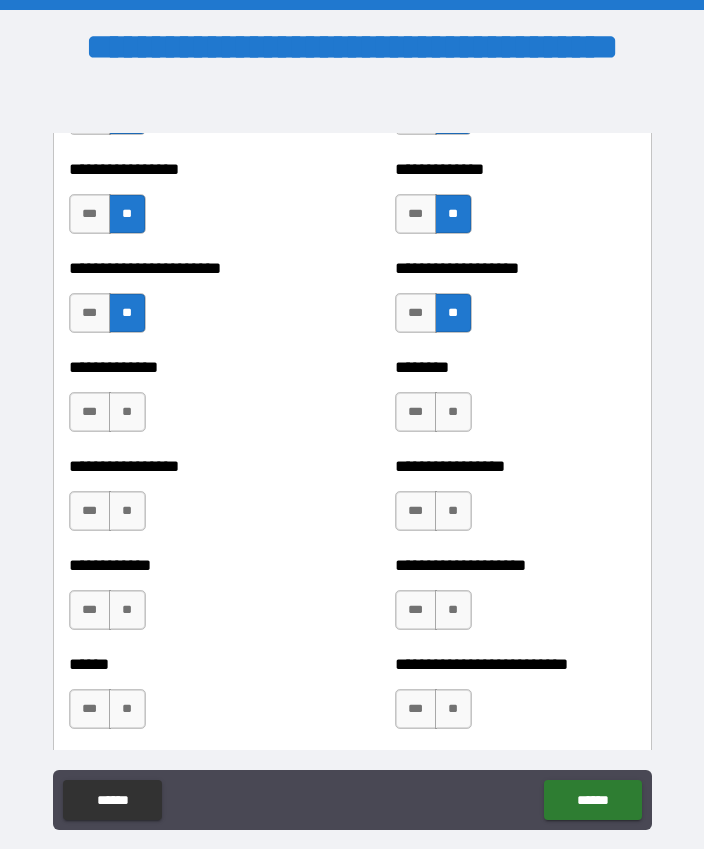 click on "**" at bounding box center [127, 412] 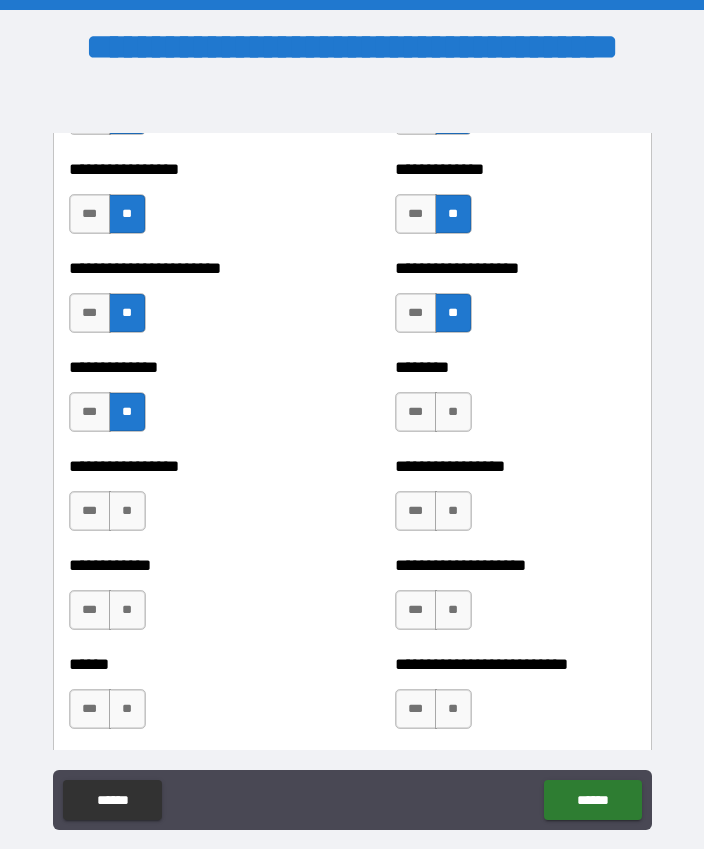 click on "**" at bounding box center [127, 511] 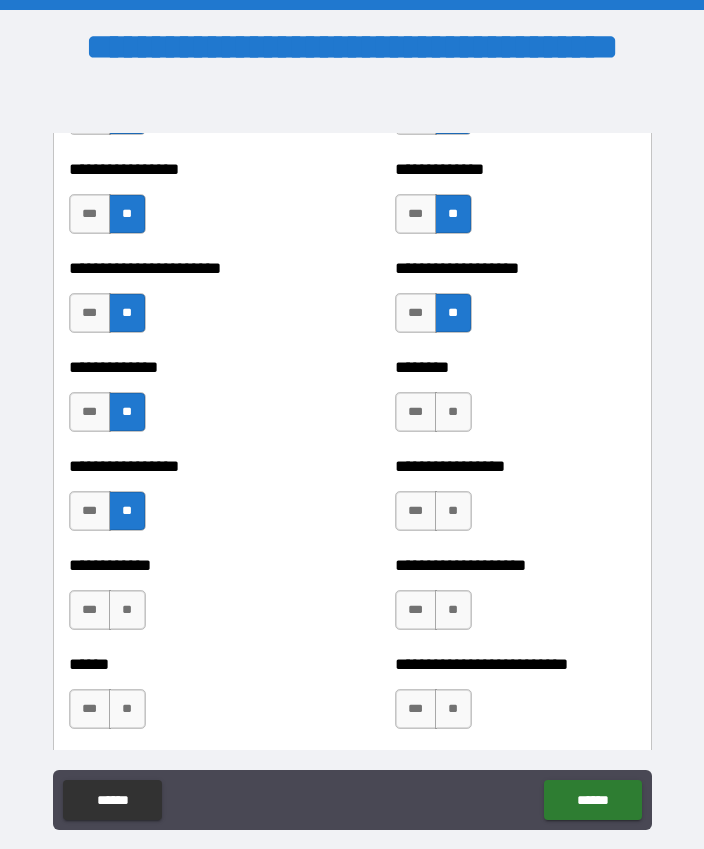 click on "**" at bounding box center [127, 610] 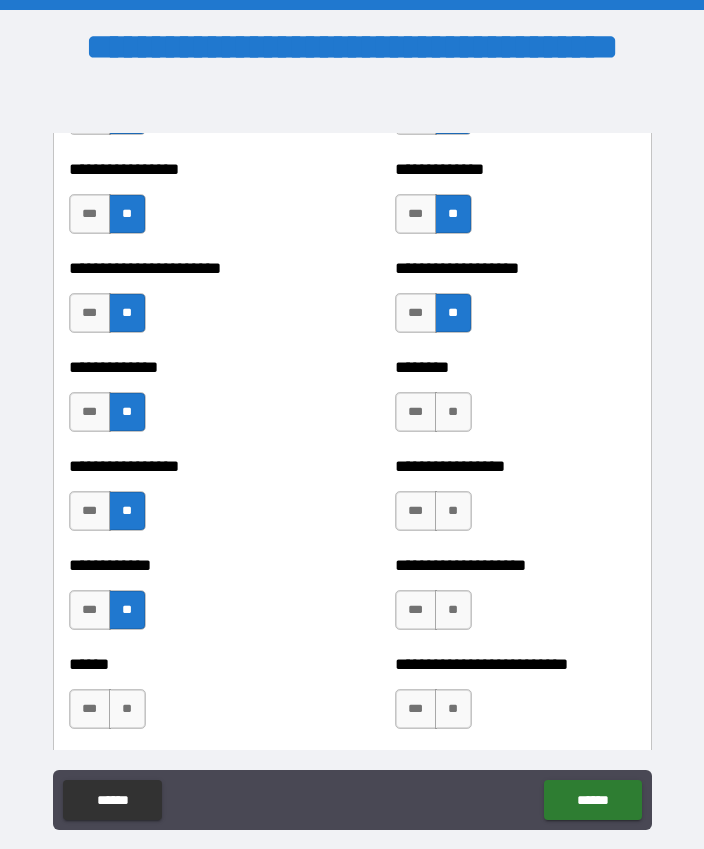 click on "**" at bounding box center (127, 709) 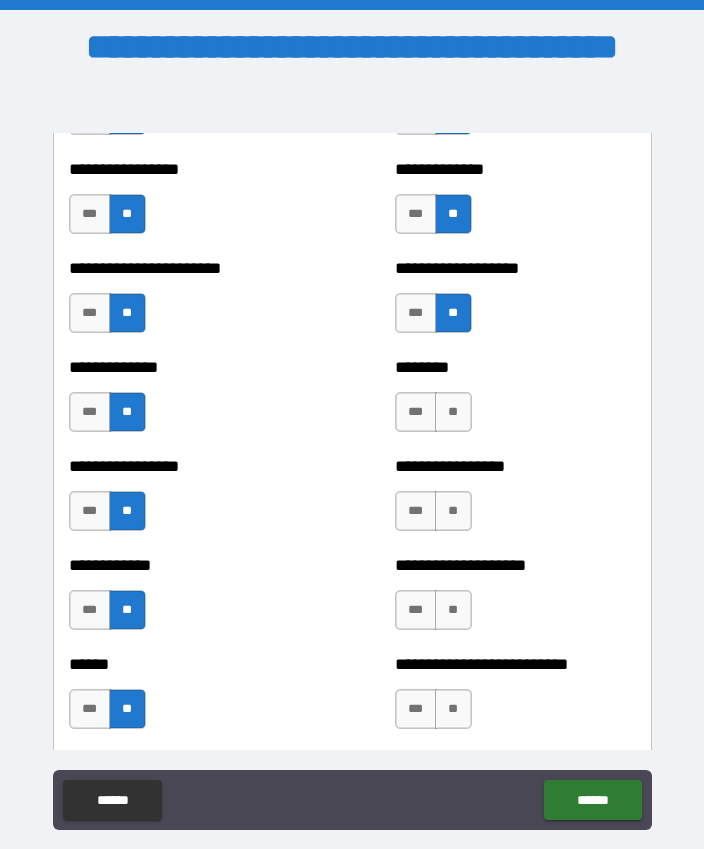 click on "**" at bounding box center (453, 412) 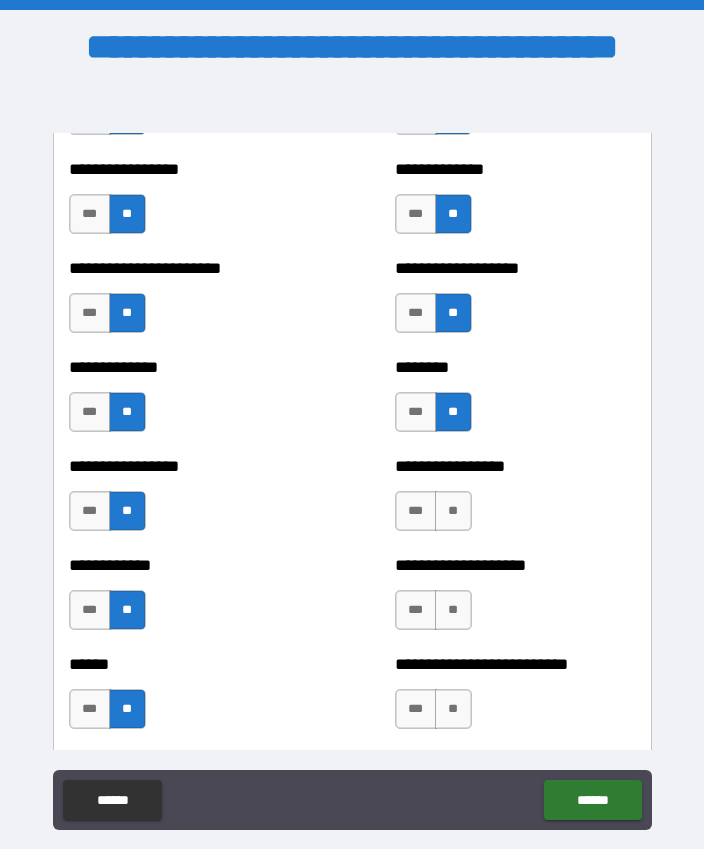 click on "**" at bounding box center (453, 511) 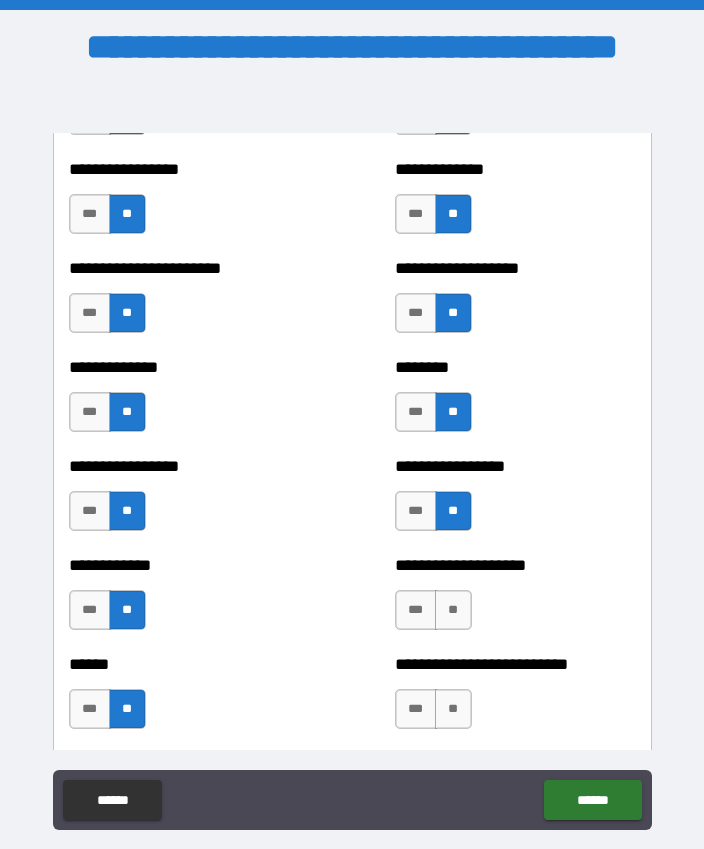 click on "**" at bounding box center (453, 610) 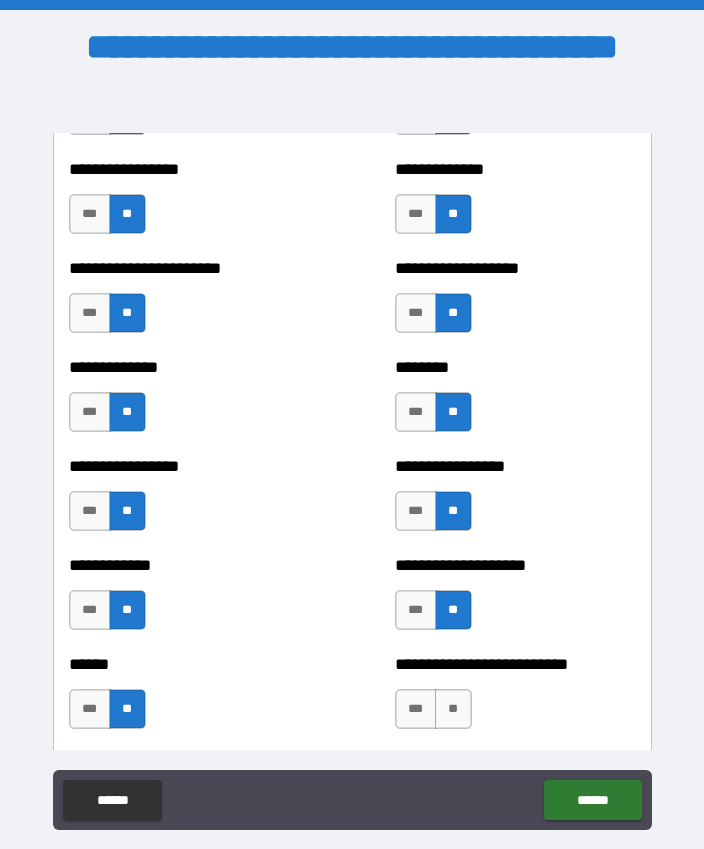click on "**" at bounding box center [453, 709] 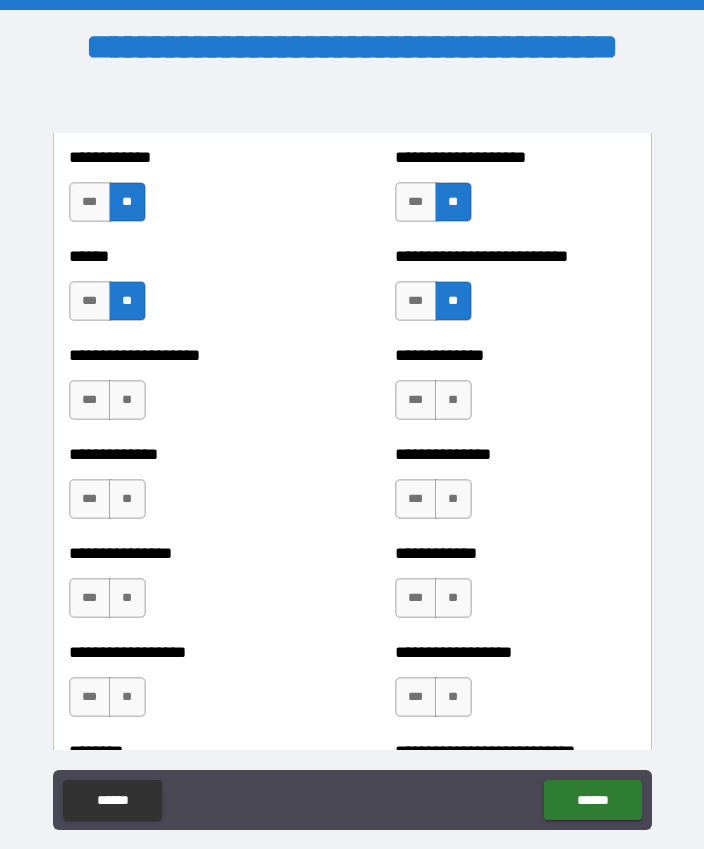 scroll, scrollTop: 4105, scrollLeft: 0, axis: vertical 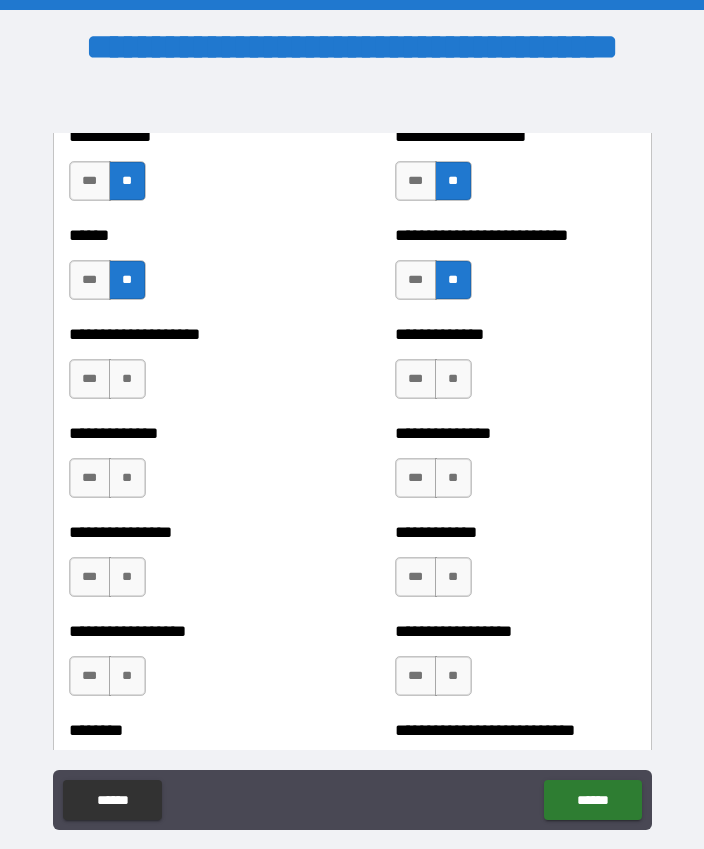 click on "**" at bounding box center [127, 379] 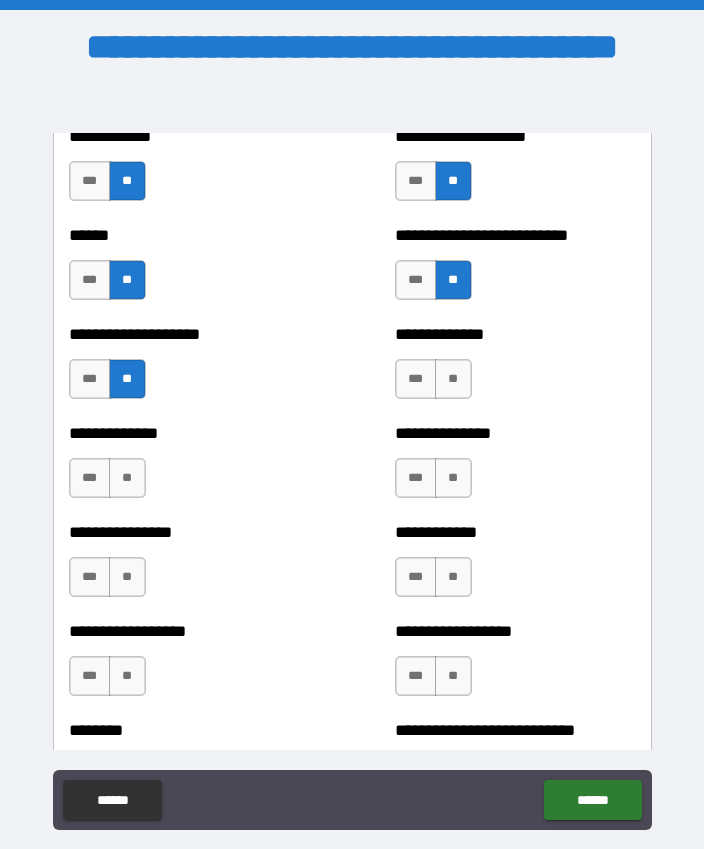click on "**" at bounding box center [127, 478] 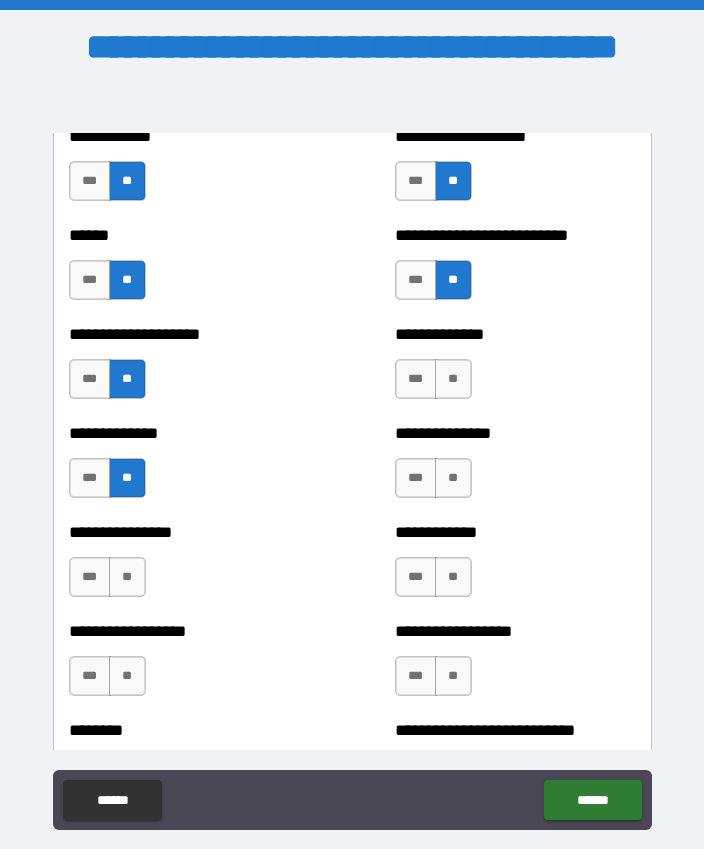 click on "**" at bounding box center (127, 577) 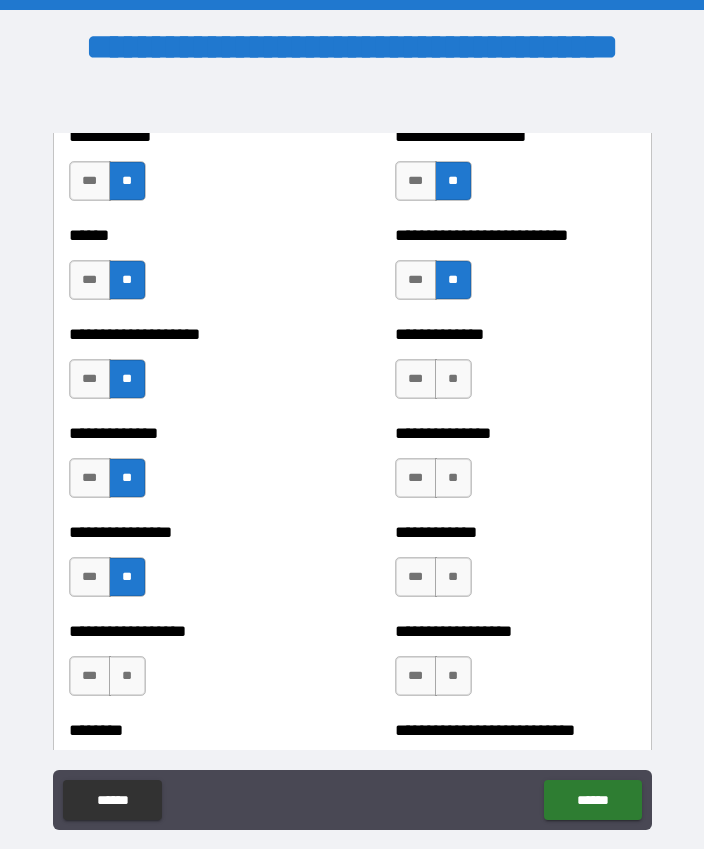 click on "**" at bounding box center [127, 676] 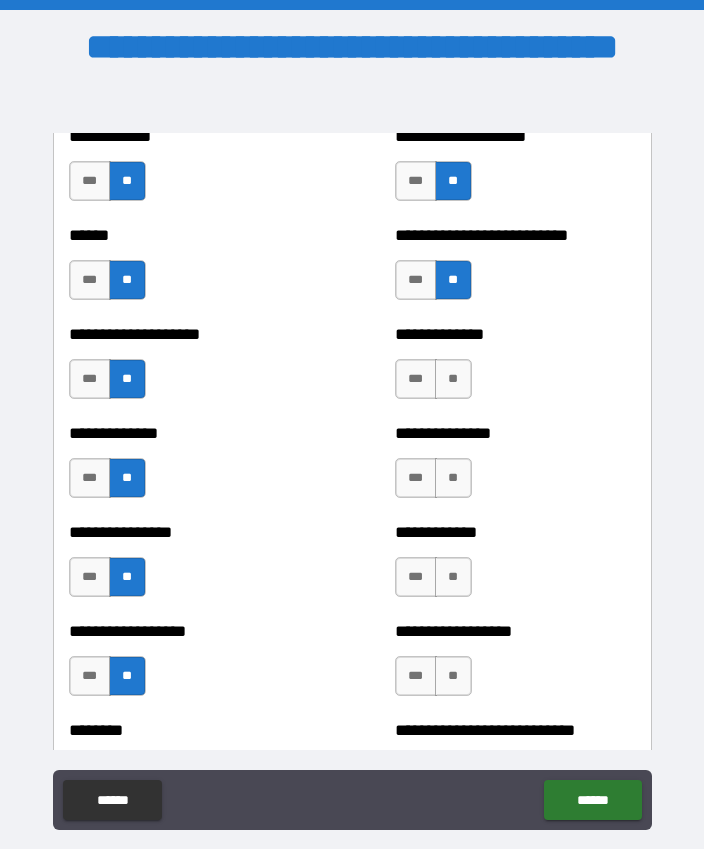click on "**" at bounding box center [453, 379] 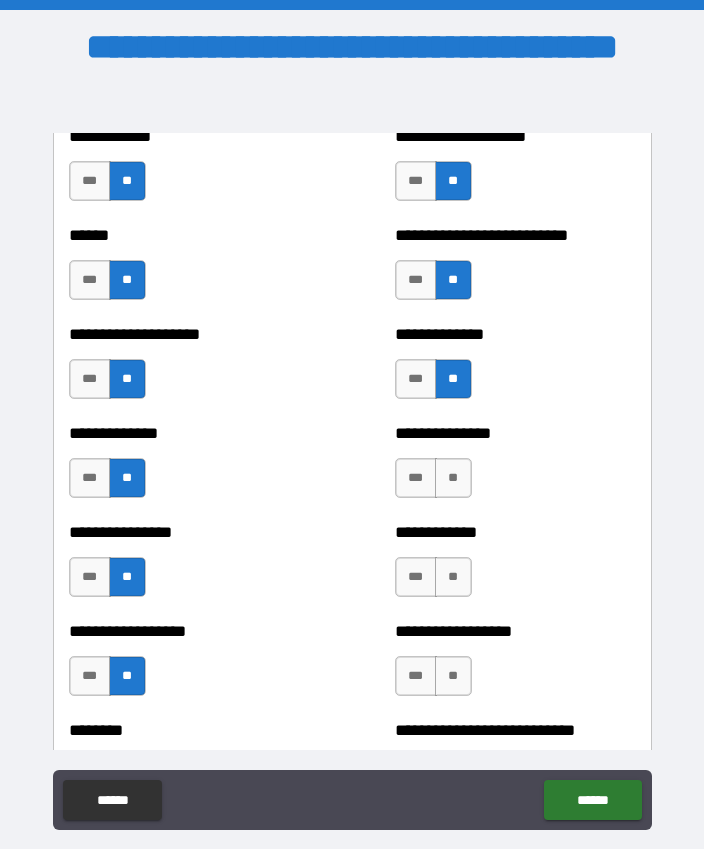 click on "**" at bounding box center (453, 478) 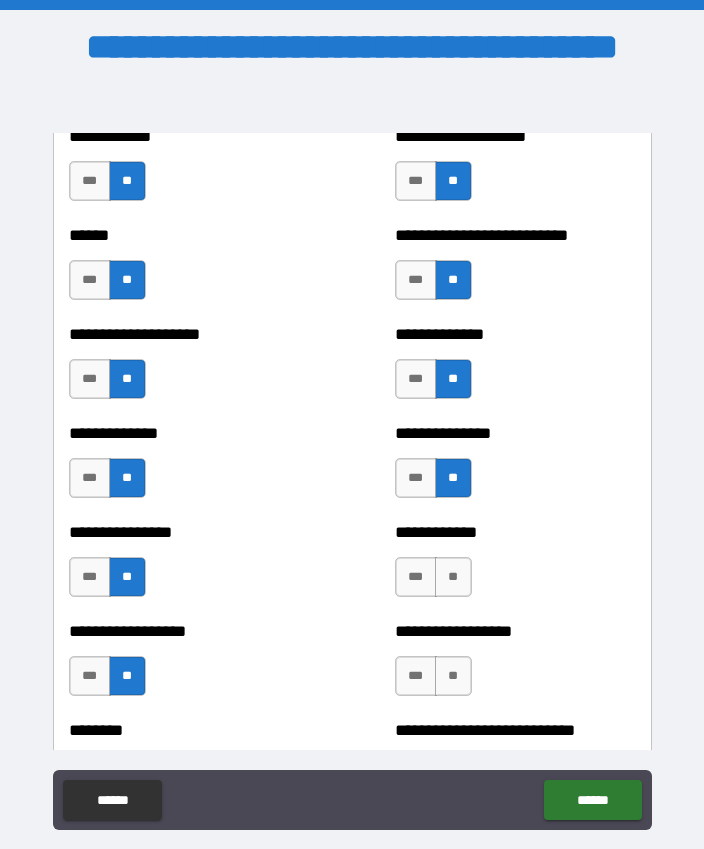 click on "**" at bounding box center [453, 577] 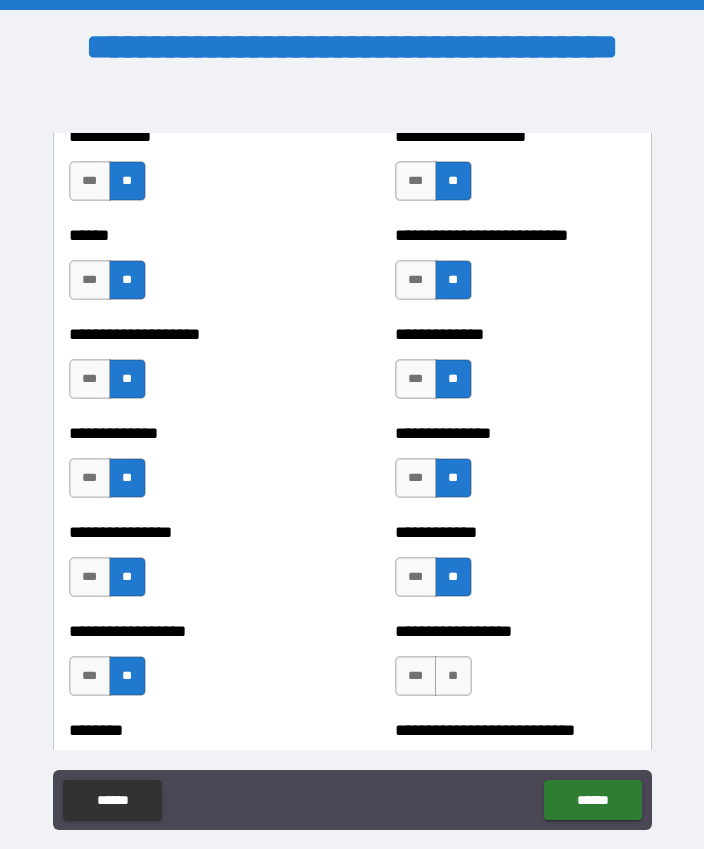 click on "**" at bounding box center [453, 676] 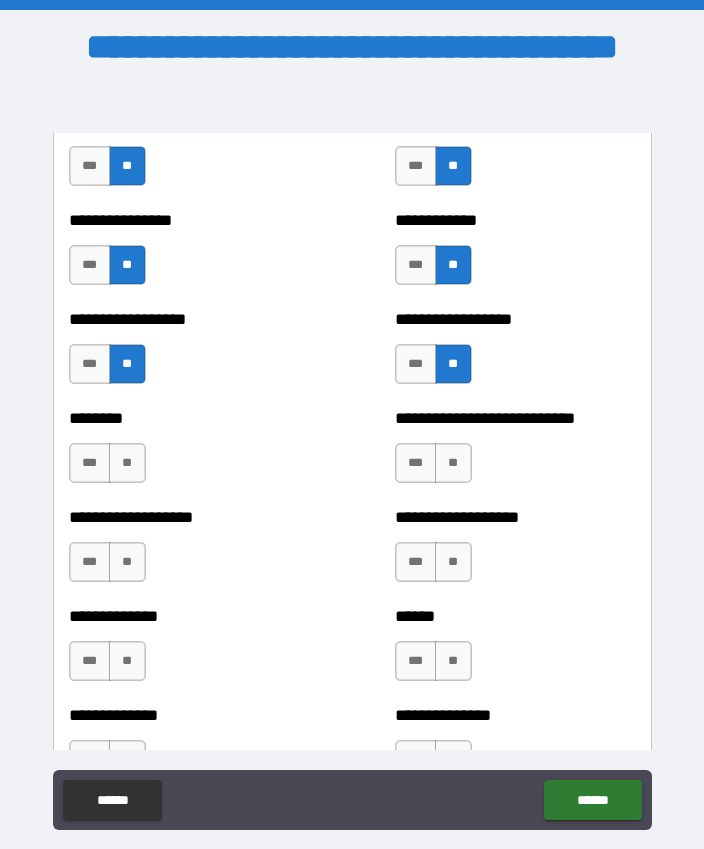 scroll, scrollTop: 4428, scrollLeft: 0, axis: vertical 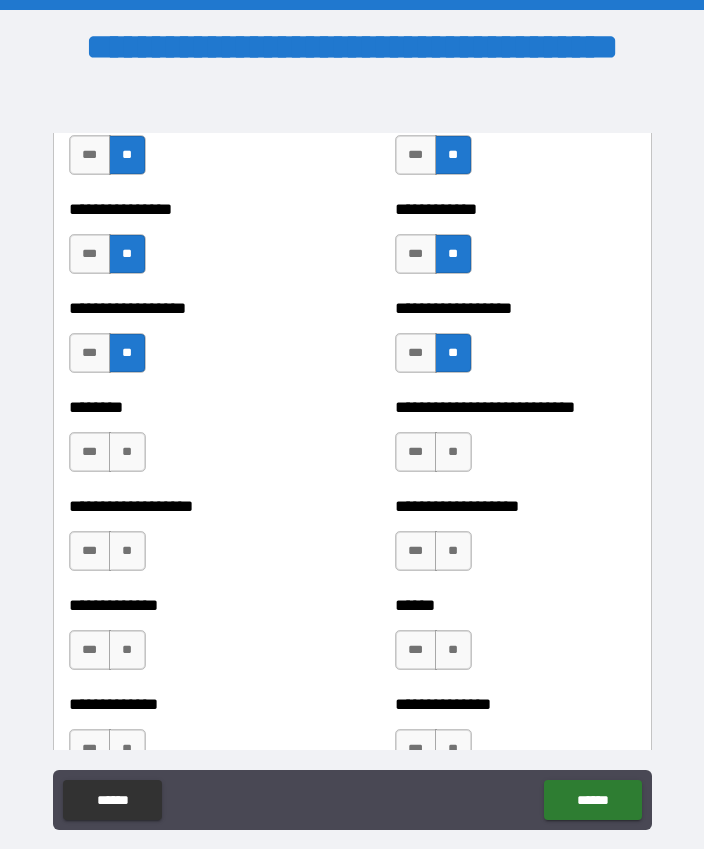 click on "**" at bounding box center (127, 452) 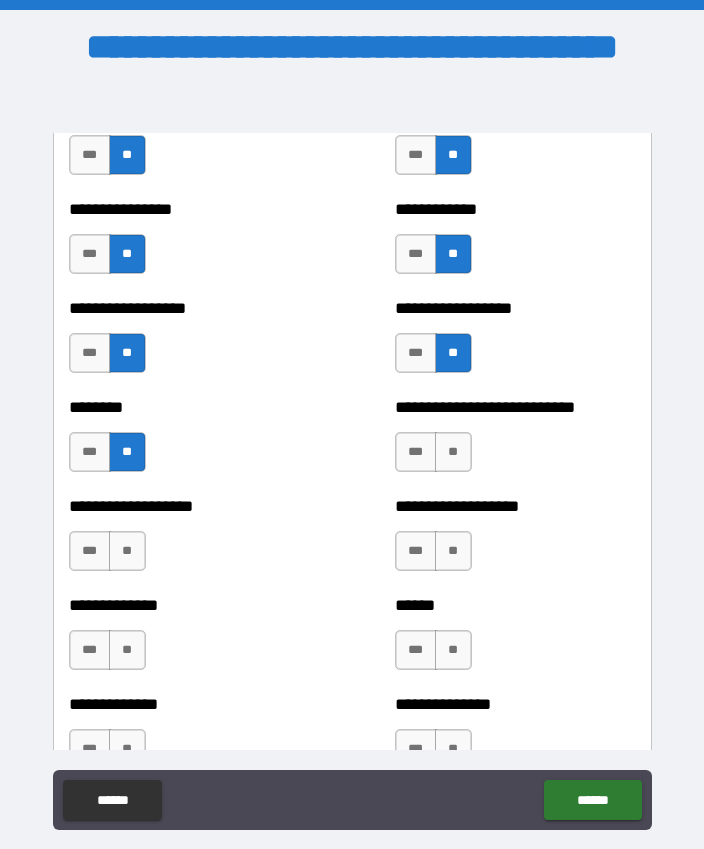 click on "**" at bounding box center (127, 551) 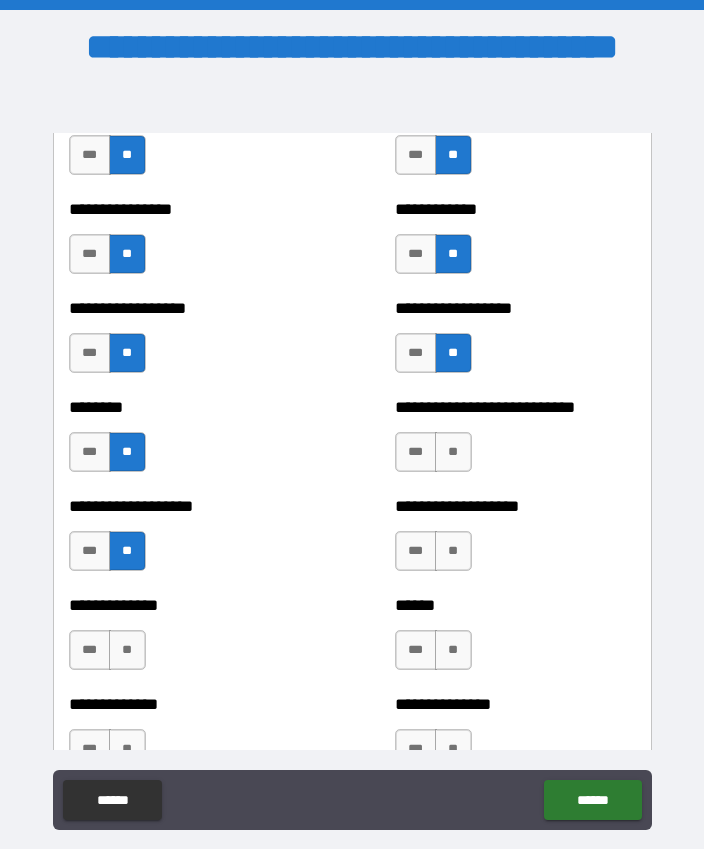 click on "**" at bounding box center (127, 650) 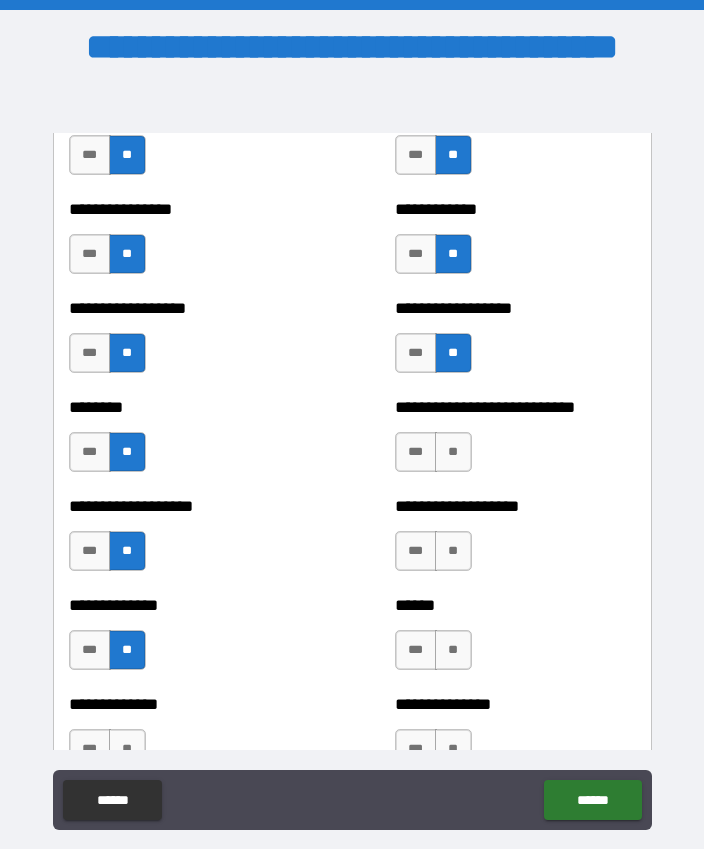 click on "**" at bounding box center [453, 452] 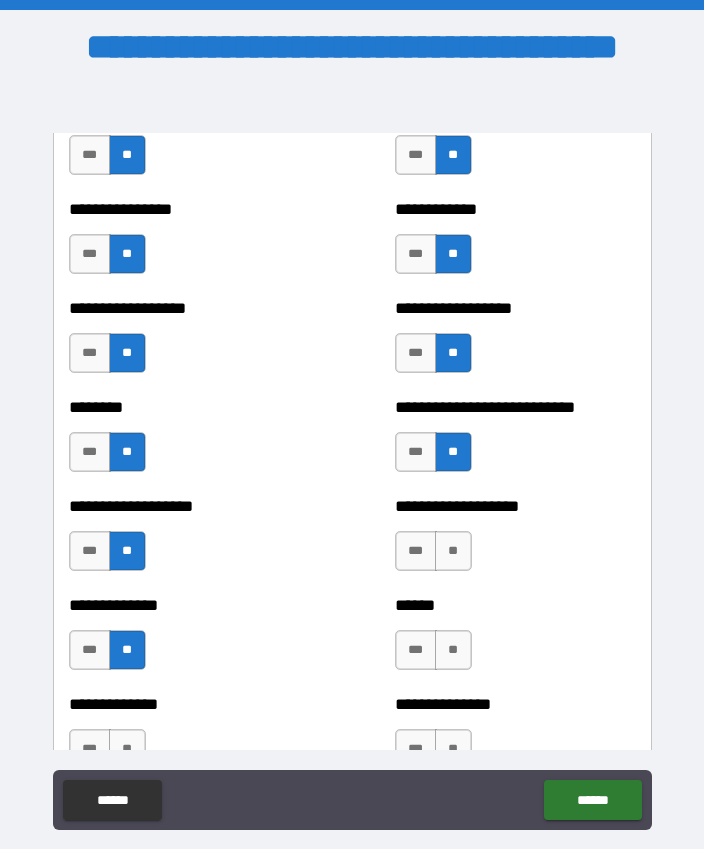 click on "**" at bounding box center (453, 551) 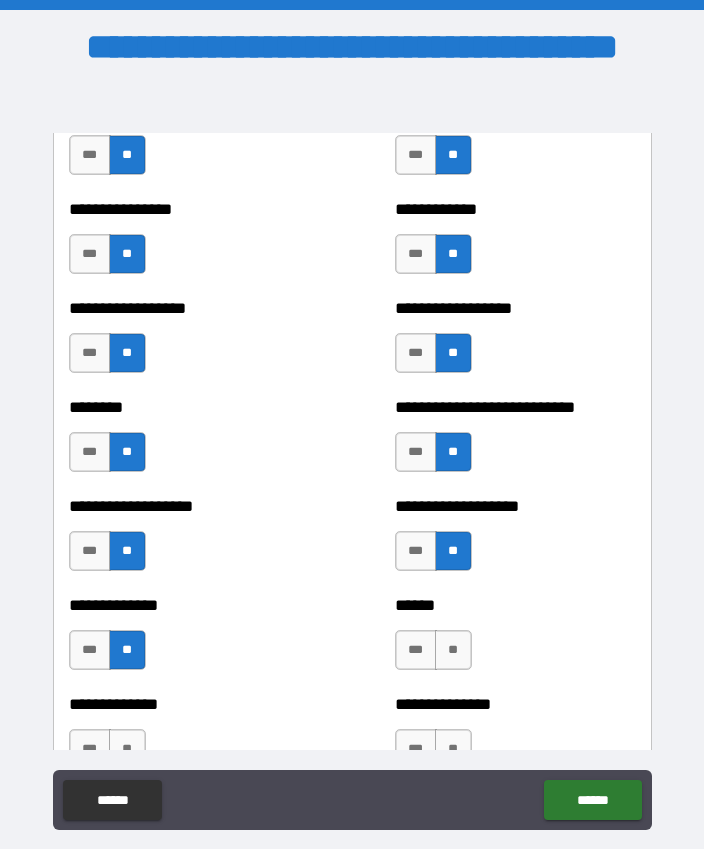 click on "**" at bounding box center [453, 650] 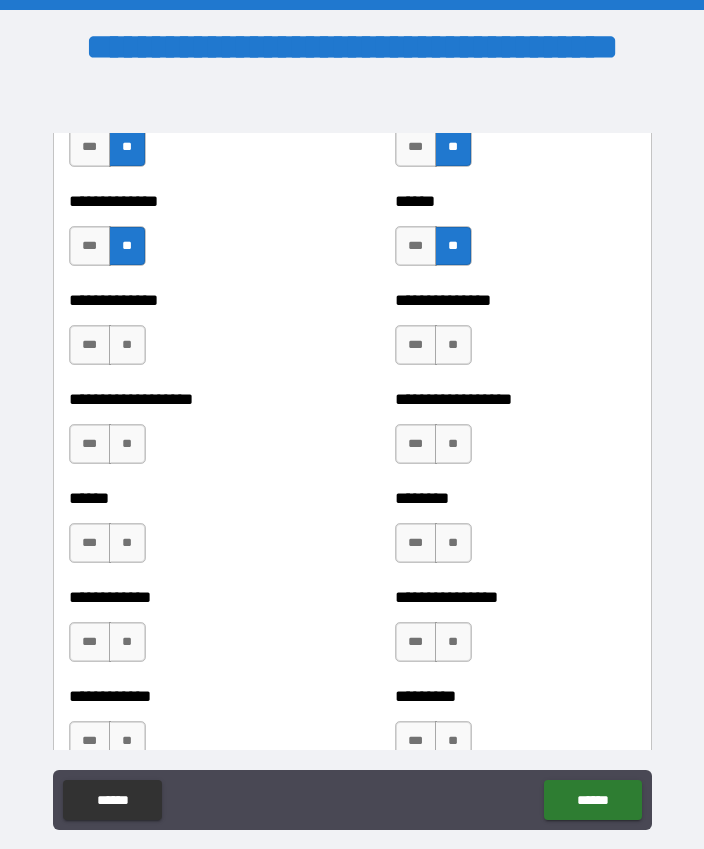scroll, scrollTop: 4831, scrollLeft: 0, axis: vertical 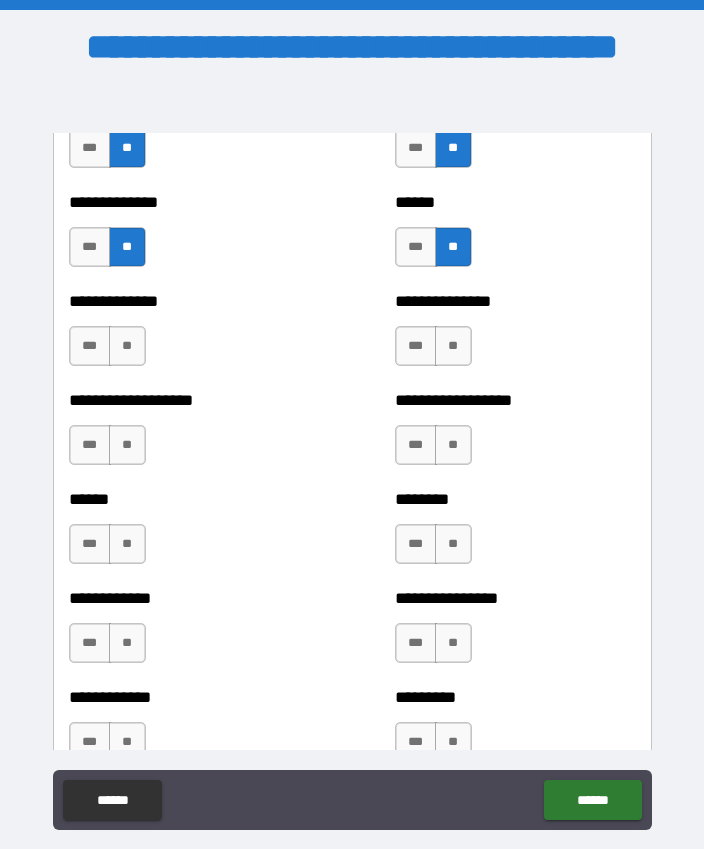click on "**" at bounding box center (453, 346) 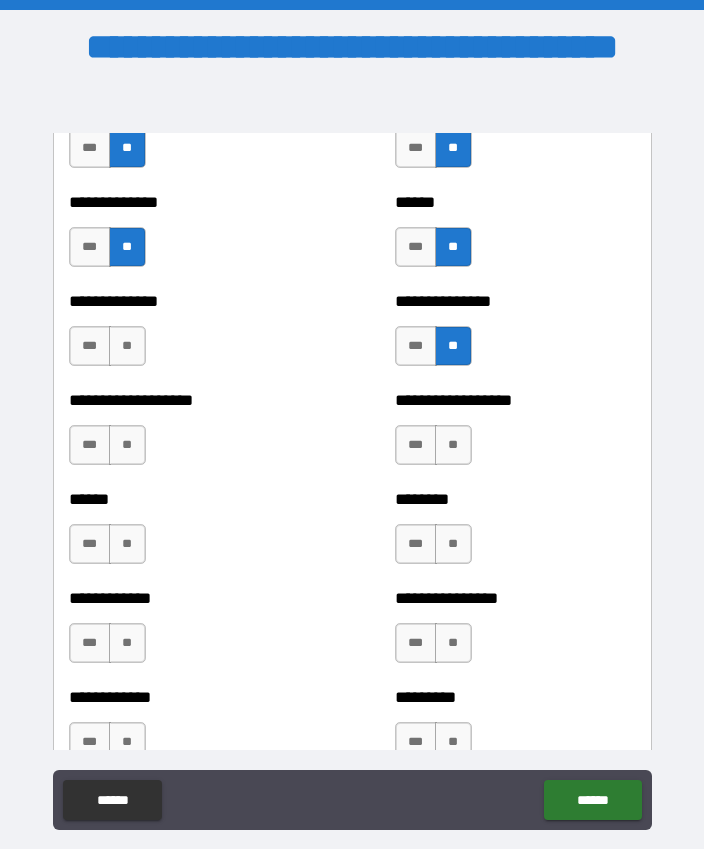 click on "**" at bounding box center (453, 445) 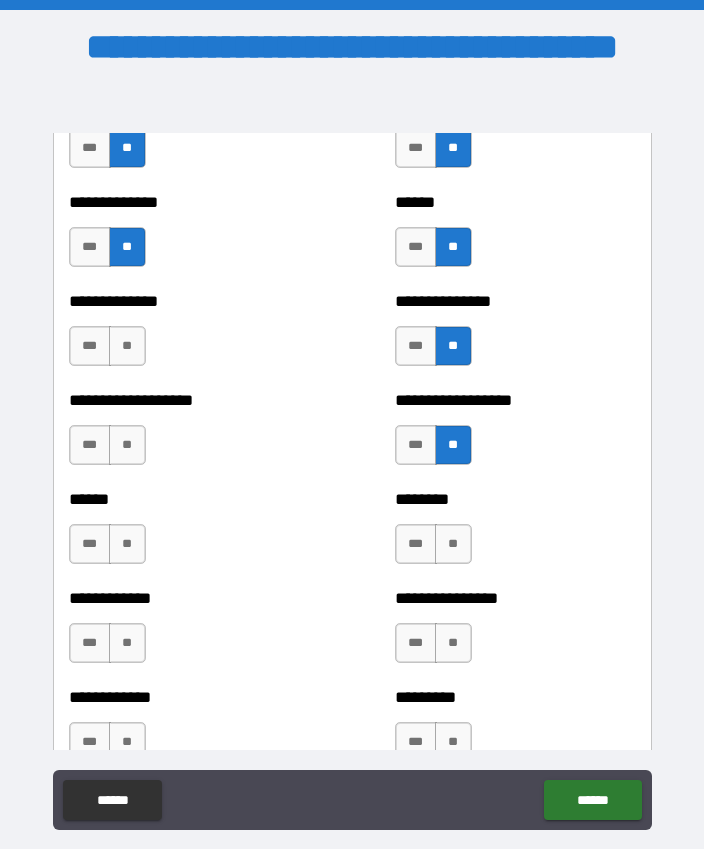 click on "**" at bounding box center (127, 445) 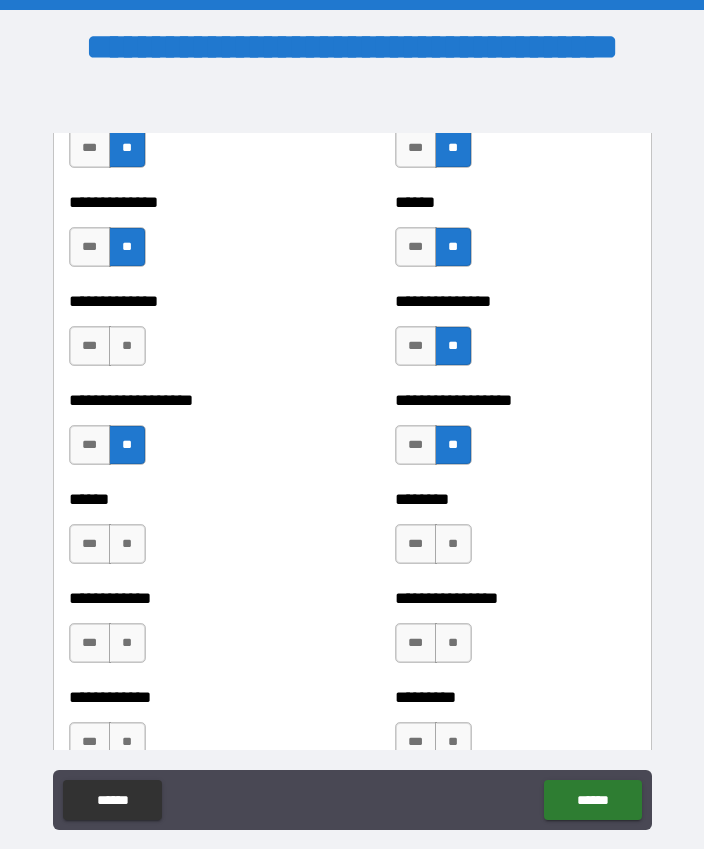 click on "**" at bounding box center (127, 544) 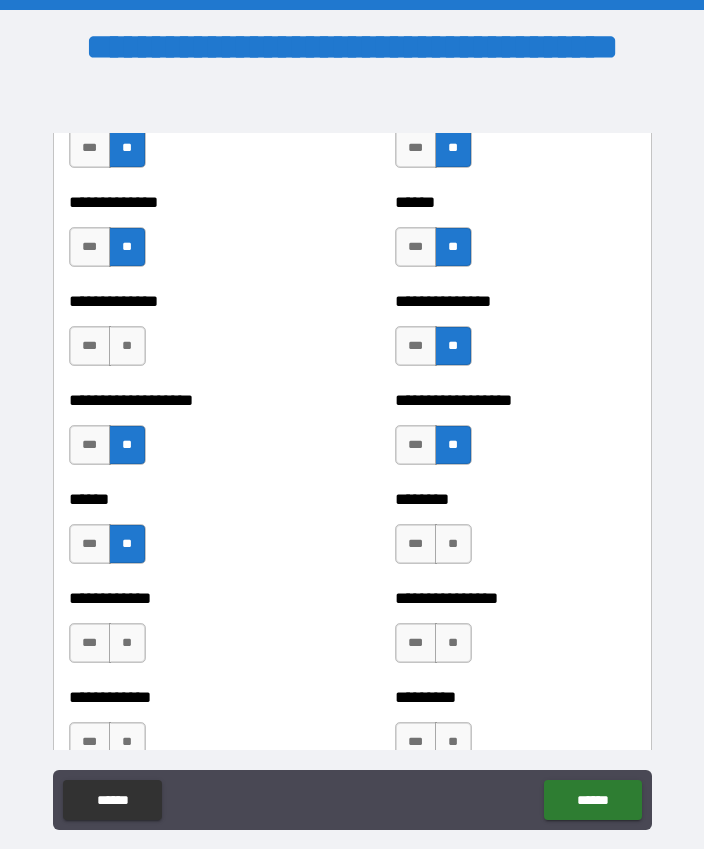 click on "**" at bounding box center [453, 544] 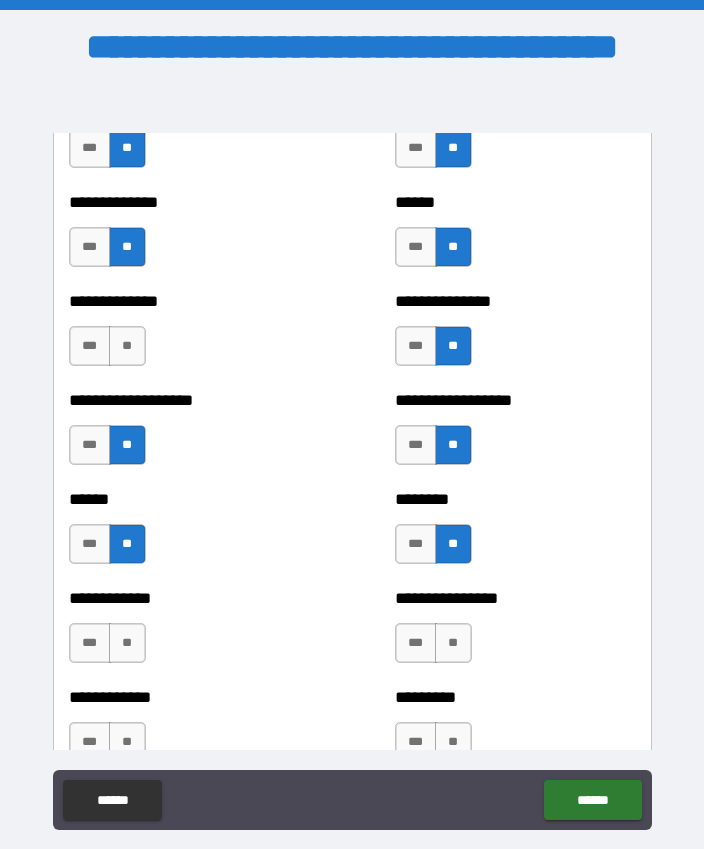 click on "**" at bounding box center (453, 643) 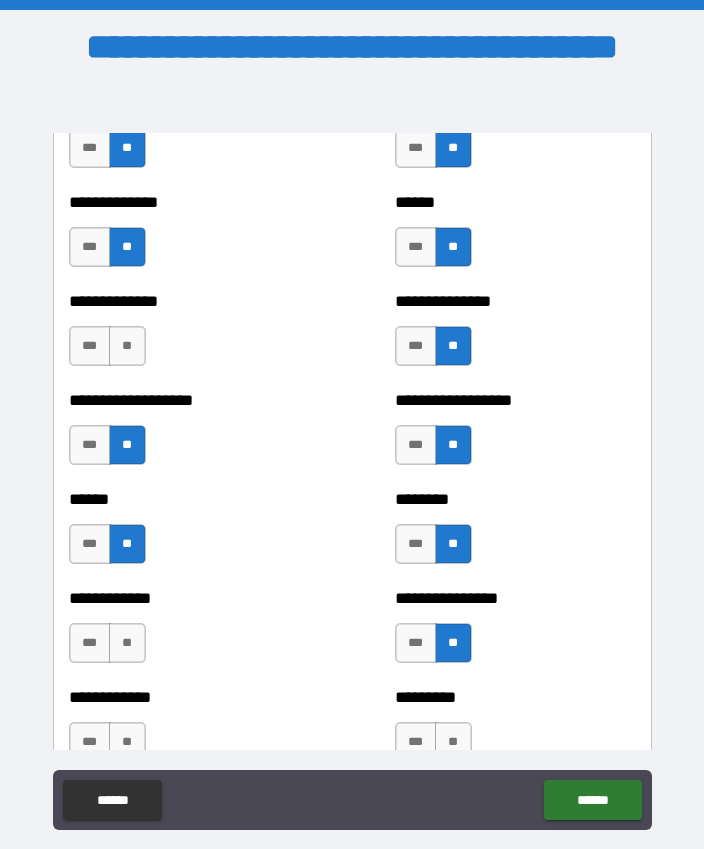 click on "**" at bounding box center (127, 643) 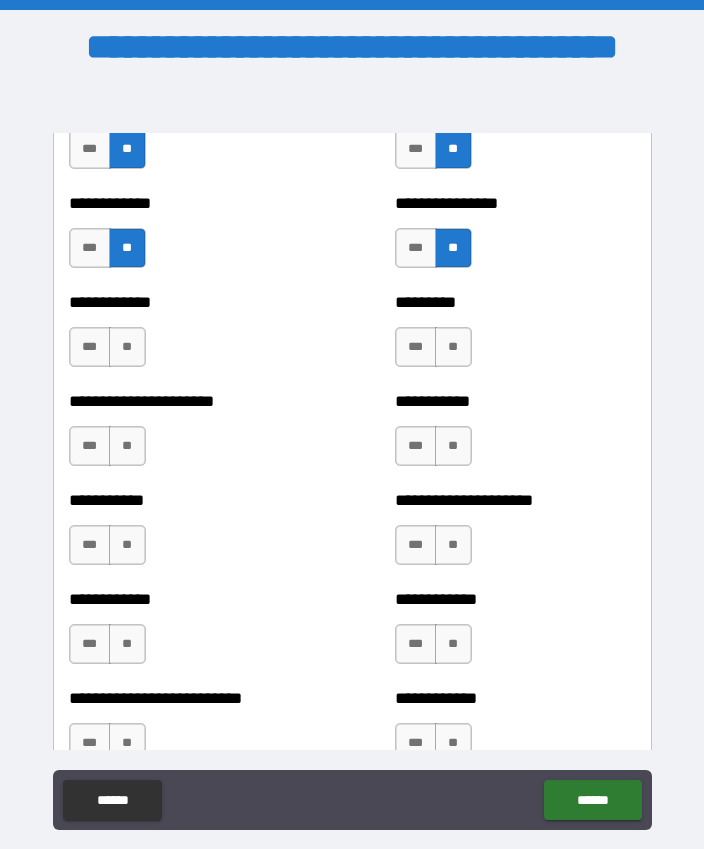 scroll, scrollTop: 5228, scrollLeft: 0, axis: vertical 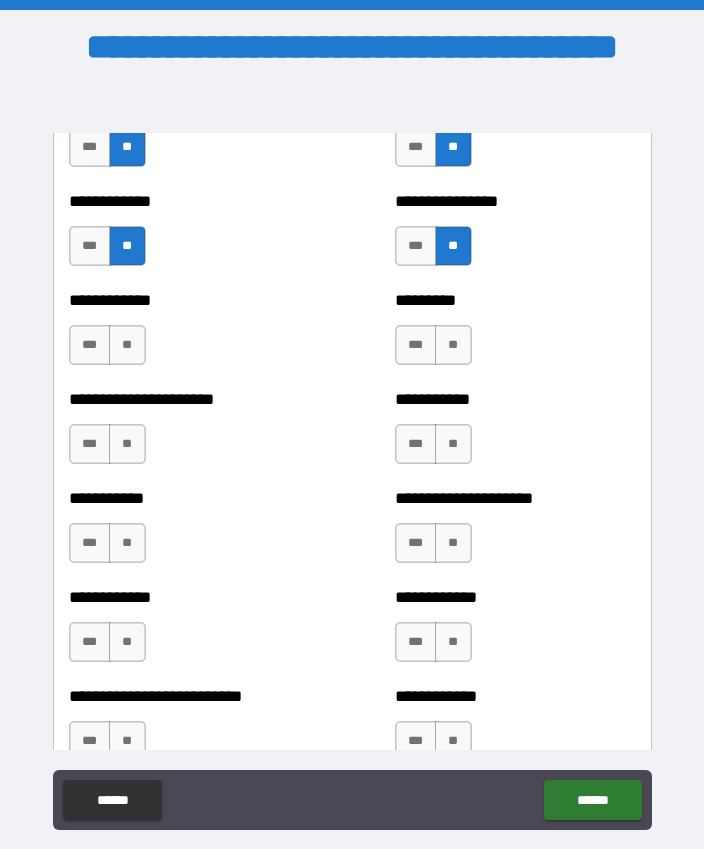 click on "**" at bounding box center (127, 345) 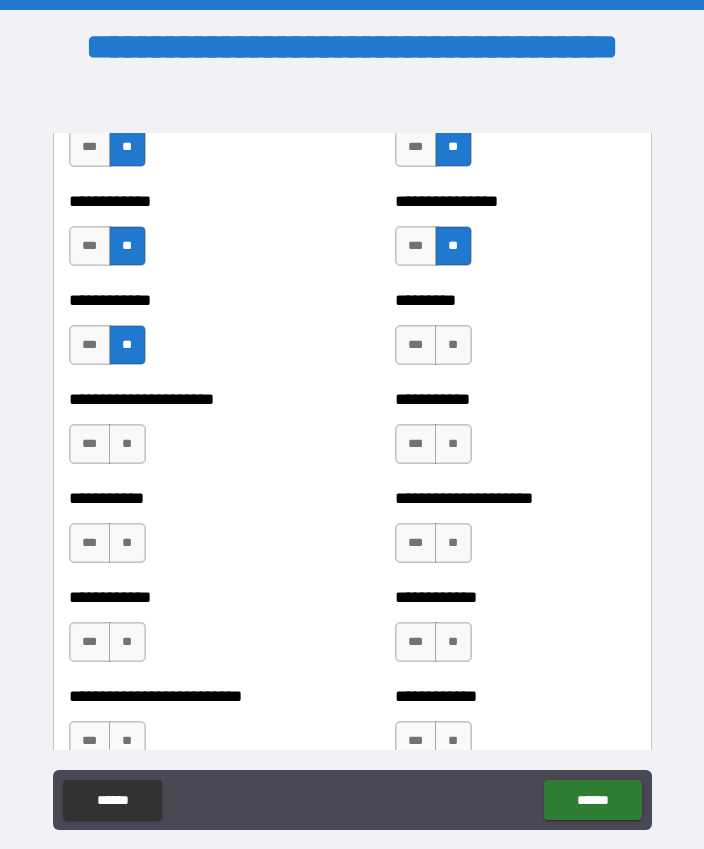 click on "**" at bounding box center [127, 444] 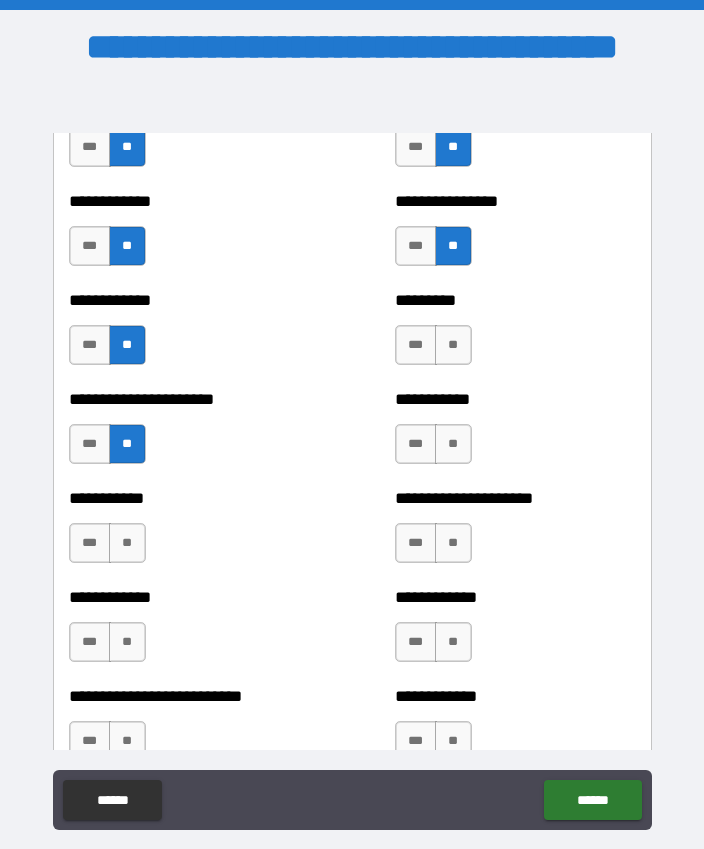click on "**" at bounding box center (127, 543) 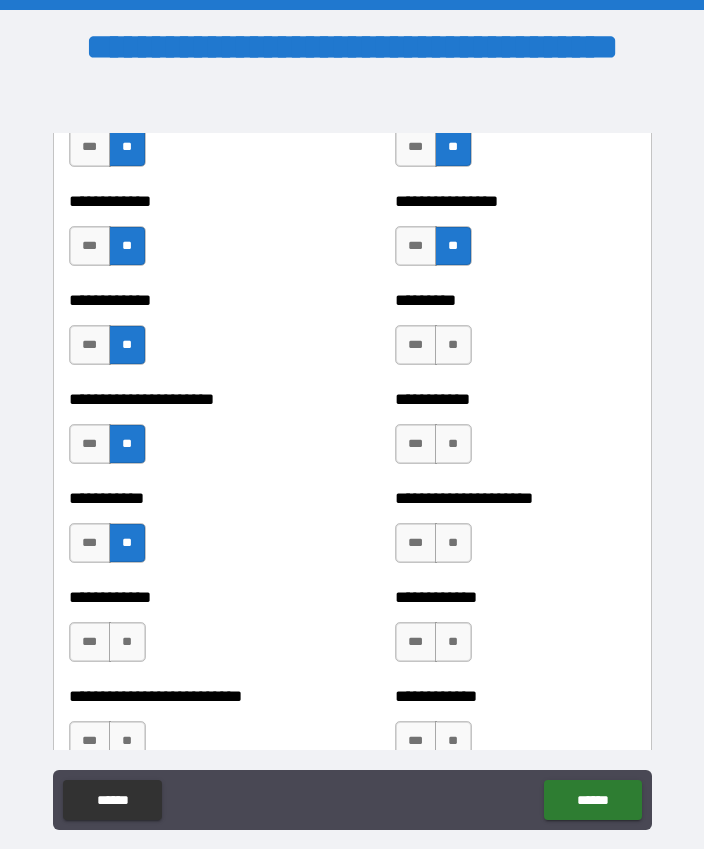 click on "**" at bounding box center (127, 642) 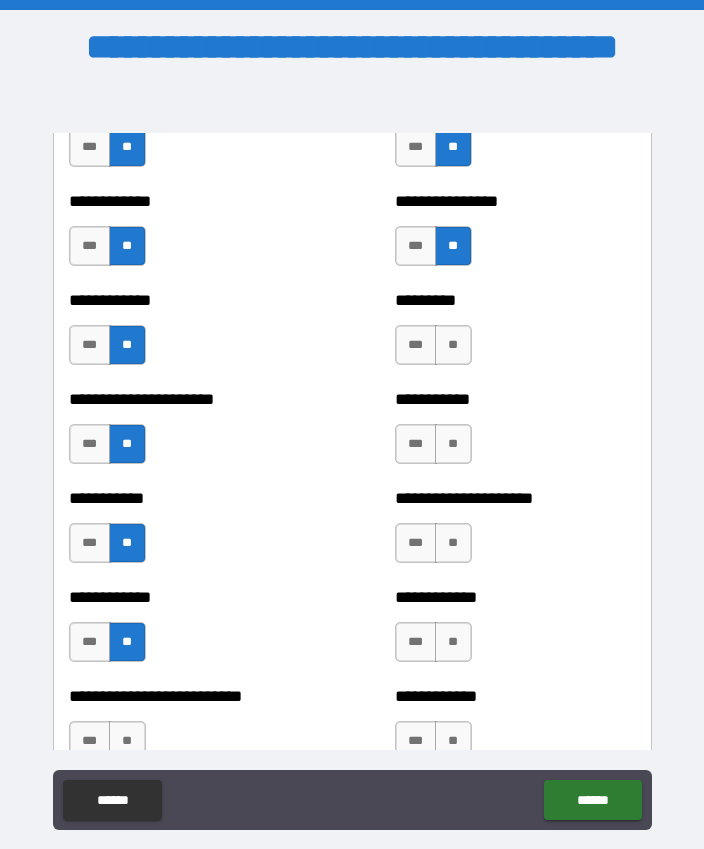 click on "**" at bounding box center [127, 741] 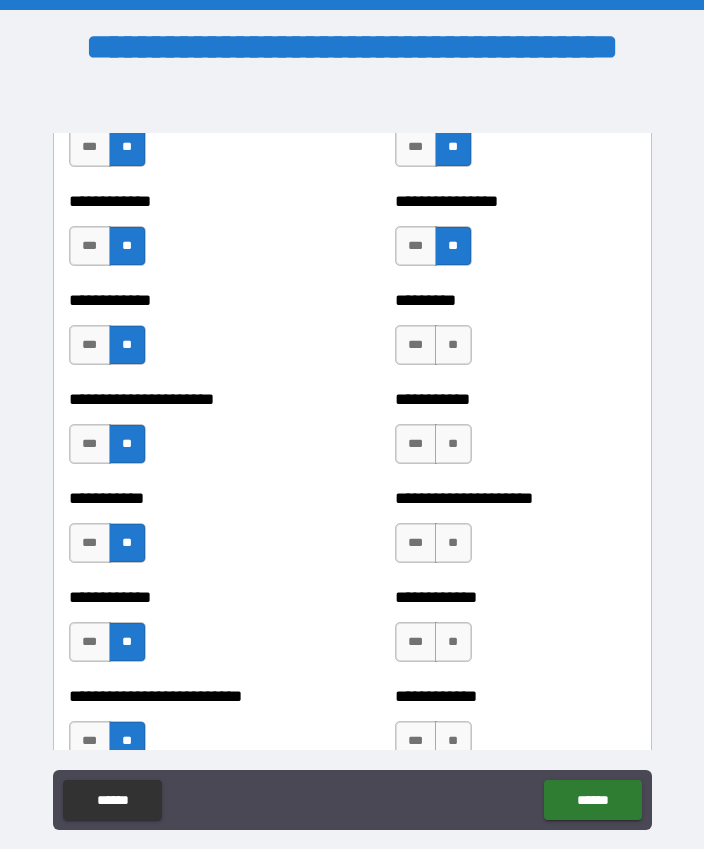 click on "**" at bounding box center [453, 345] 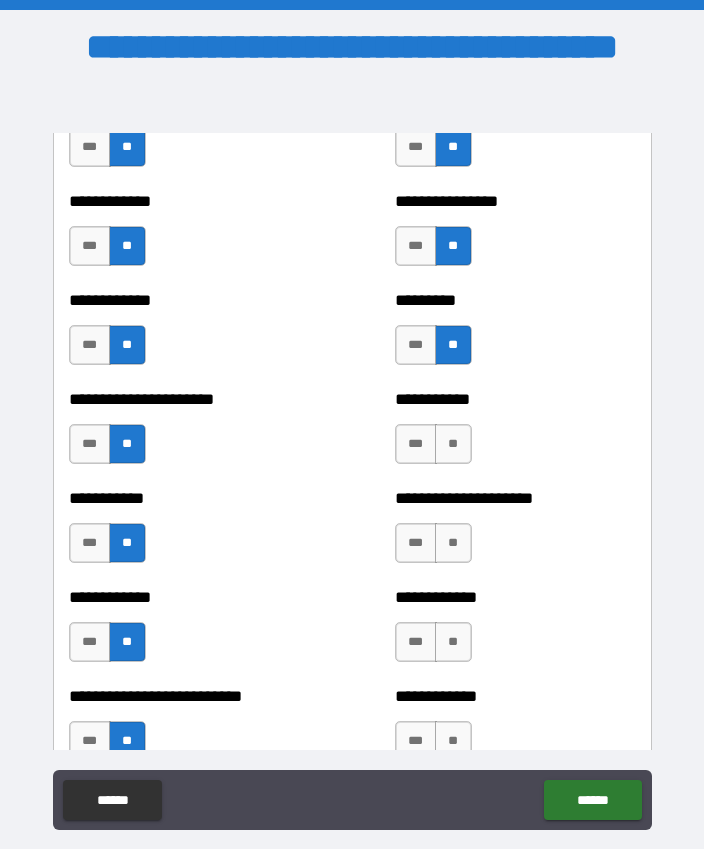 click on "**" at bounding box center (453, 444) 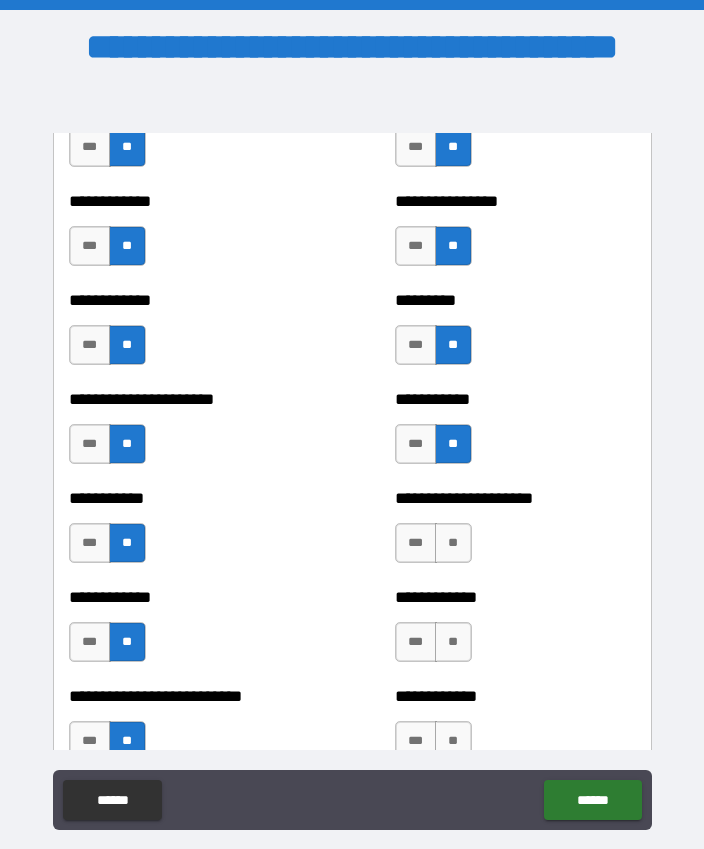 click on "**" at bounding box center [453, 543] 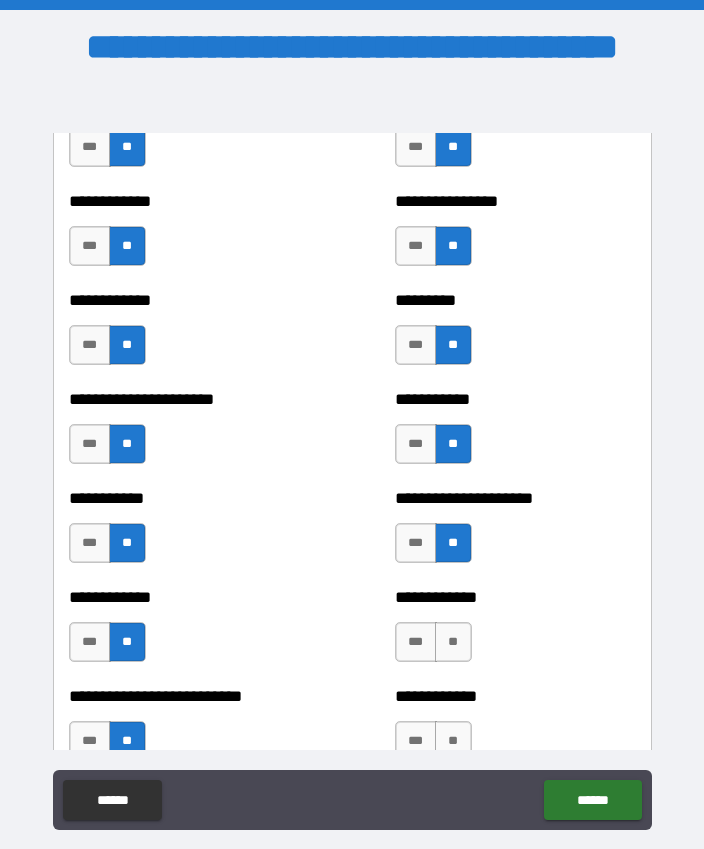 click on "**" at bounding box center [453, 642] 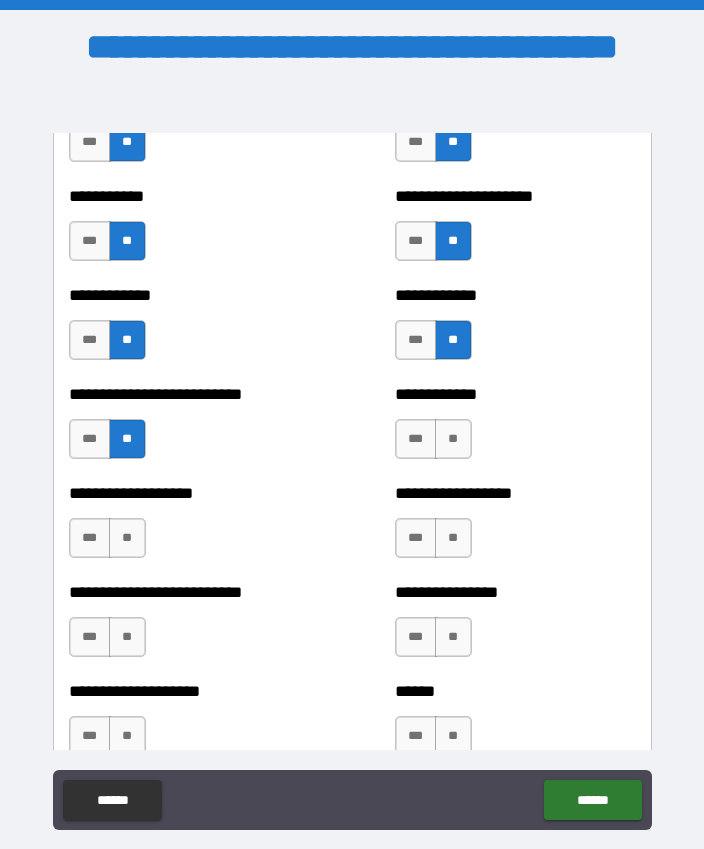 scroll, scrollTop: 5629, scrollLeft: 0, axis: vertical 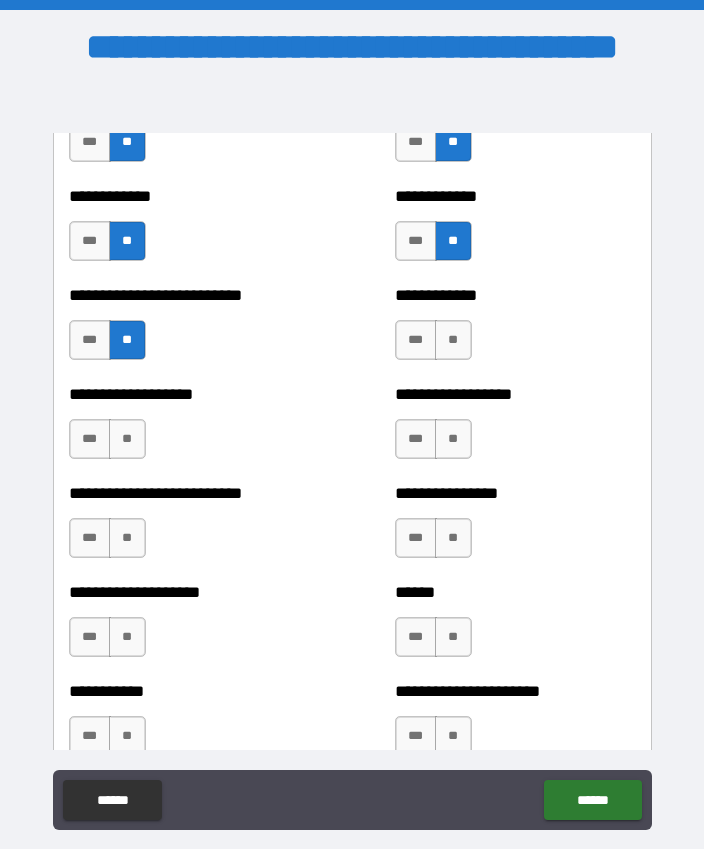 click on "**" at bounding box center (453, 340) 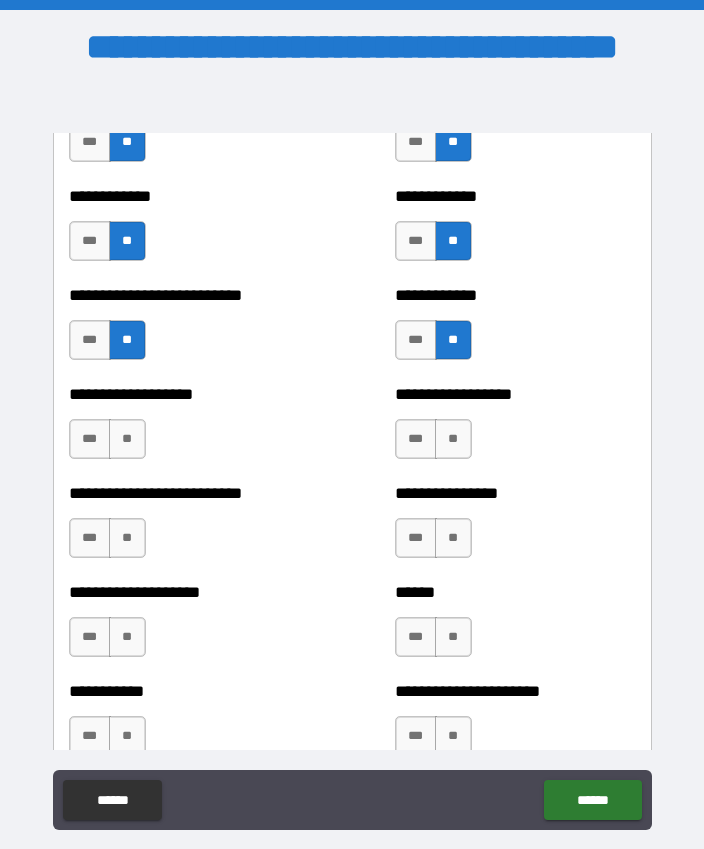 click on "**" at bounding box center (453, 439) 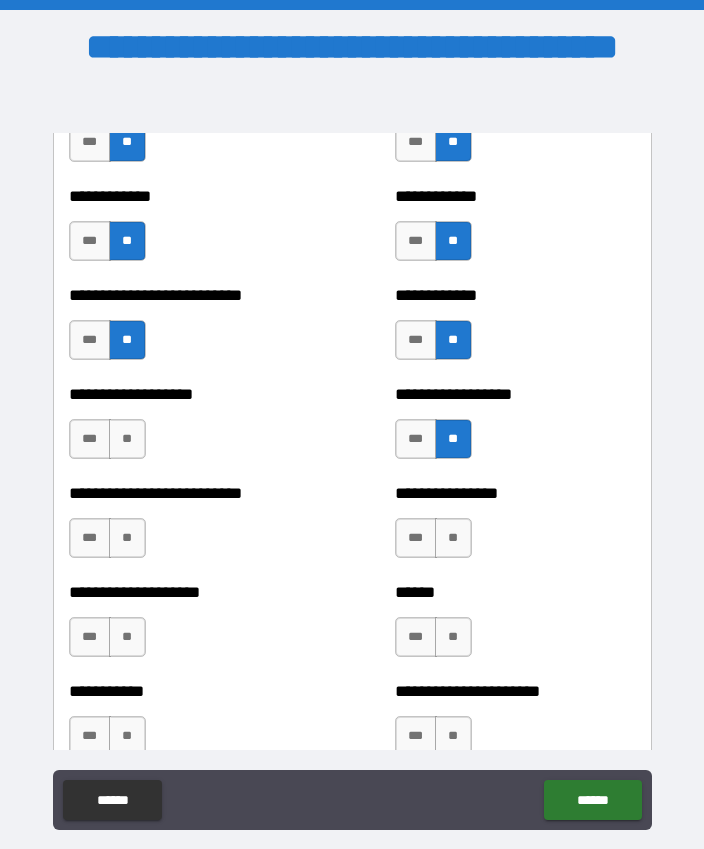 click on "**" at bounding box center (453, 538) 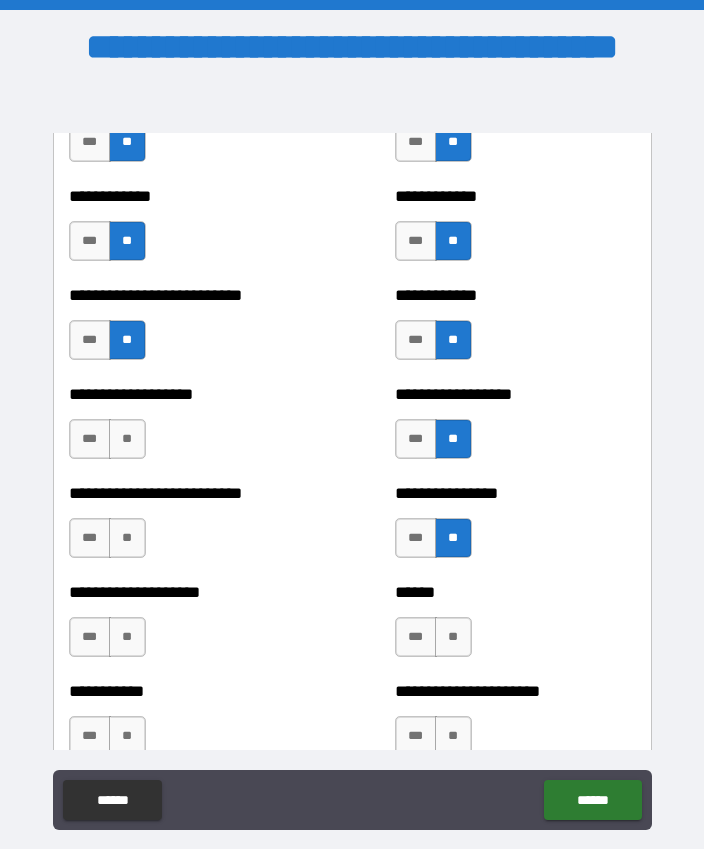 click on "**" at bounding box center [453, 637] 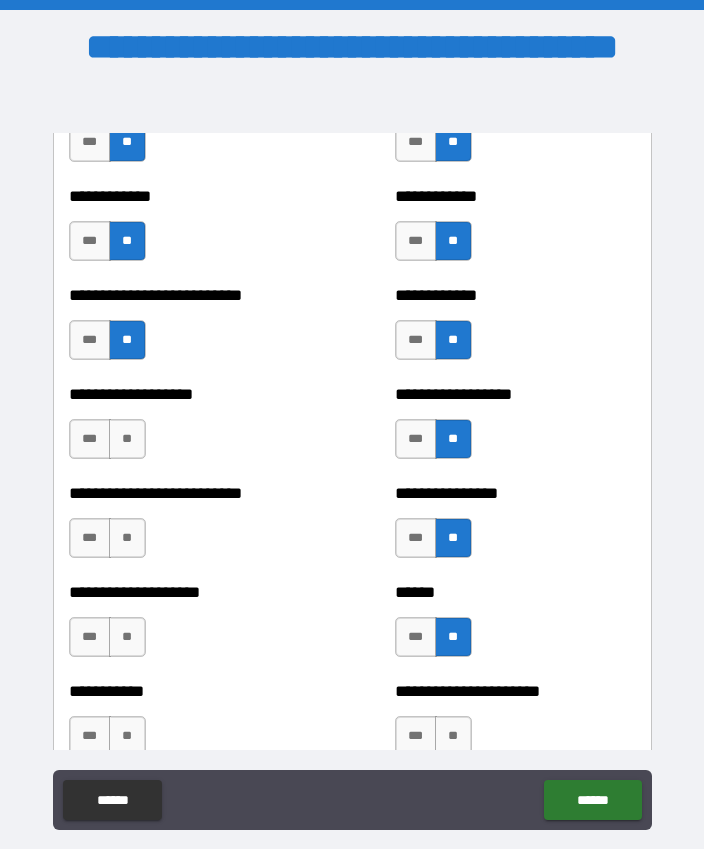 click on "**" at bounding box center [127, 439] 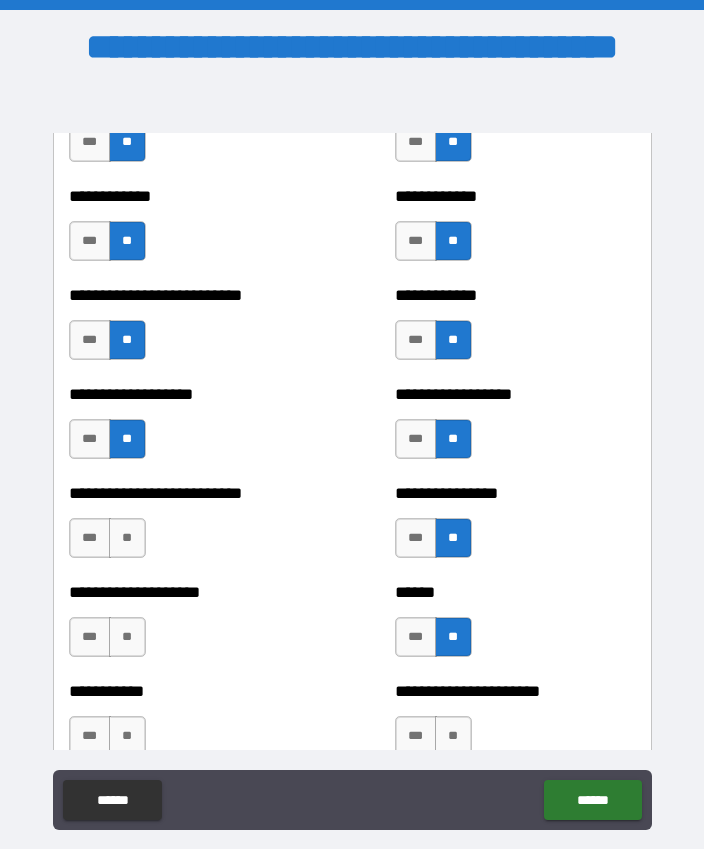 click on "**" at bounding box center [127, 538] 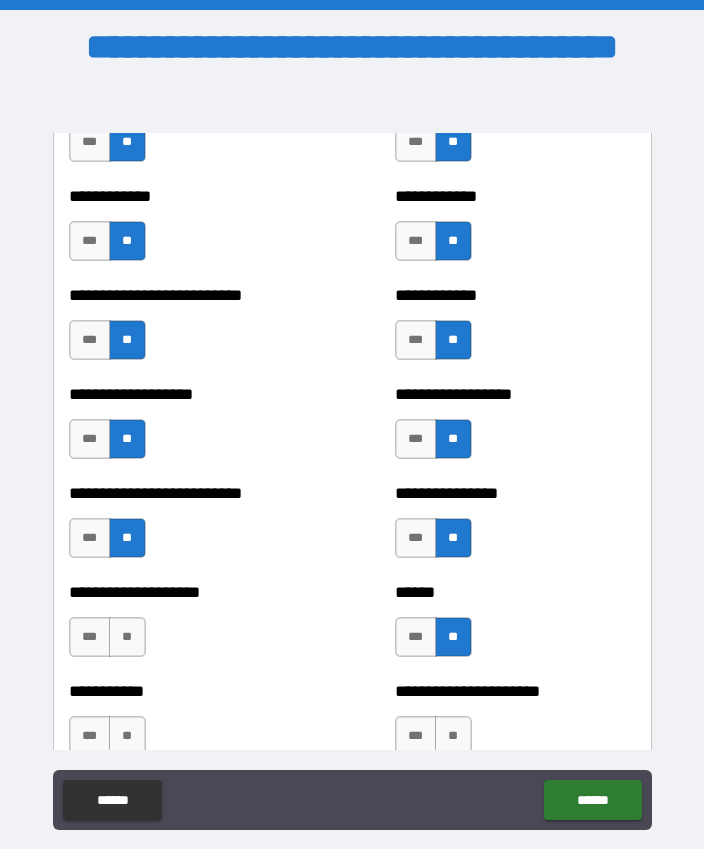 click on "**" at bounding box center [127, 637] 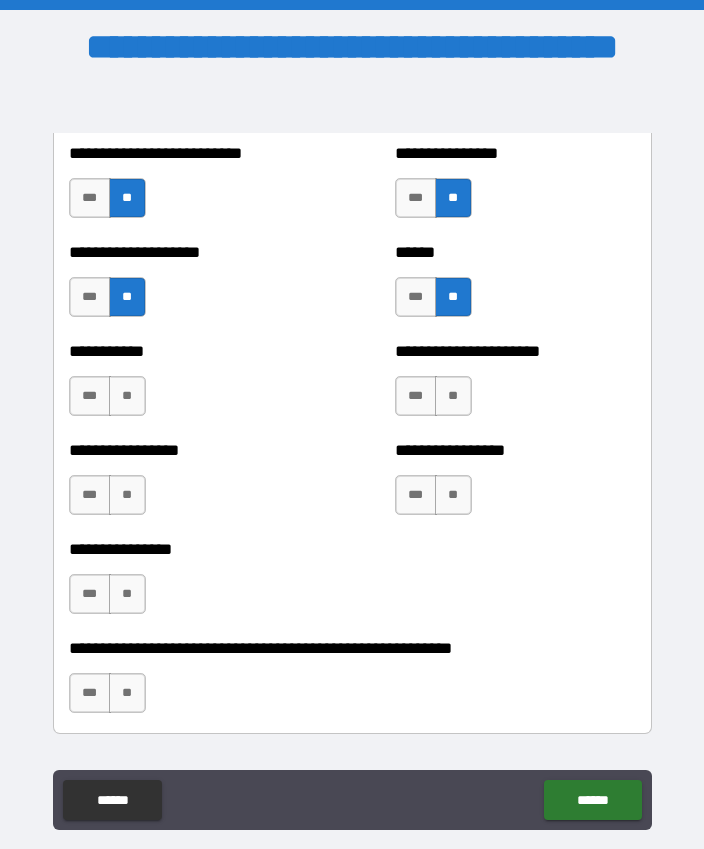 scroll, scrollTop: 5970, scrollLeft: 0, axis: vertical 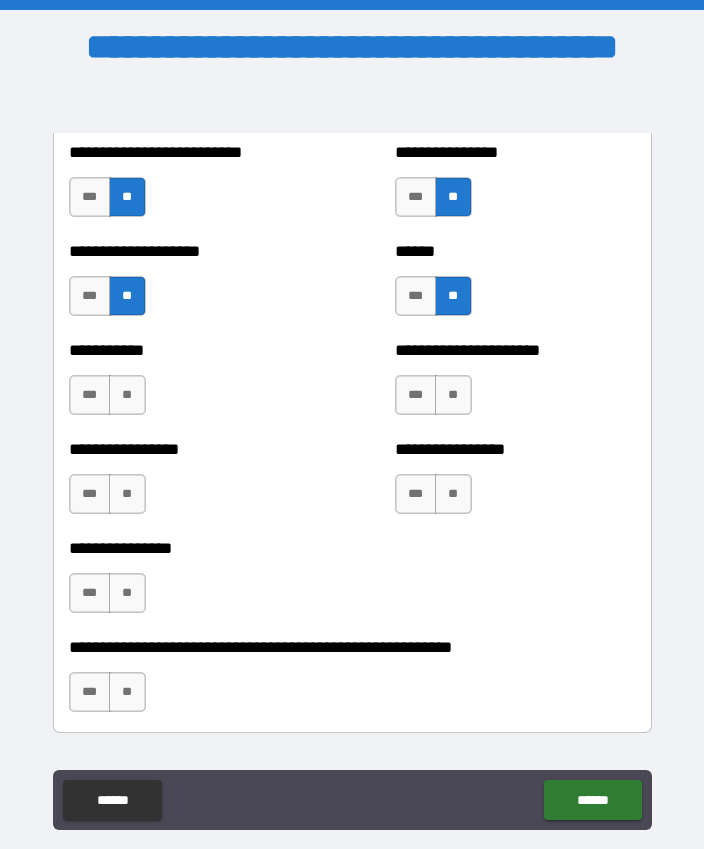 click on "**" at bounding box center (127, 395) 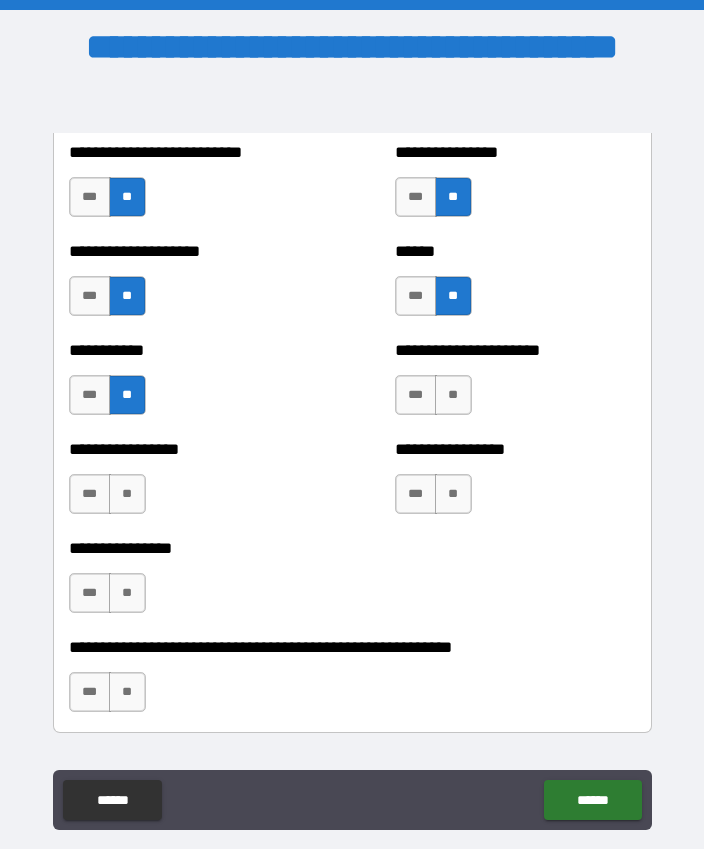 click on "**" at bounding box center (127, 494) 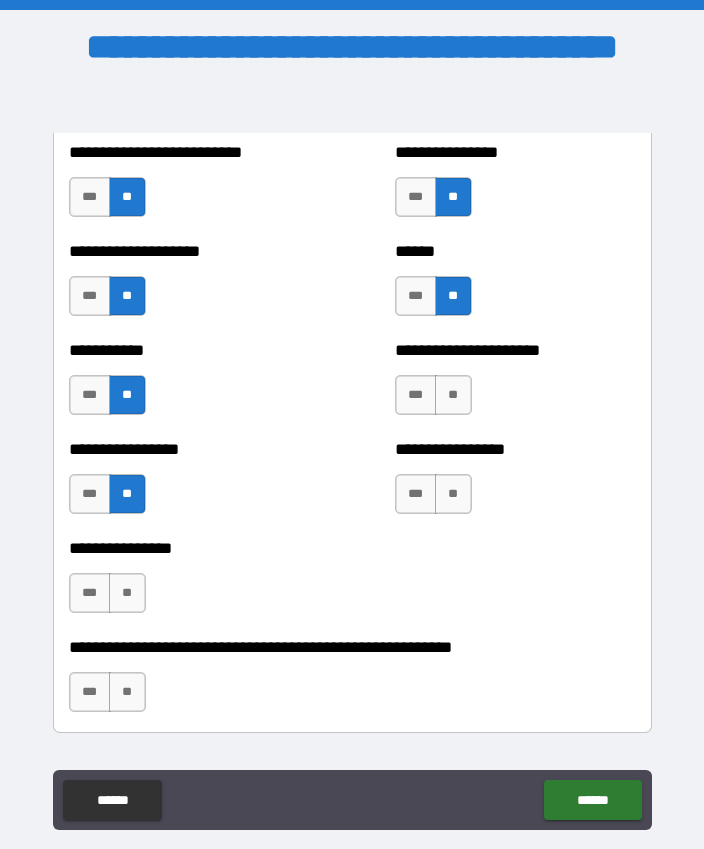 click on "**" at bounding box center [453, 395] 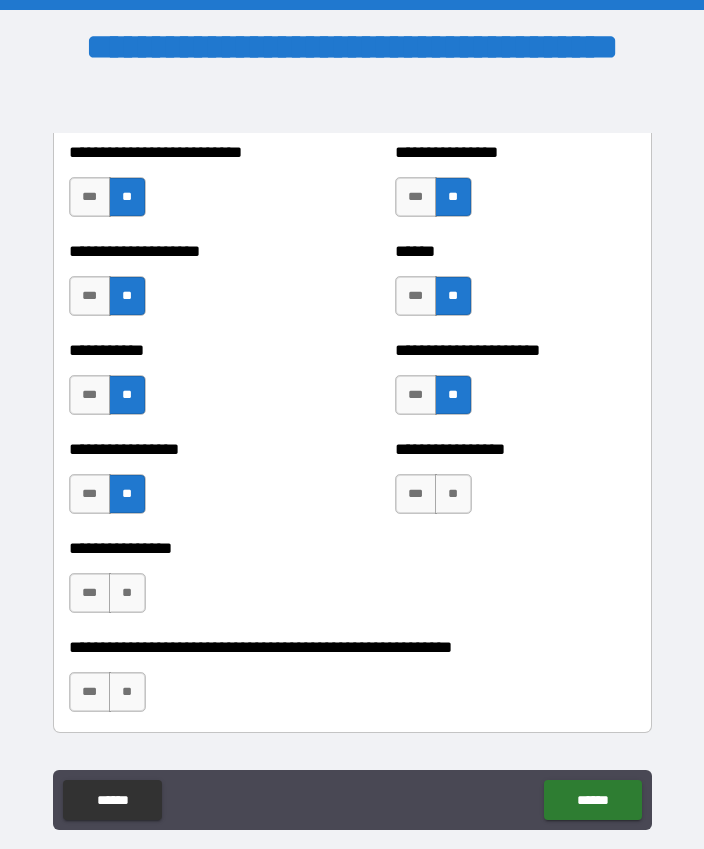 click on "**" at bounding box center [453, 494] 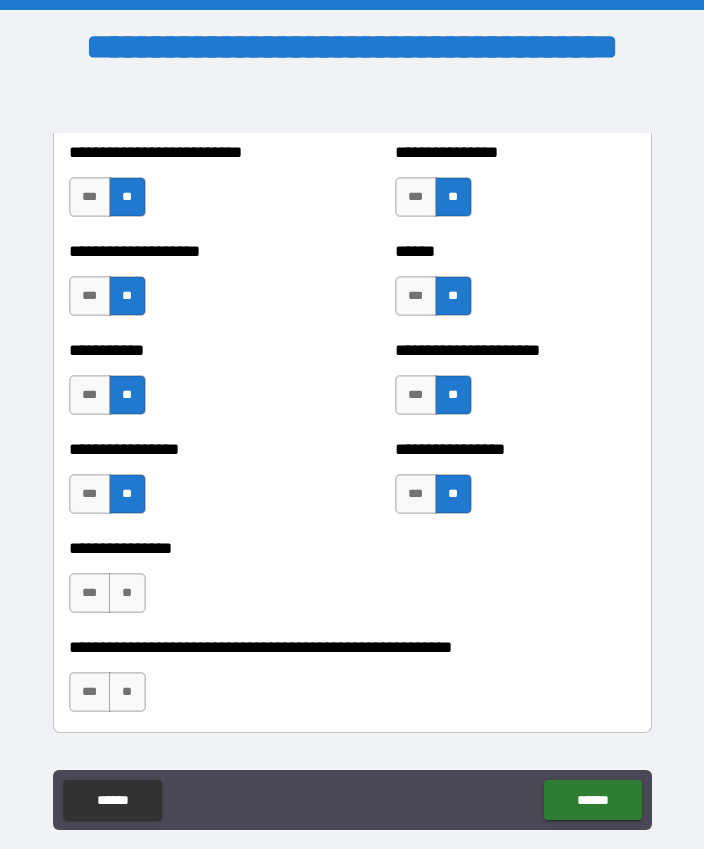 click on "**" at bounding box center (127, 593) 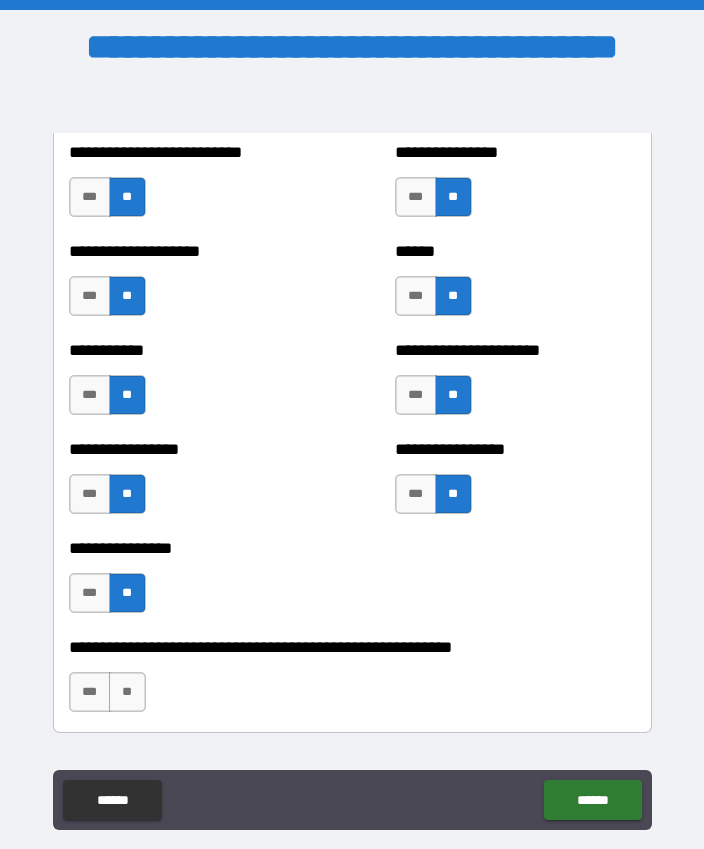 click on "**" at bounding box center (127, 692) 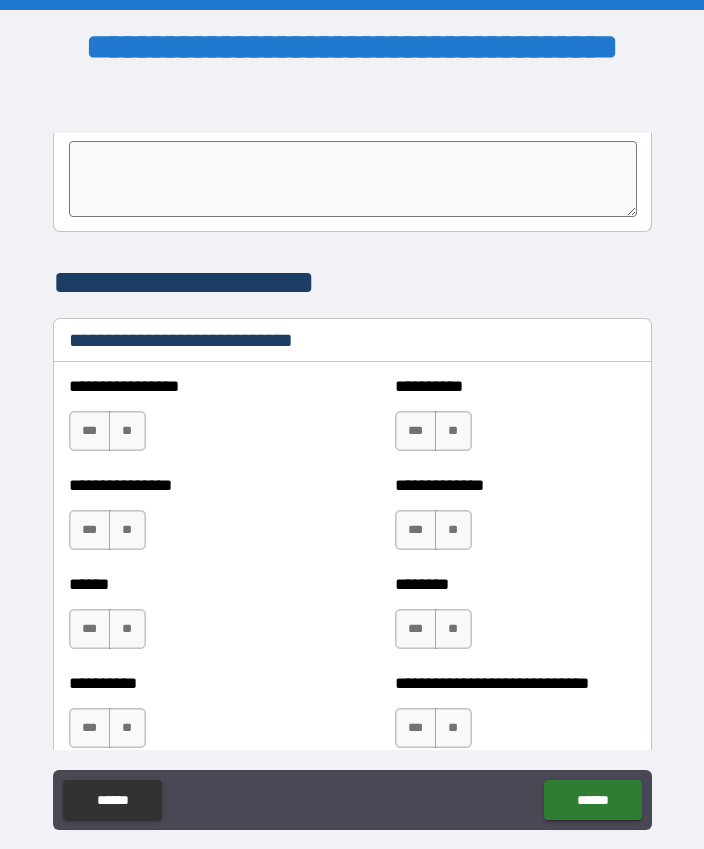 scroll, scrollTop: 6736, scrollLeft: 0, axis: vertical 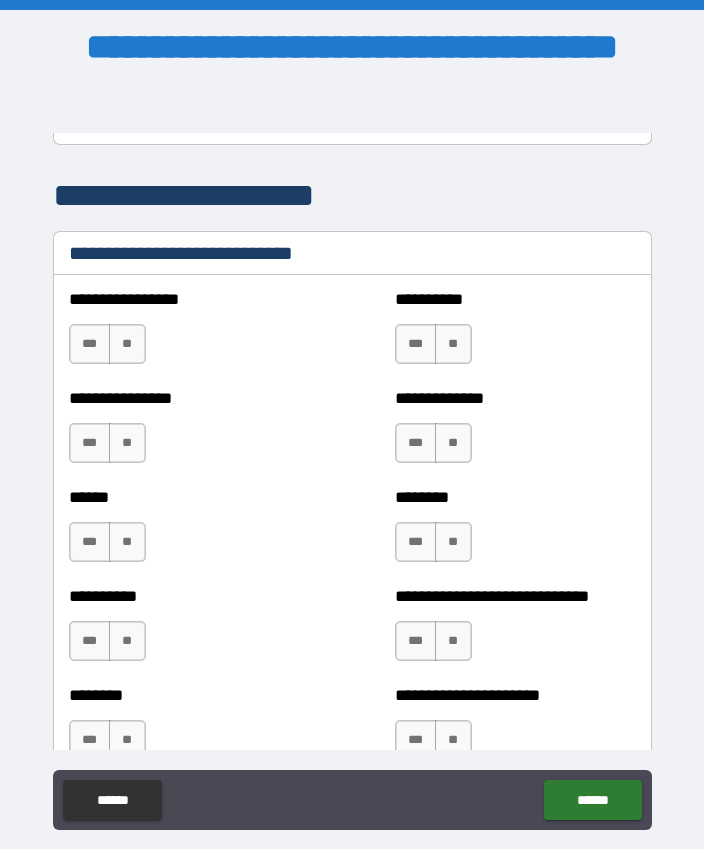 click on "***" at bounding box center (90, 344) 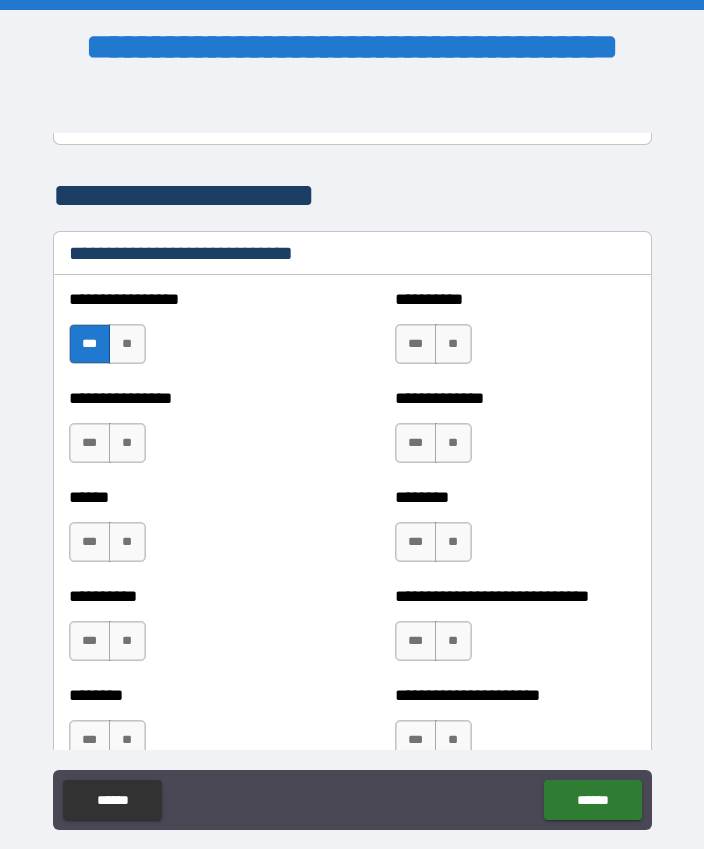 click on "***" at bounding box center [416, 344] 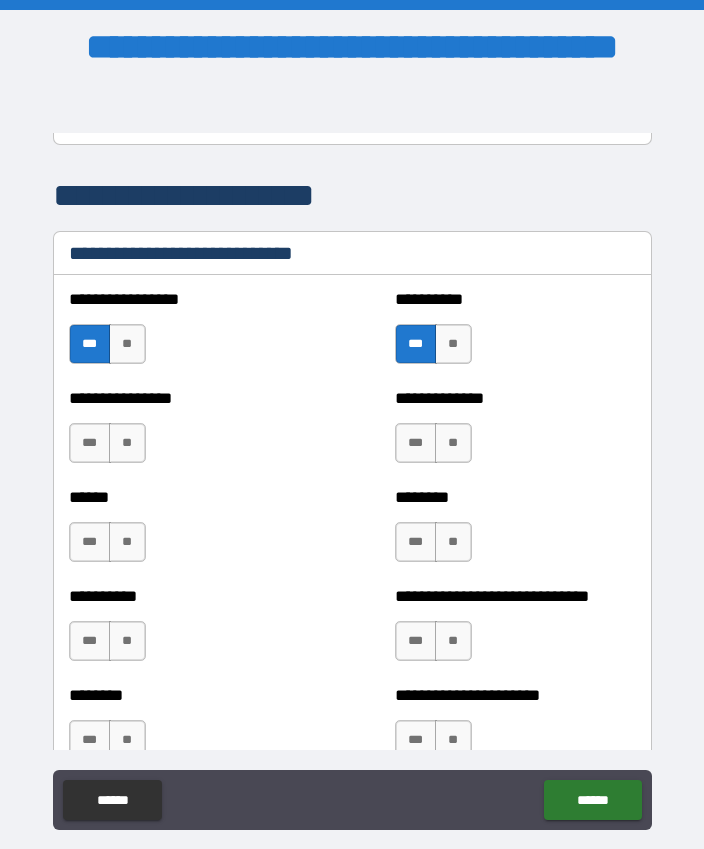 click on "***" at bounding box center [90, 542] 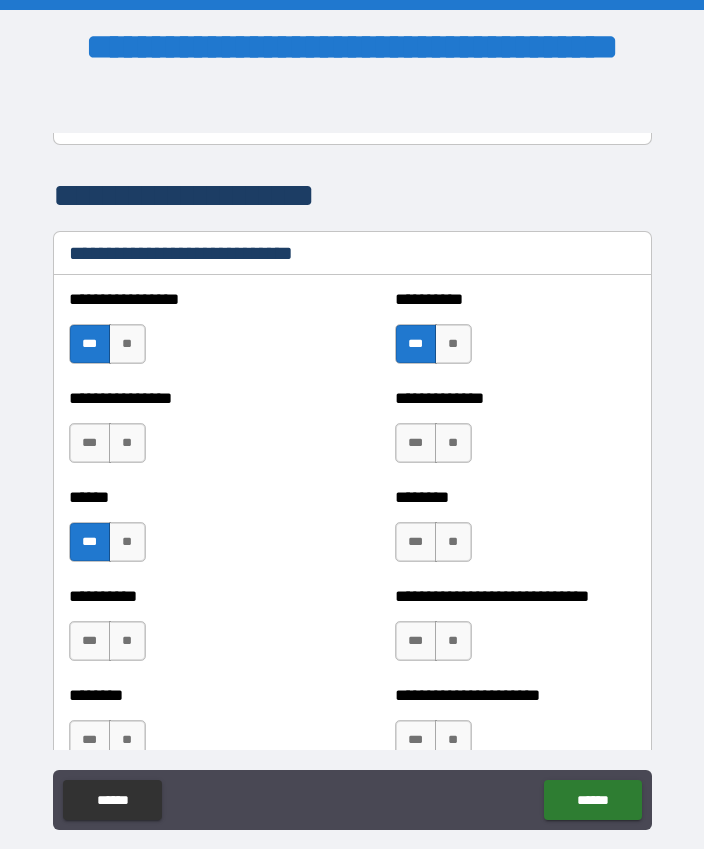 click on "***" at bounding box center [416, 542] 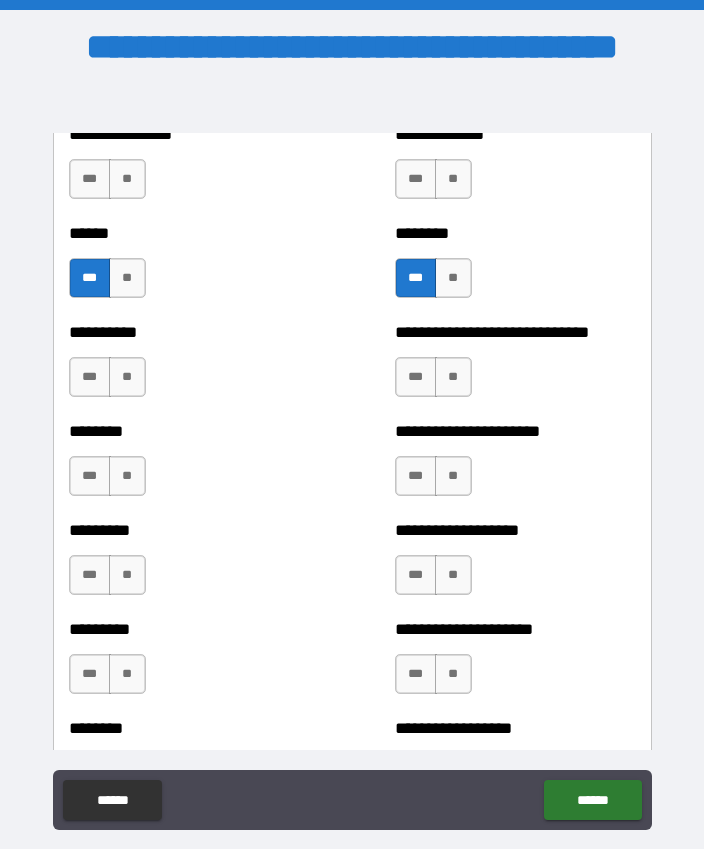 scroll, scrollTop: 7018, scrollLeft: 0, axis: vertical 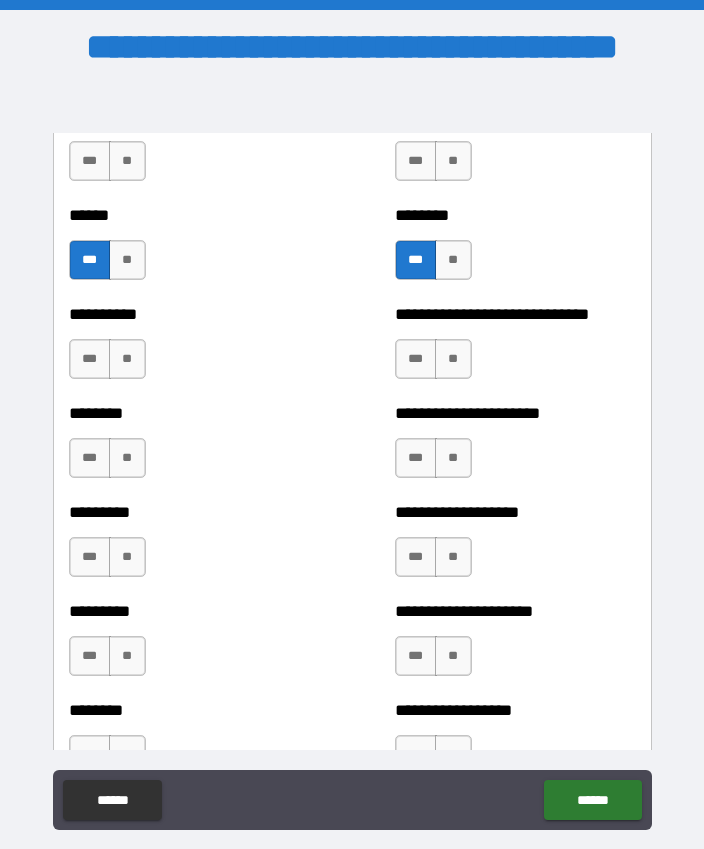 click on "***" at bounding box center [416, 458] 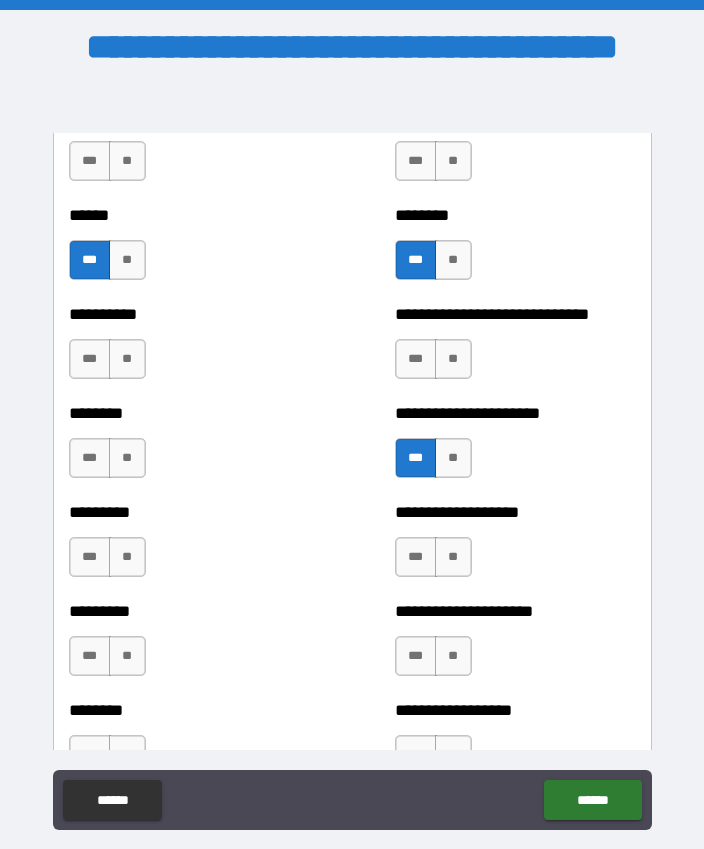 click on "**" at bounding box center [127, 458] 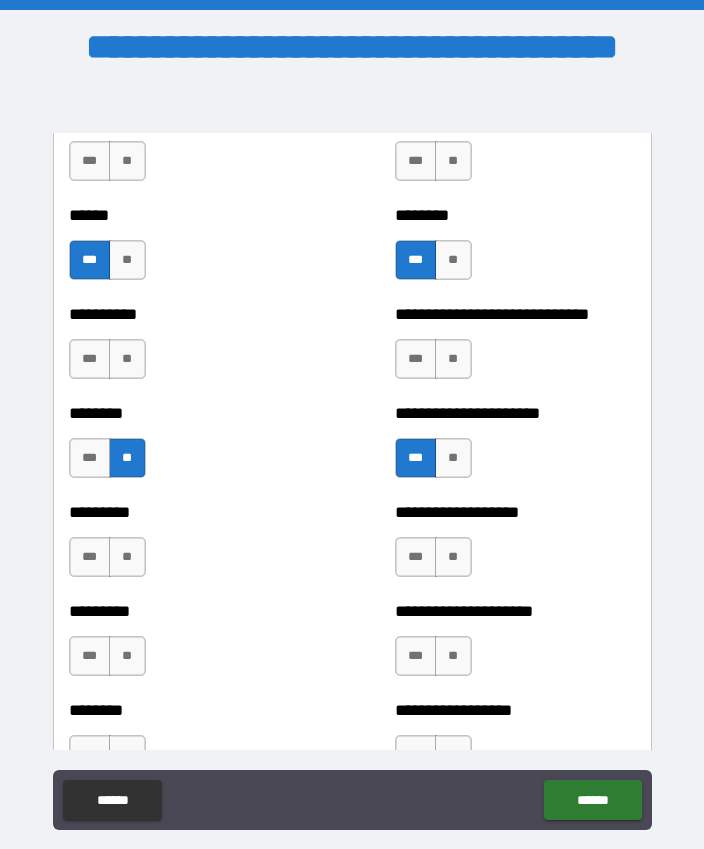 click on "**" at bounding box center (127, 557) 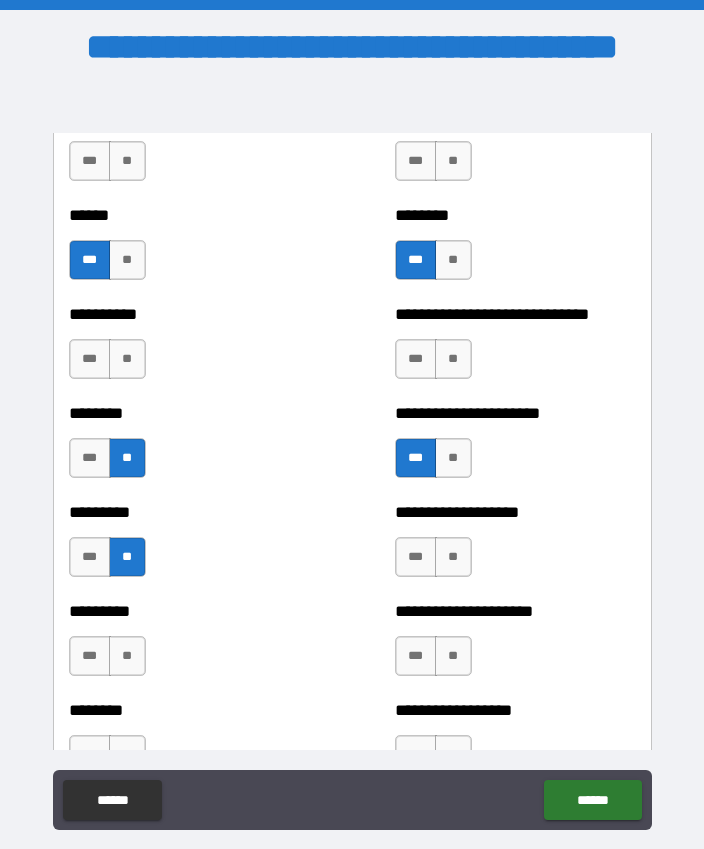 click on "***" at bounding box center [416, 557] 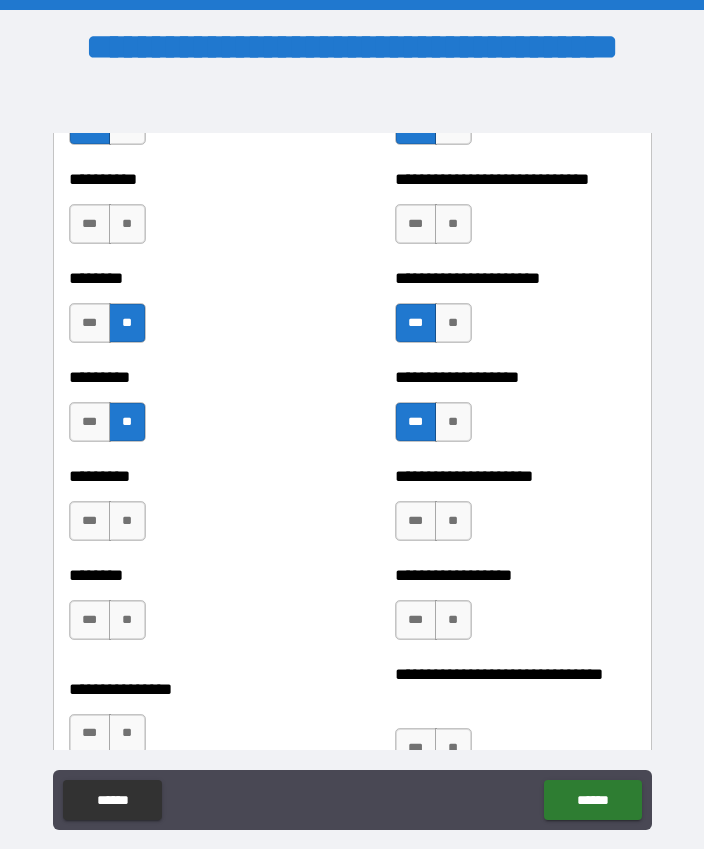scroll, scrollTop: 7205, scrollLeft: 0, axis: vertical 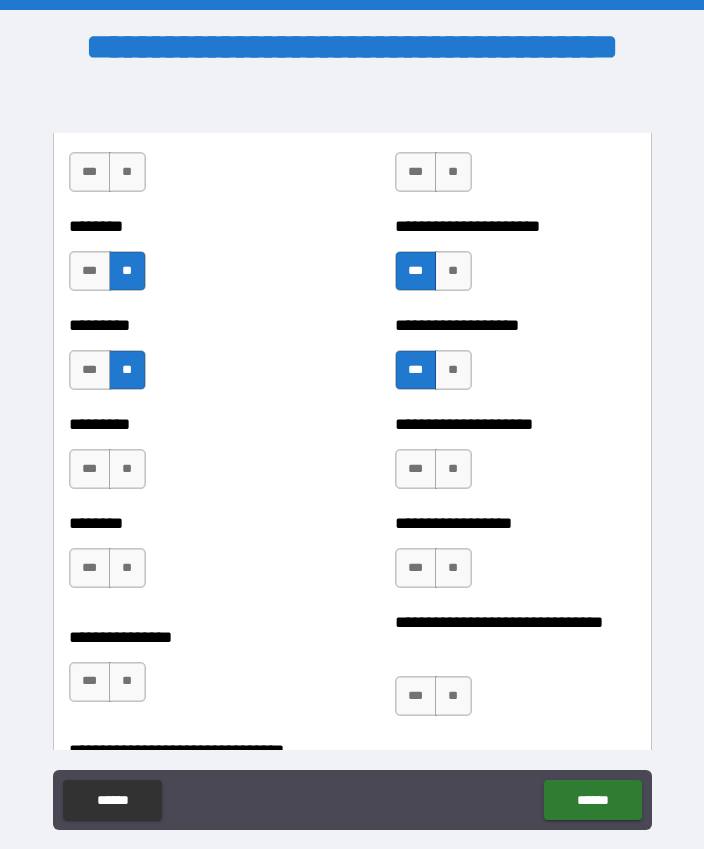 click on "**" at bounding box center (127, 469) 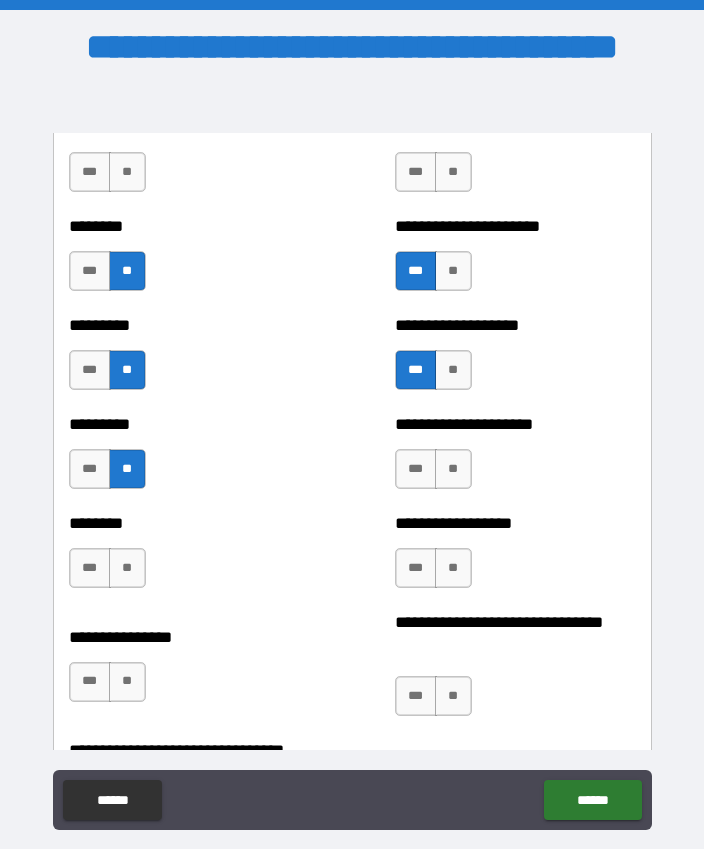 click on "**" at bounding box center [453, 469] 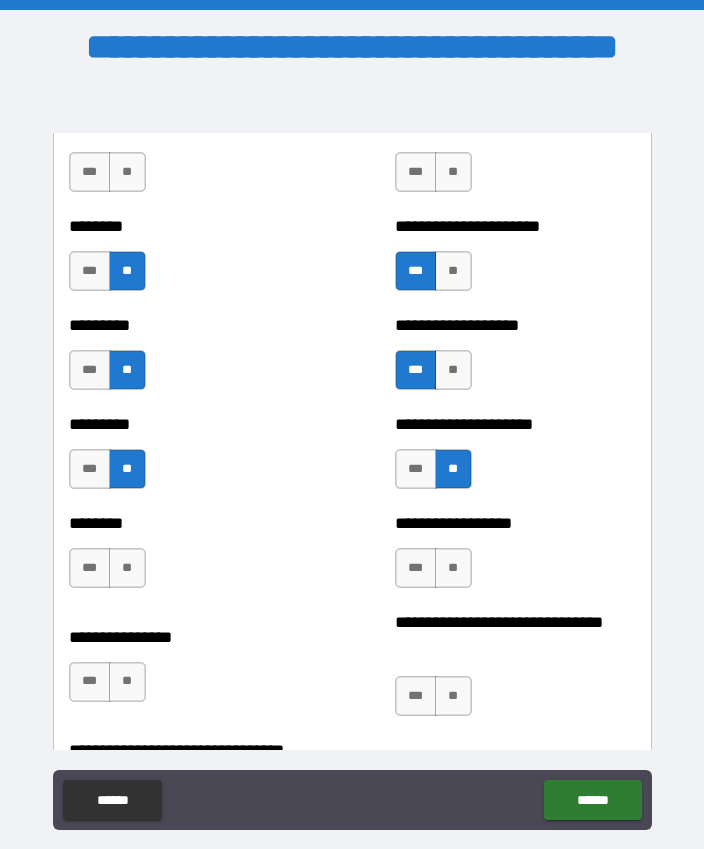 click on "**" at bounding box center (453, 568) 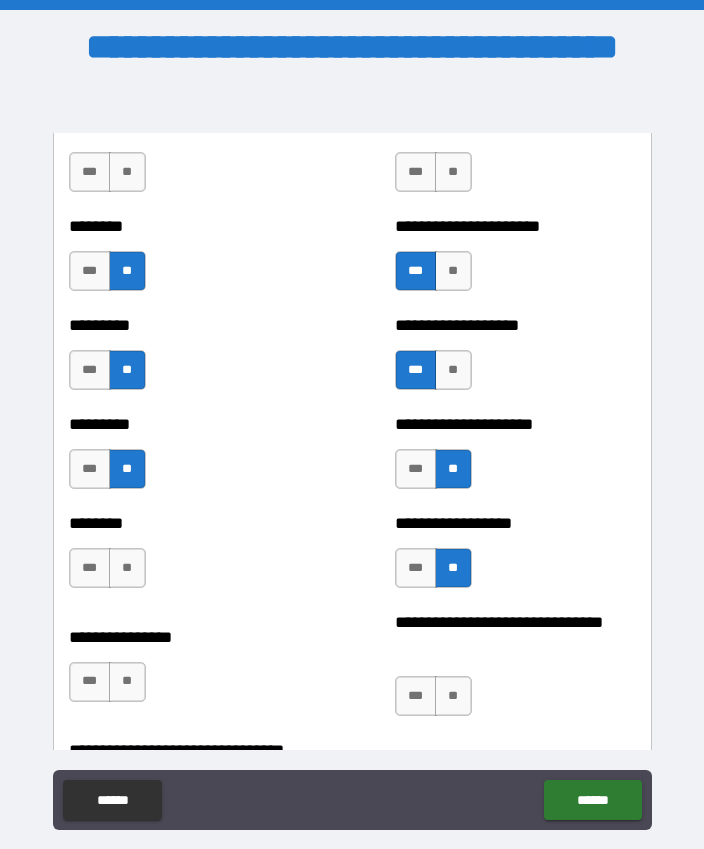 click on "**" at bounding box center [453, 696] 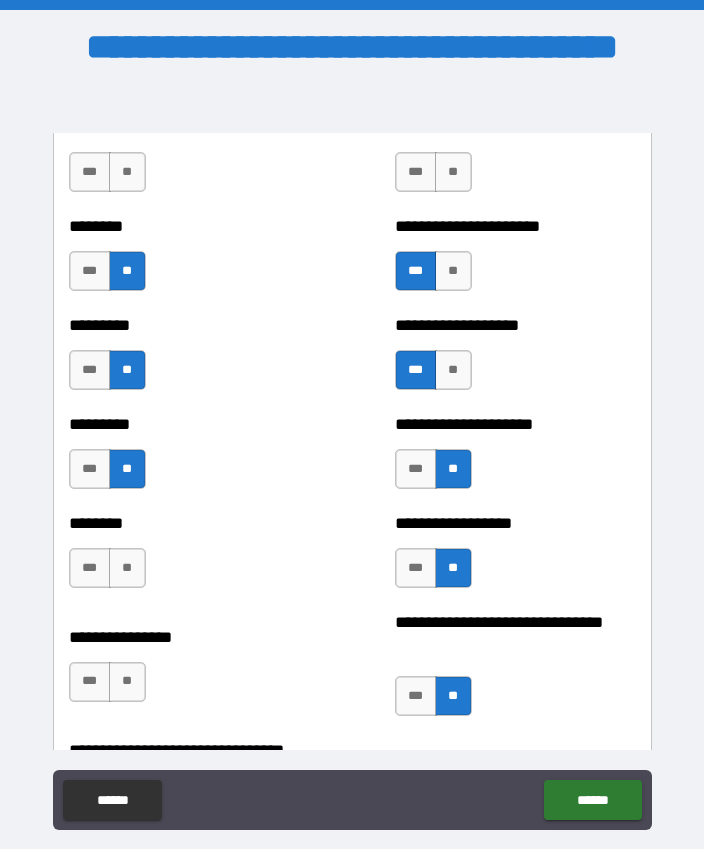 click on "**" at bounding box center [127, 682] 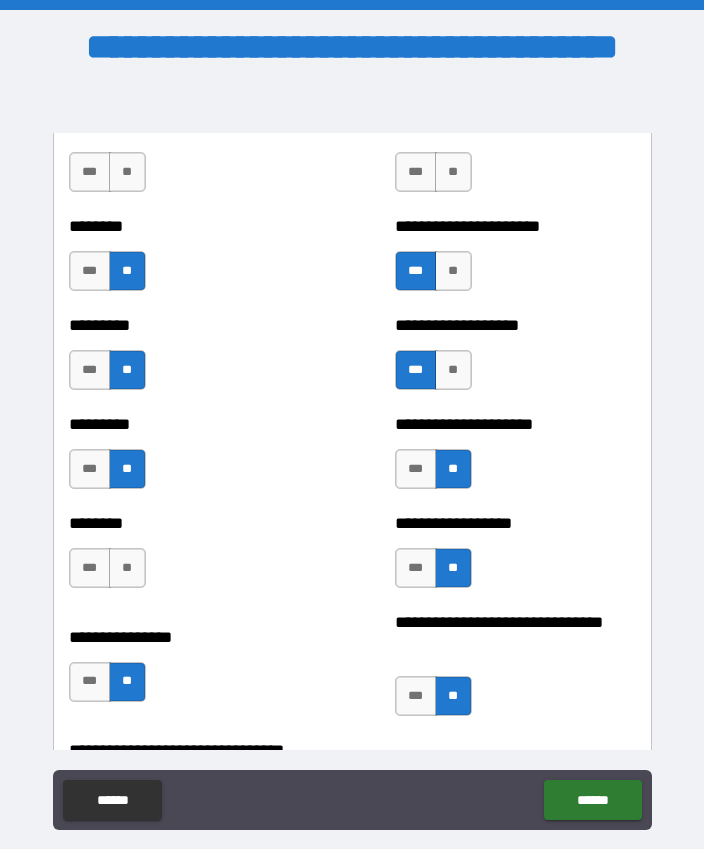 click on "**" at bounding box center [127, 568] 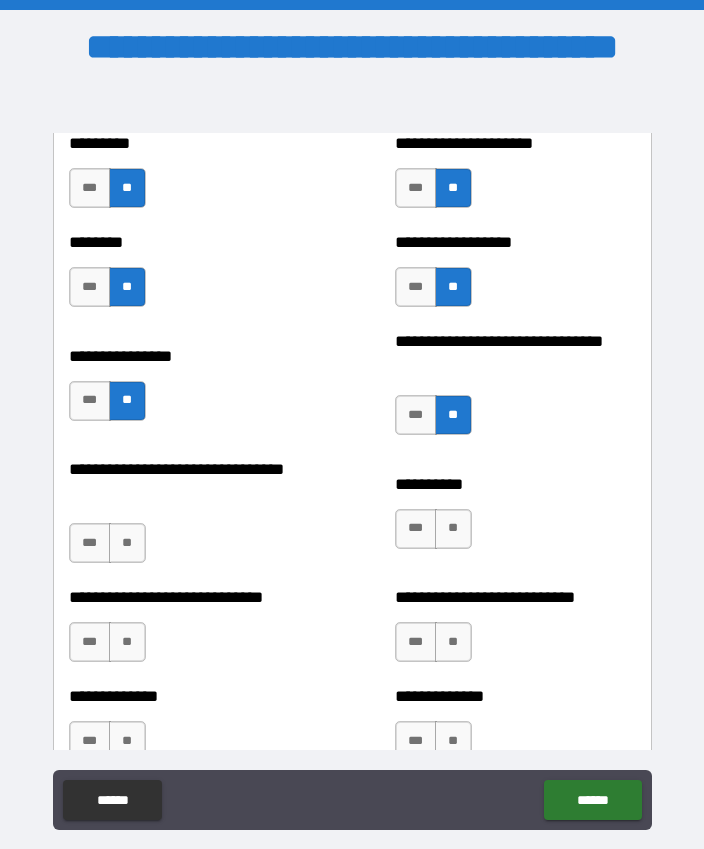 scroll, scrollTop: 7556, scrollLeft: 0, axis: vertical 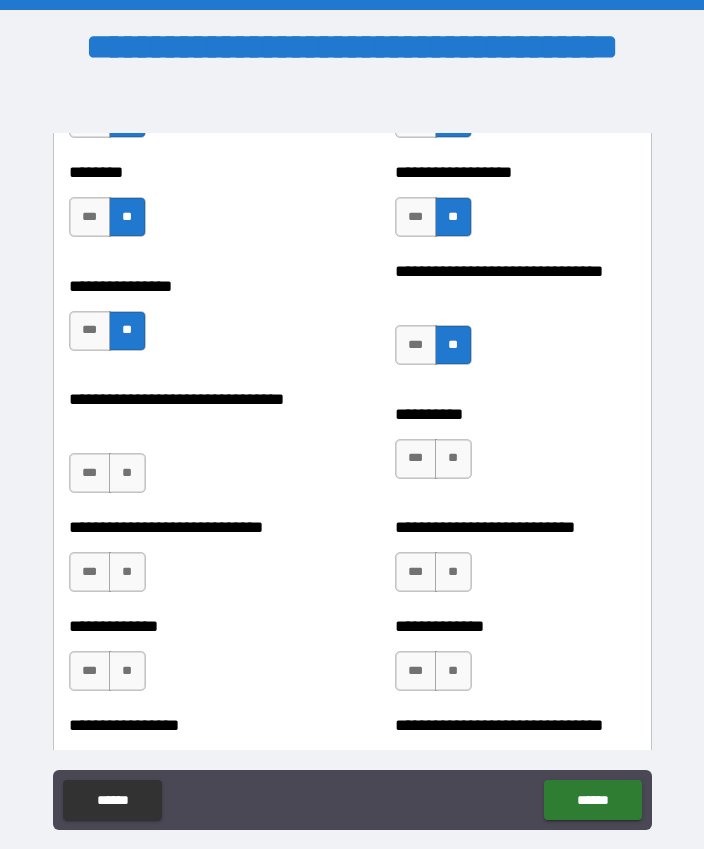click on "**" at bounding box center (127, 473) 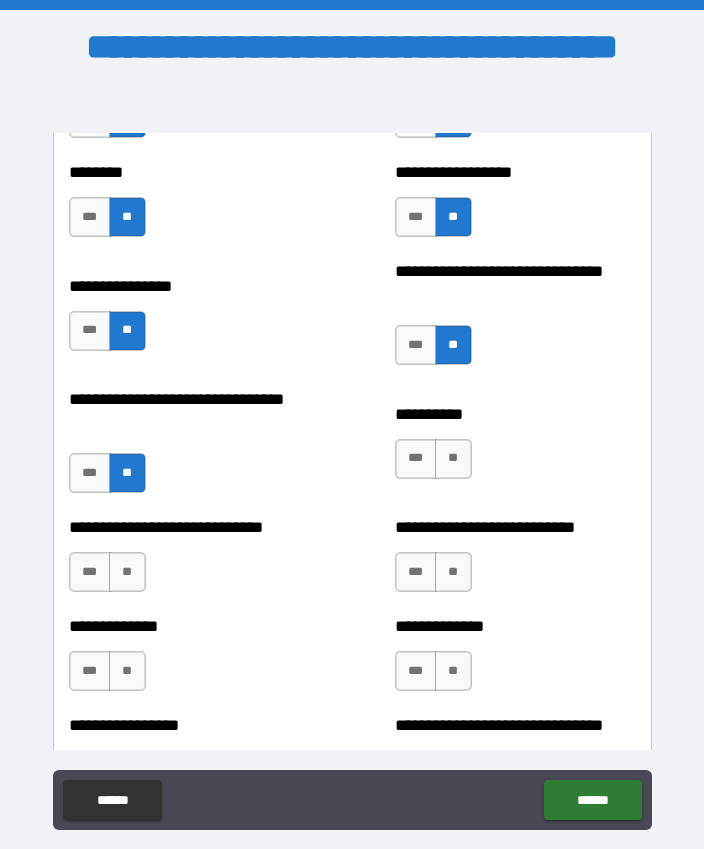 click on "**" at bounding box center [453, 459] 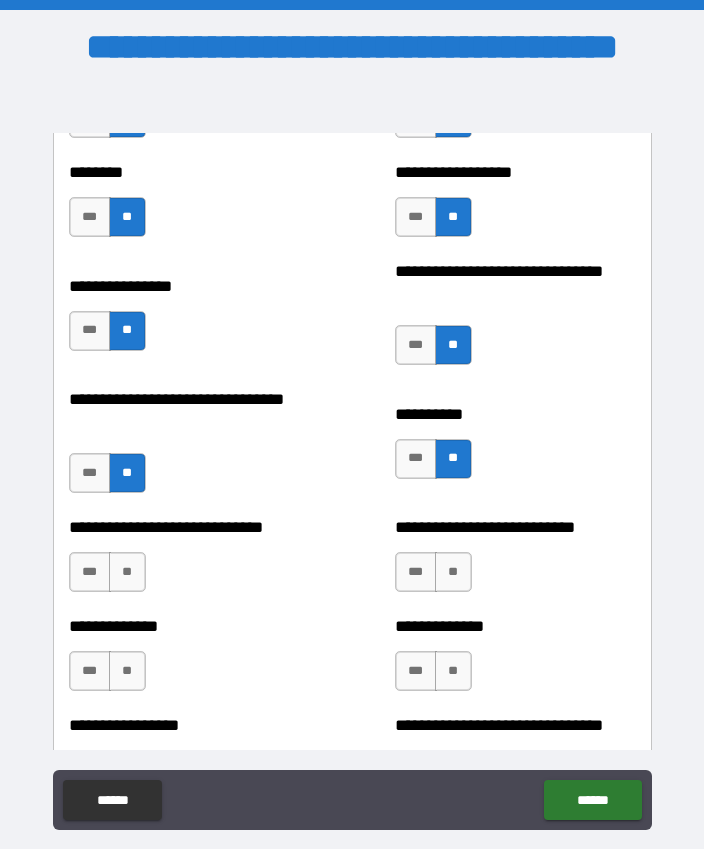 click on "**" at bounding box center [127, 572] 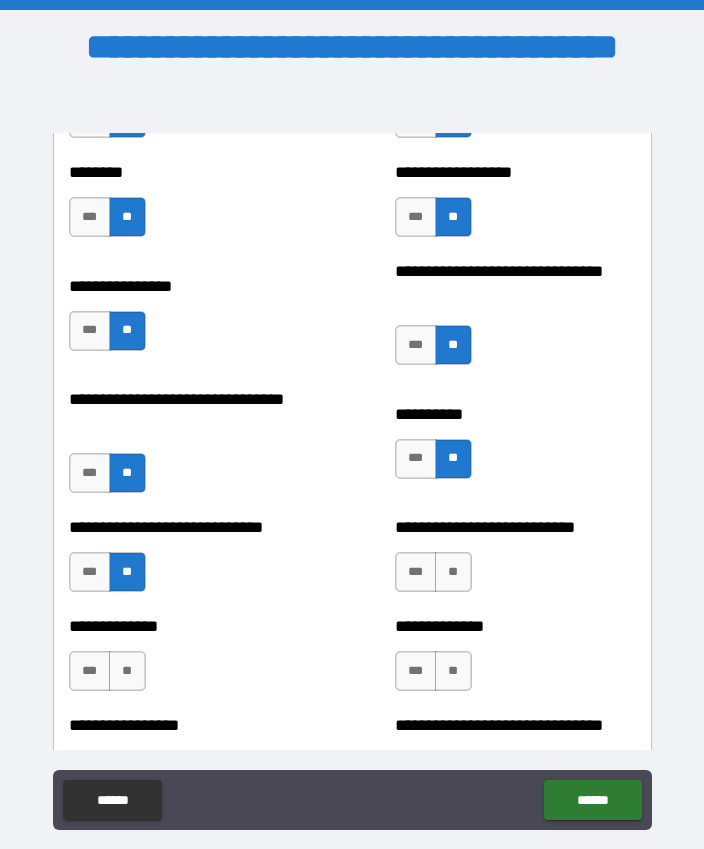 click on "***" at bounding box center [416, 572] 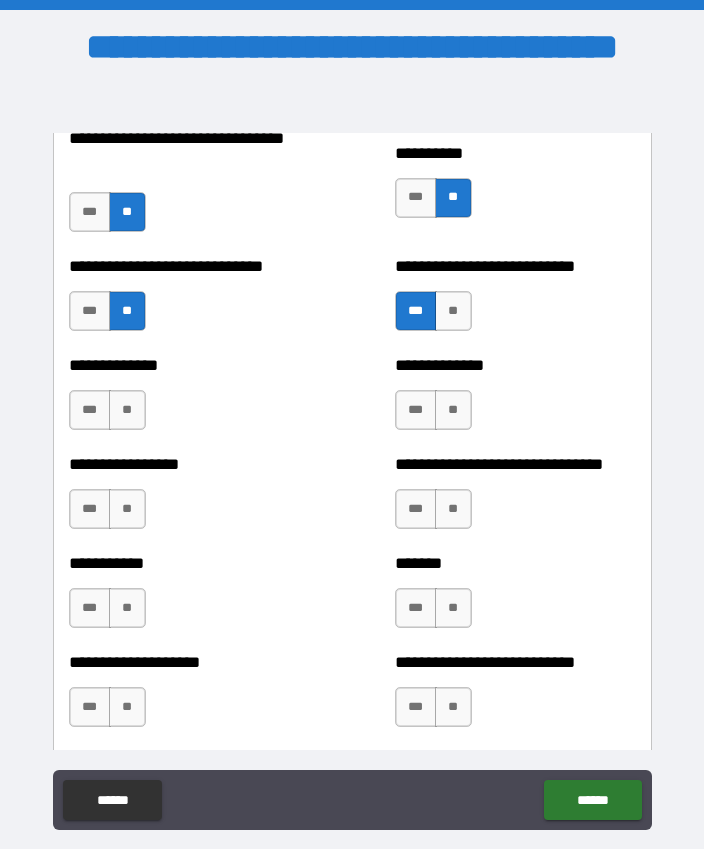 scroll, scrollTop: 7829, scrollLeft: 0, axis: vertical 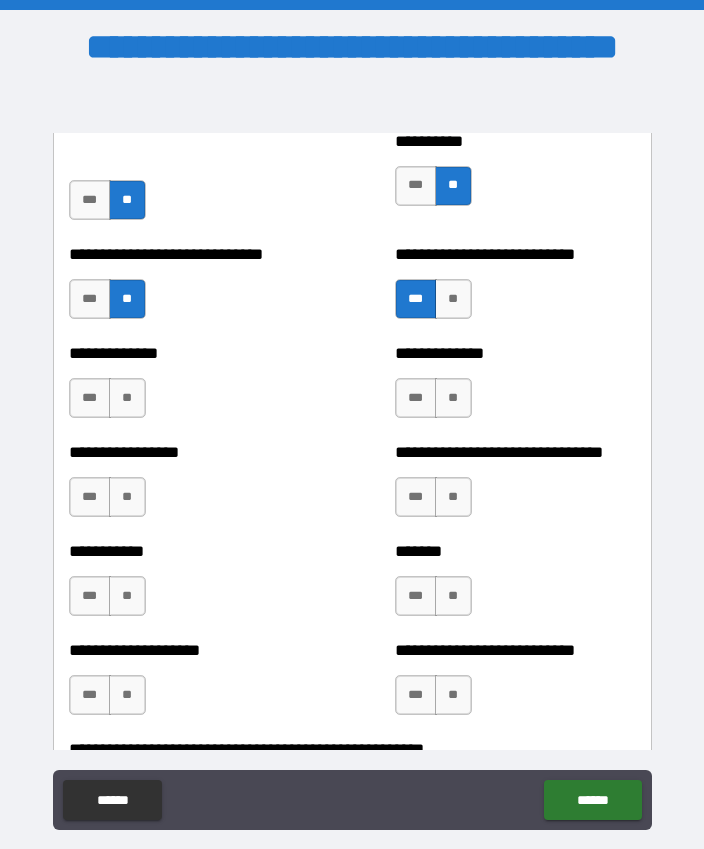 click on "**" at bounding box center (453, 299) 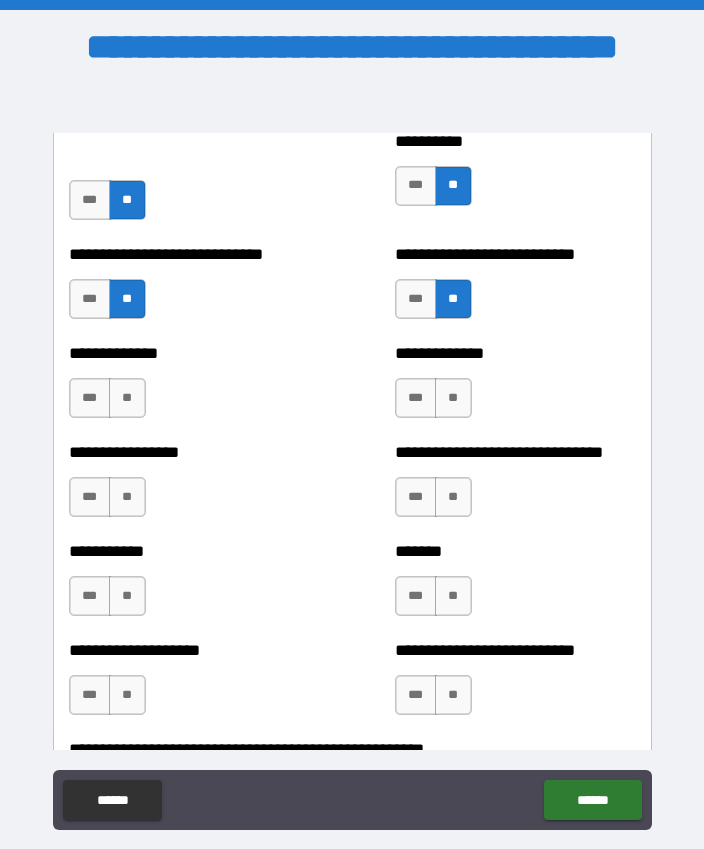 click on "**" at bounding box center (127, 398) 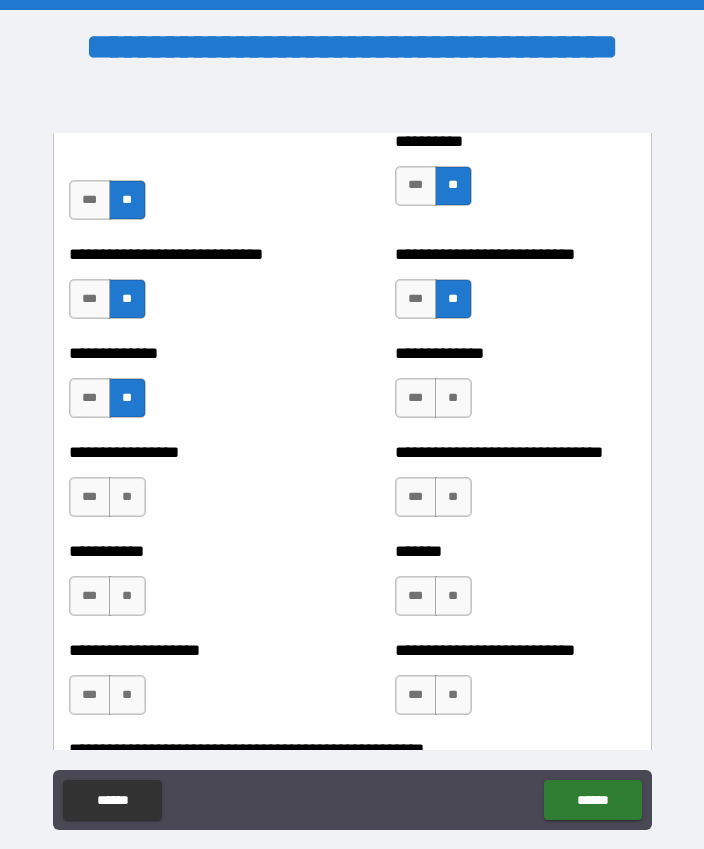 click on "**" at bounding box center [127, 497] 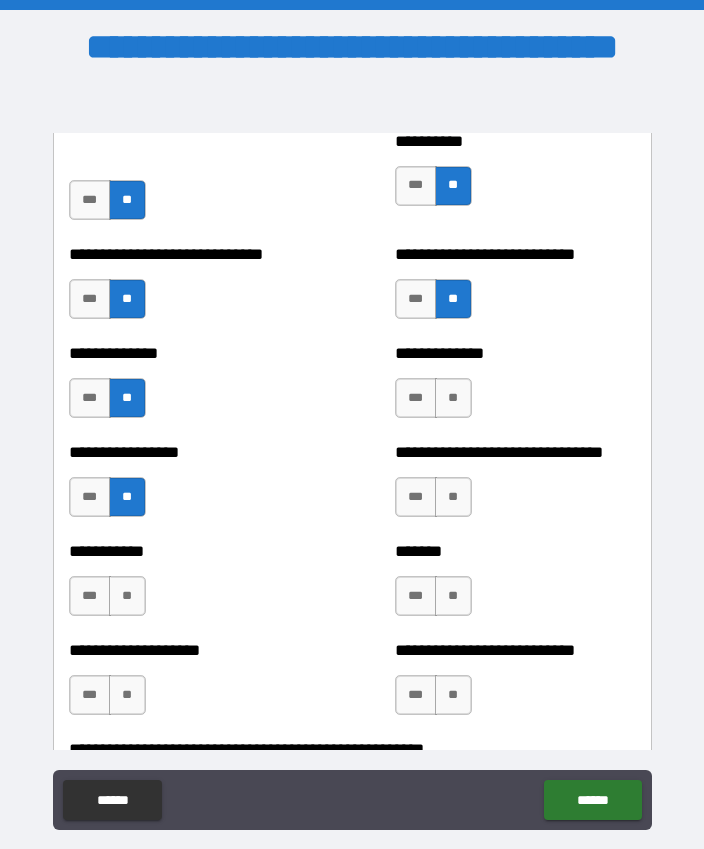 click on "***" at bounding box center (90, 497) 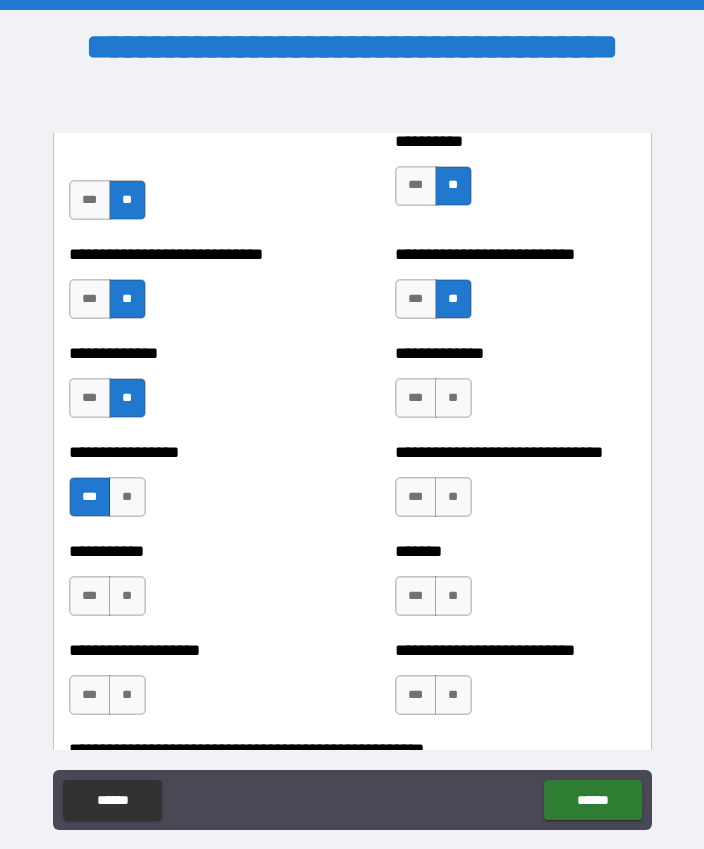 click on "***" at bounding box center [416, 497] 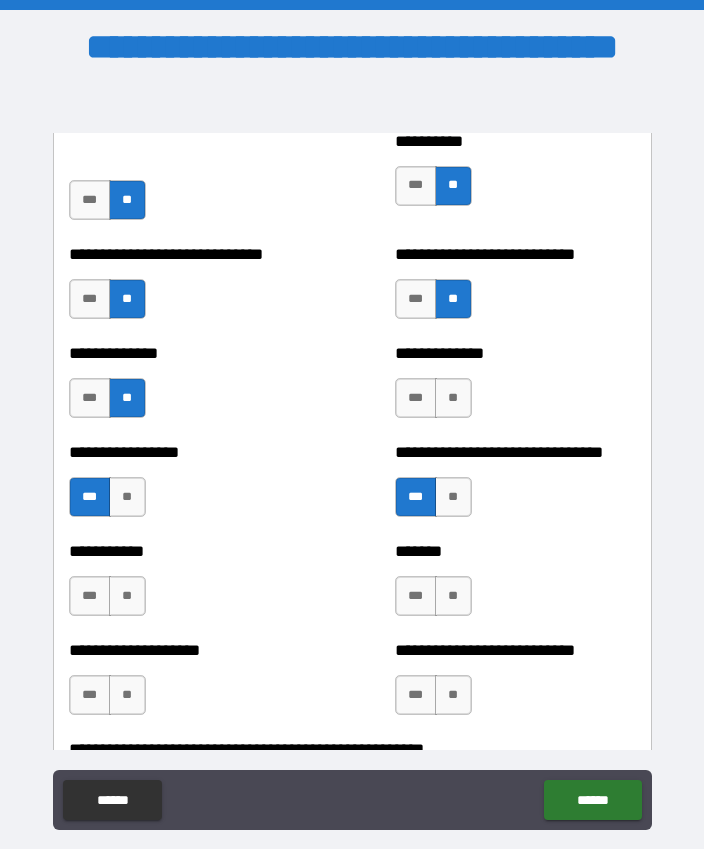 click on "**" at bounding box center [127, 596] 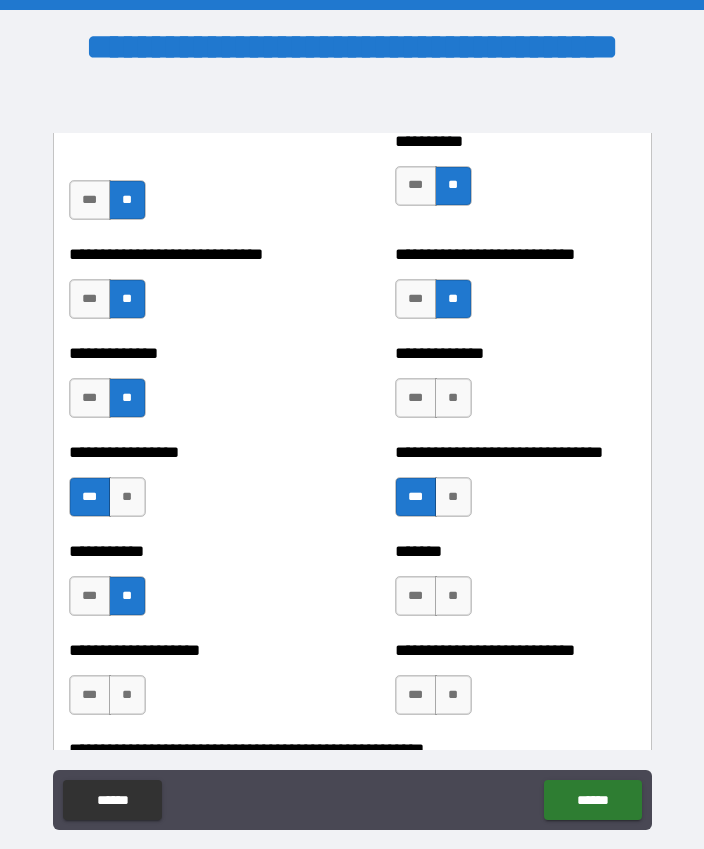 click on "***" at bounding box center [416, 596] 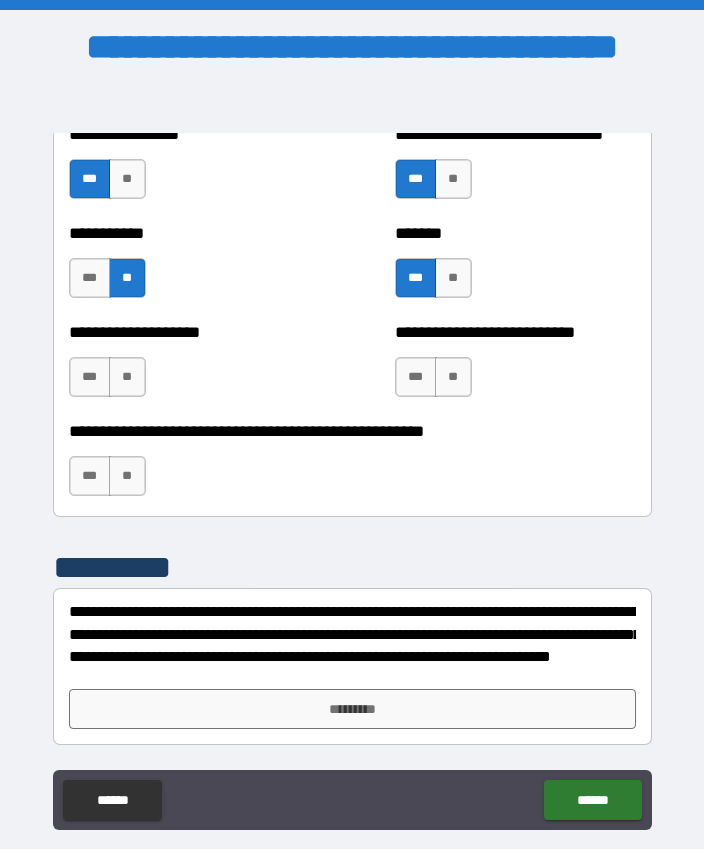 scroll, scrollTop: 8147, scrollLeft: 0, axis: vertical 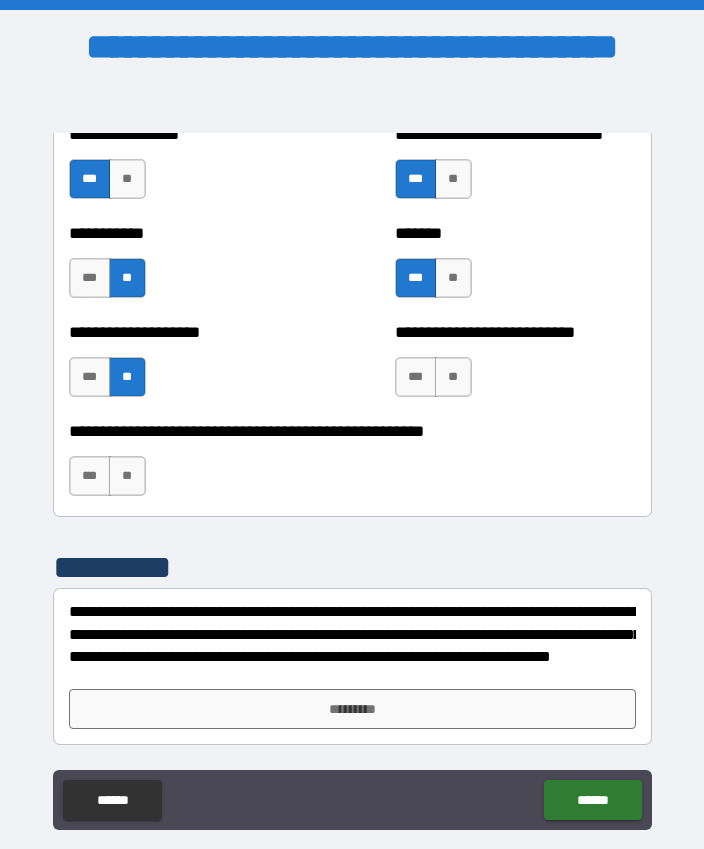 click on "**" at bounding box center (453, 377) 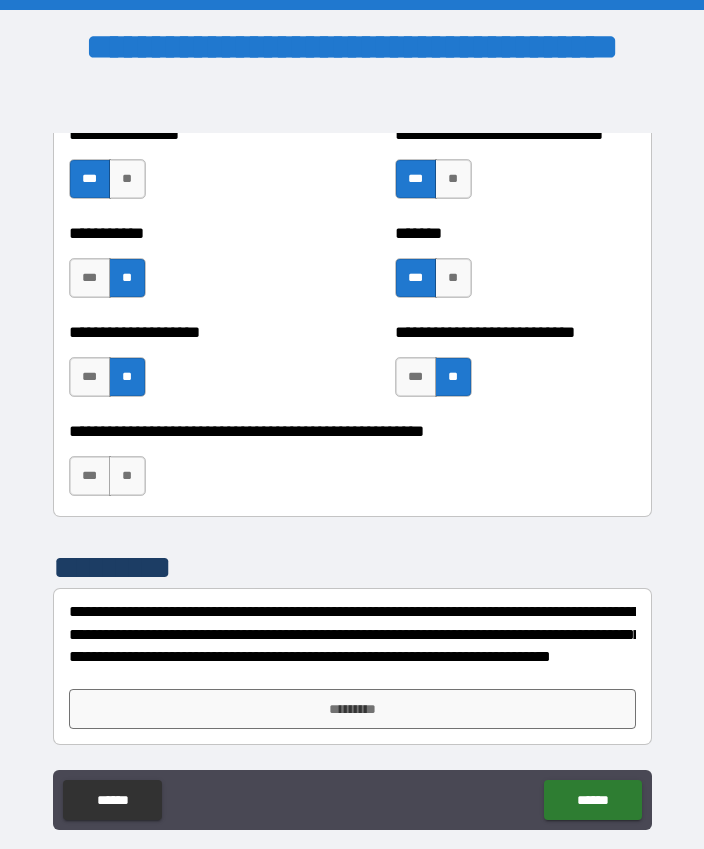 click on "**" at bounding box center [127, 476] 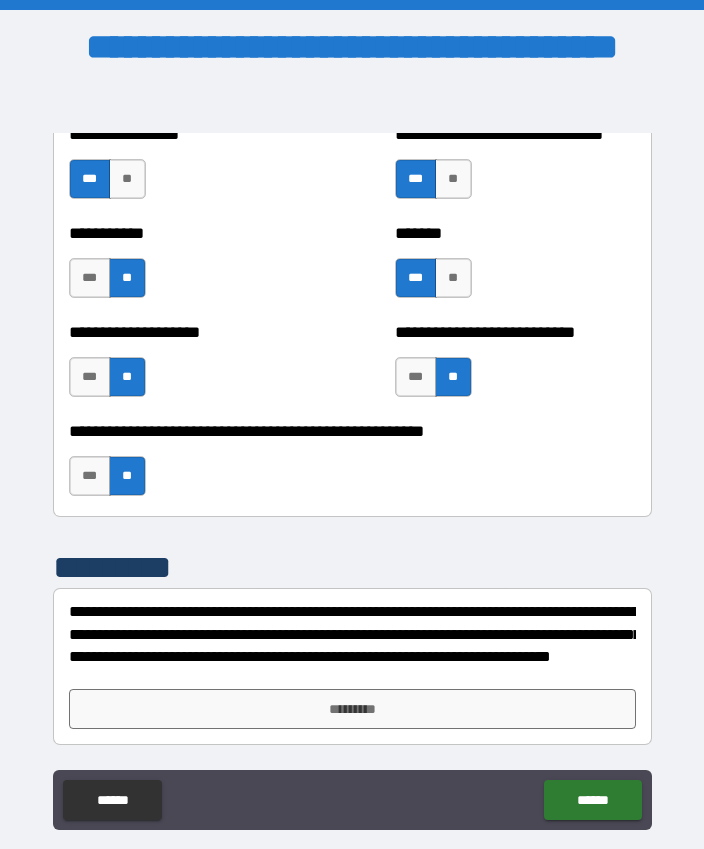 scroll, scrollTop: 8147, scrollLeft: 0, axis: vertical 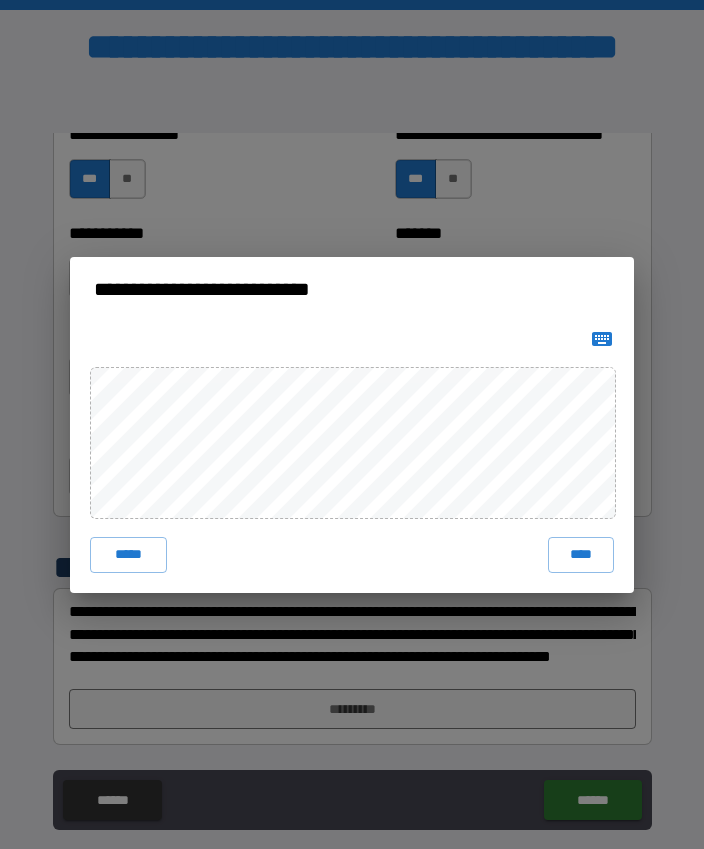 click on "****" at bounding box center [581, 555] 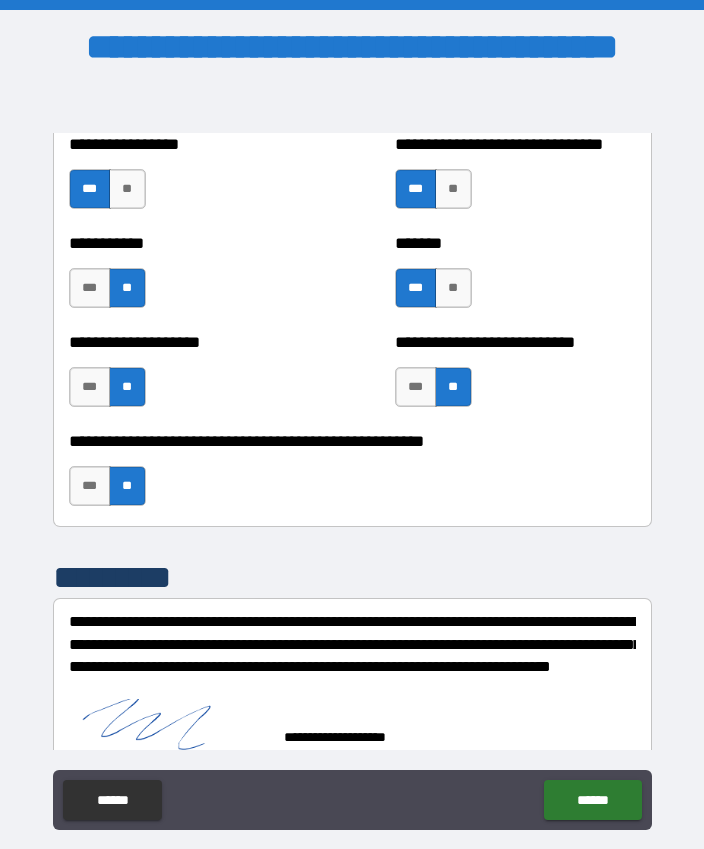 click on "******" at bounding box center [592, 800] 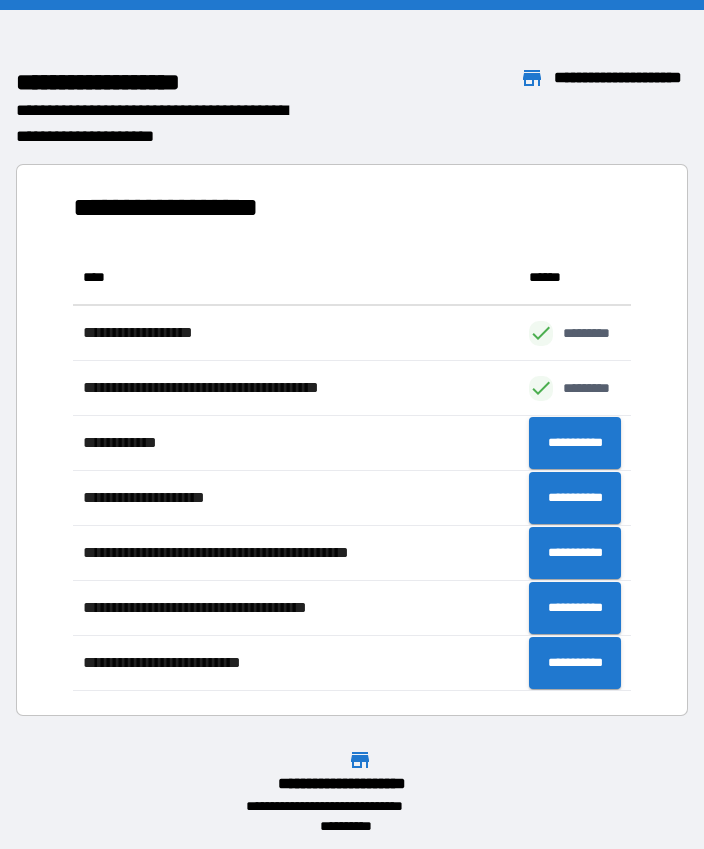 scroll, scrollTop: 1, scrollLeft: 1, axis: both 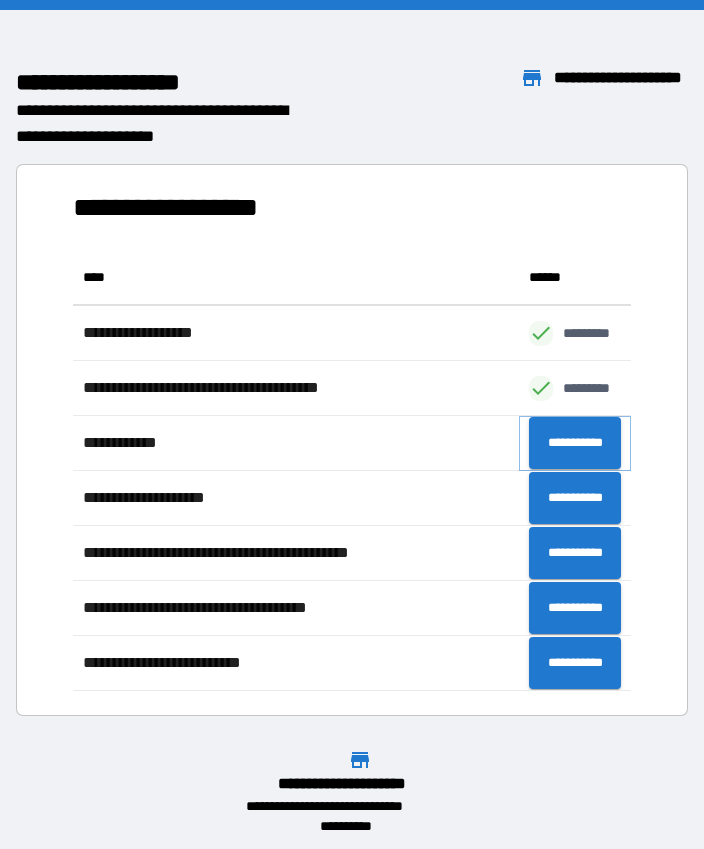 click on "**********" at bounding box center (575, 443) 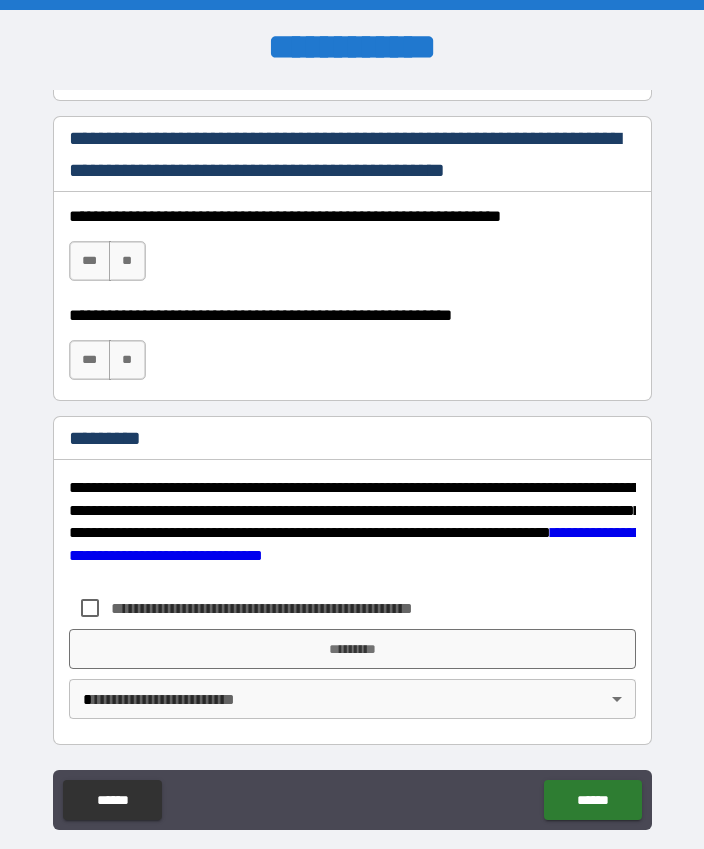 scroll, scrollTop: 2968, scrollLeft: 0, axis: vertical 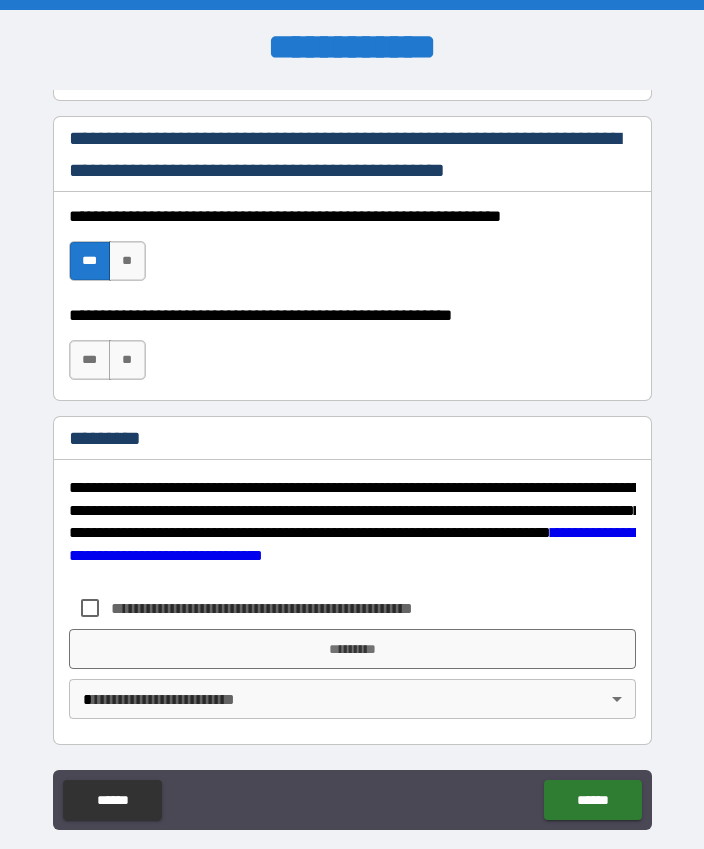 click on "***" at bounding box center (90, 360) 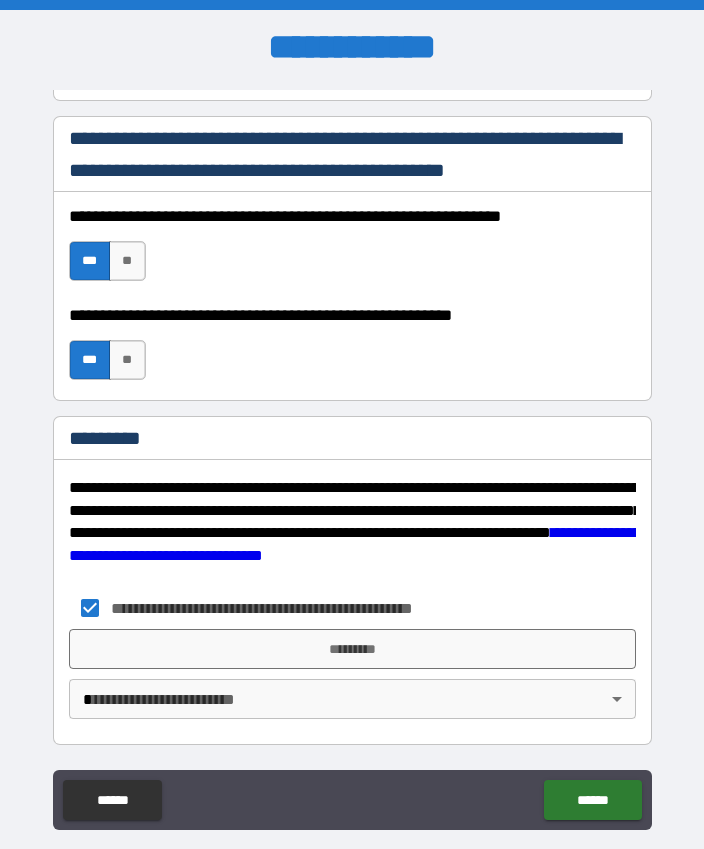 click on "*********" at bounding box center [352, 649] 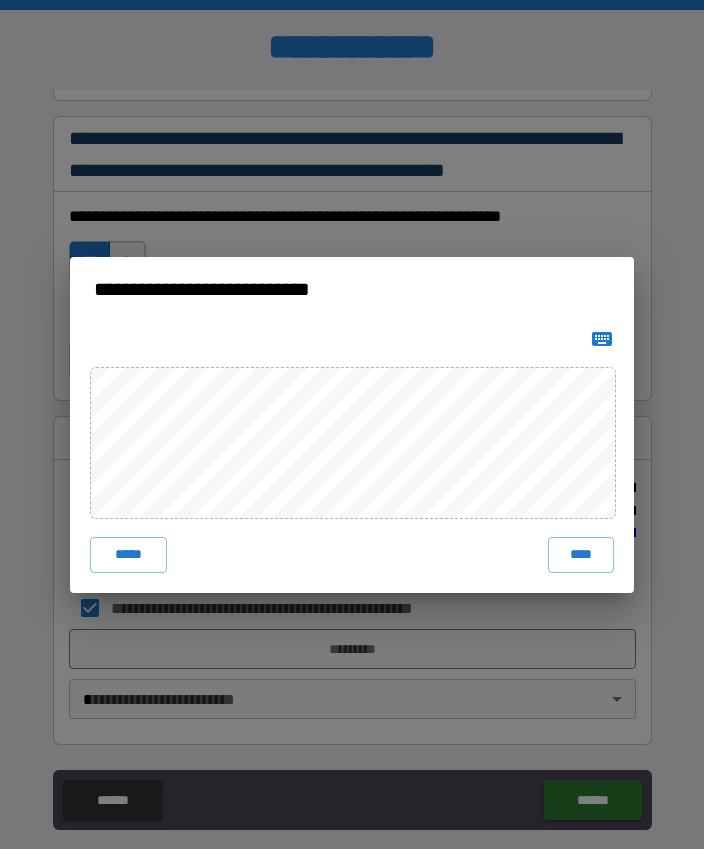 click on "****" at bounding box center [581, 555] 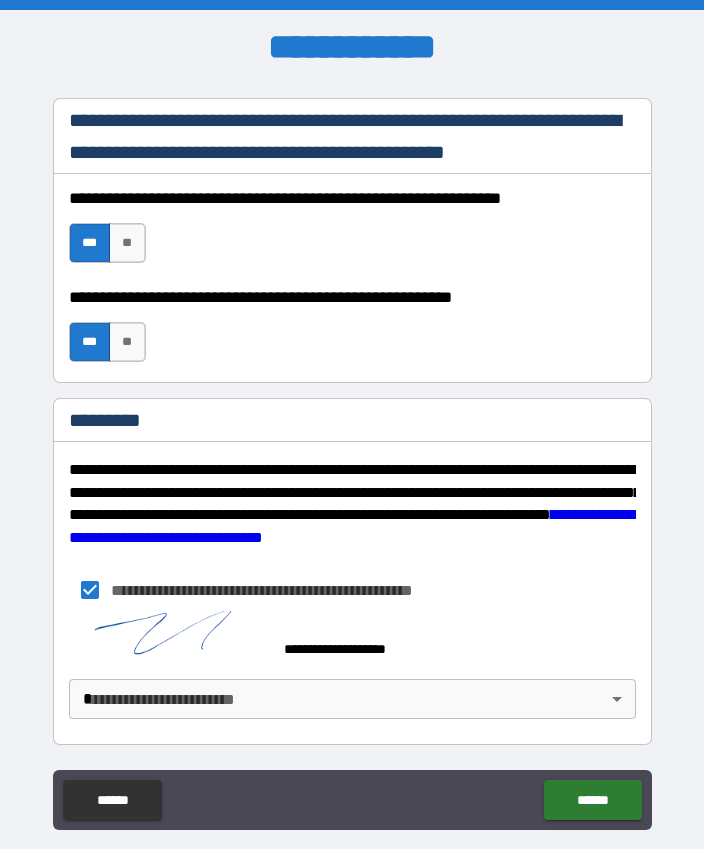 scroll, scrollTop: 2986, scrollLeft: 0, axis: vertical 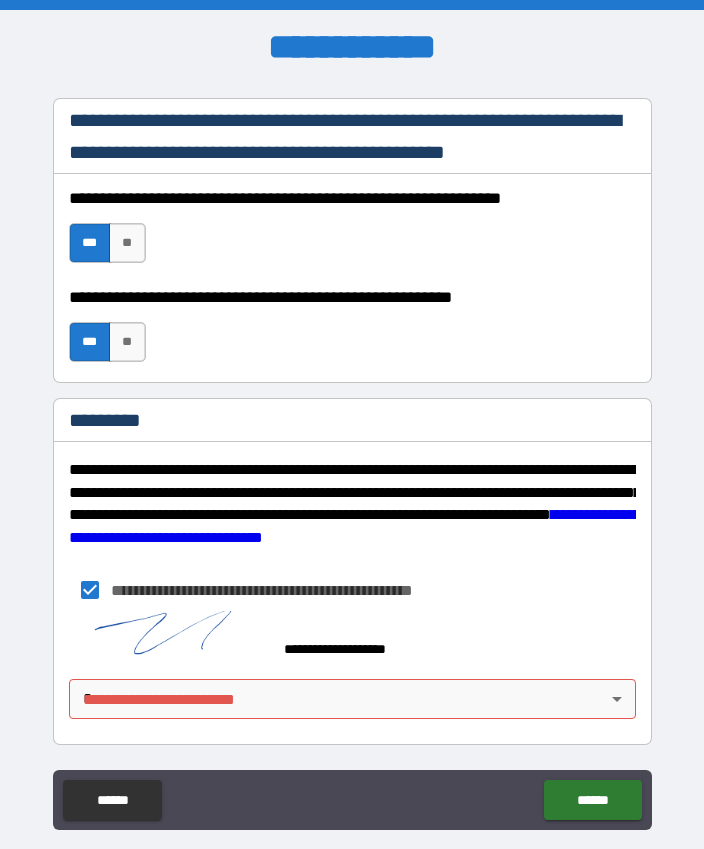 click on "**********" at bounding box center (352, 452) 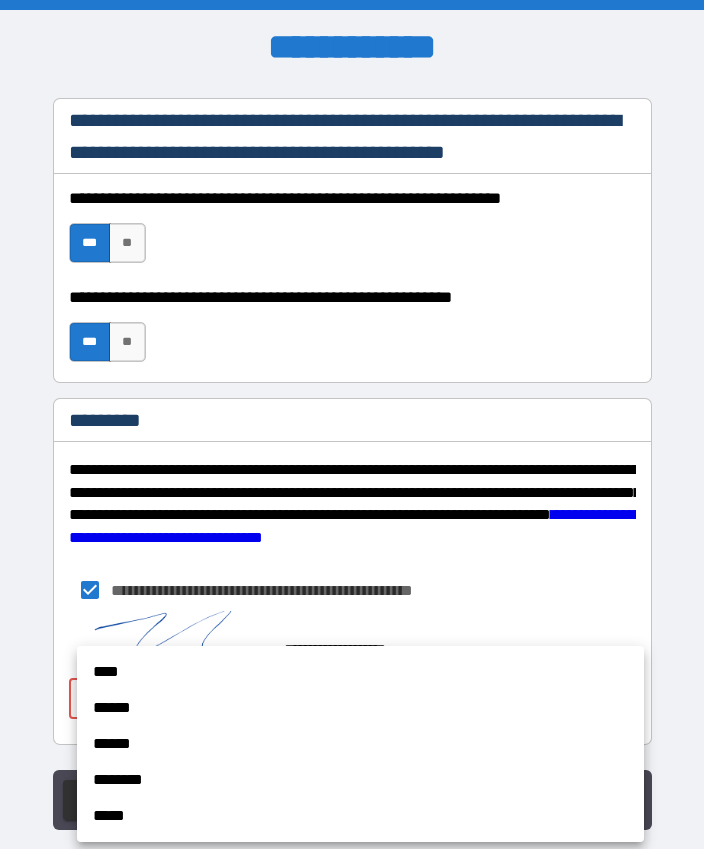 click on "****" at bounding box center (360, 672) 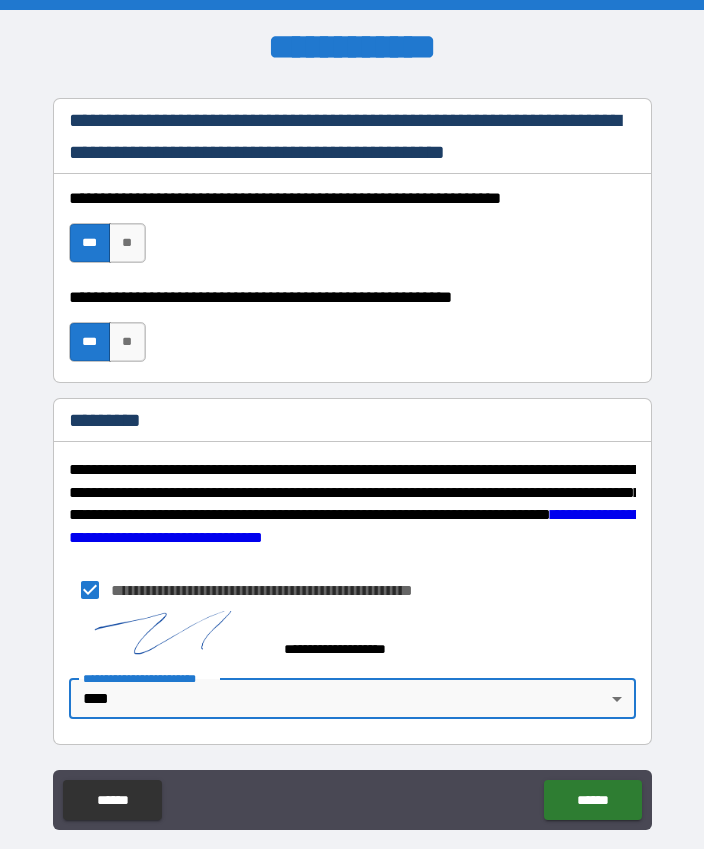click on "******" at bounding box center [592, 800] 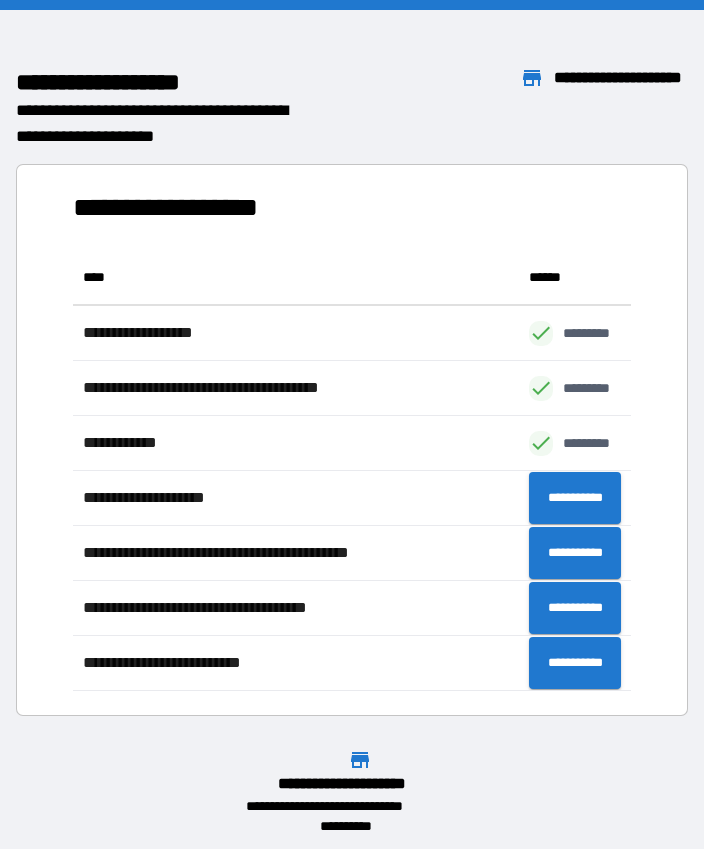 scroll, scrollTop: 1, scrollLeft: 1, axis: both 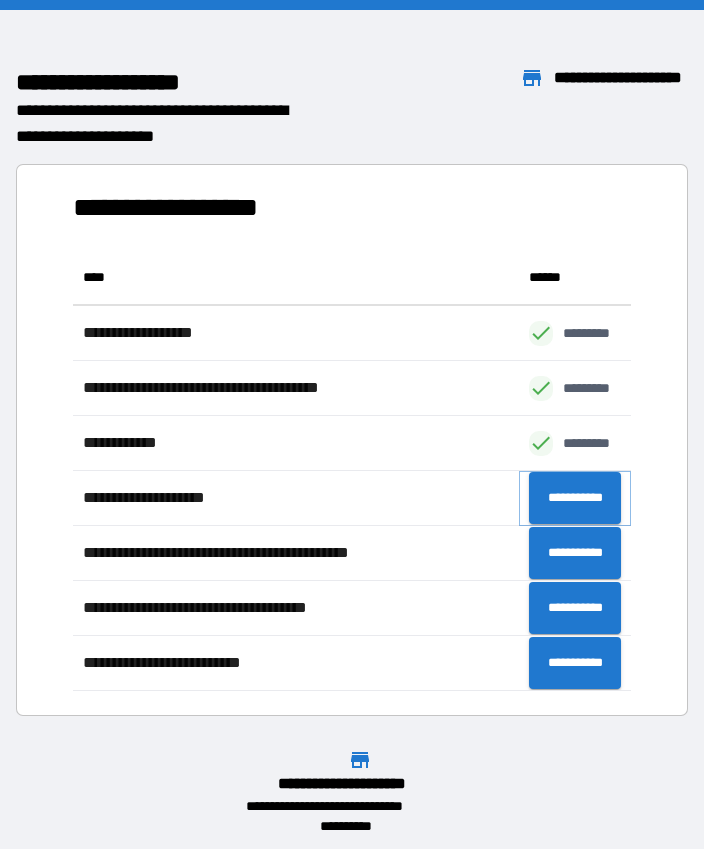 click on "**********" at bounding box center (575, 498) 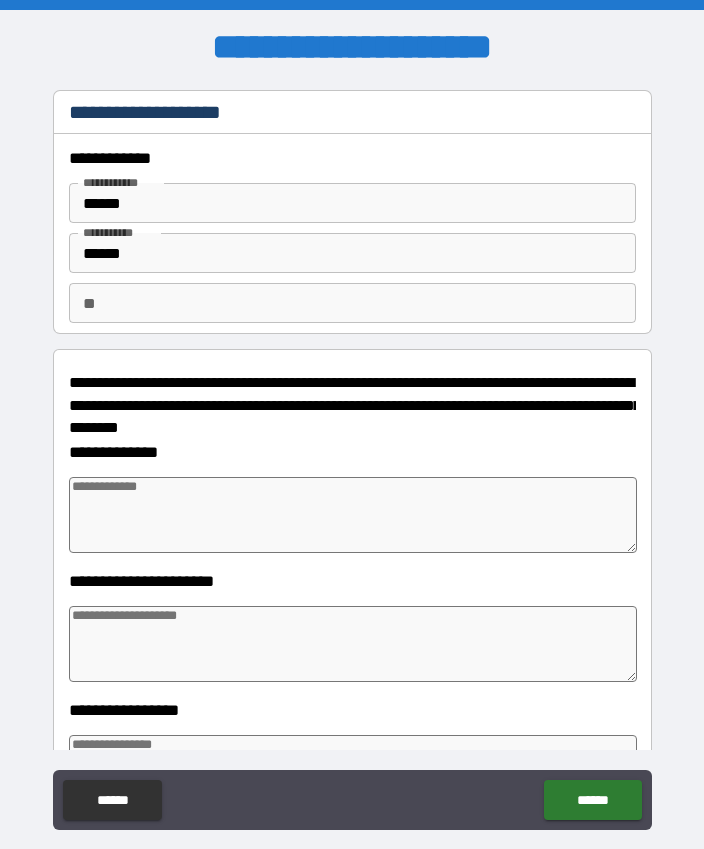 type on "*" 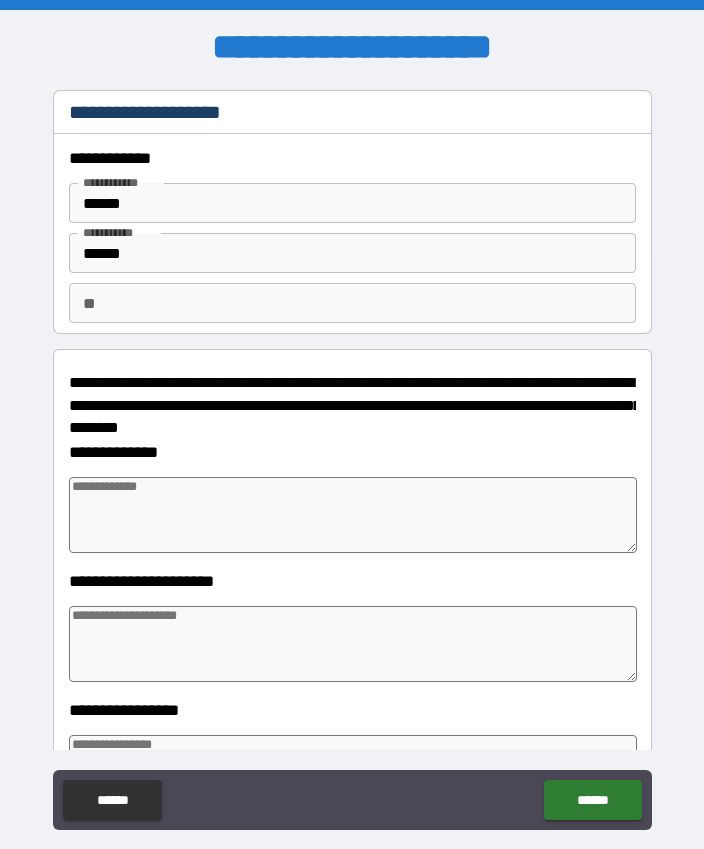 type on "*" 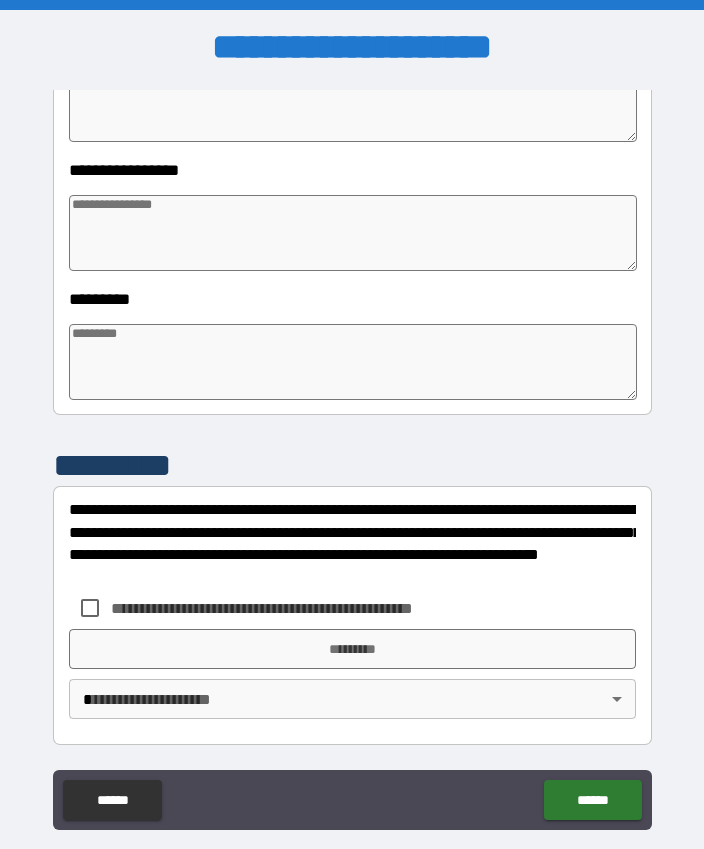 scroll, scrollTop: 540, scrollLeft: 0, axis: vertical 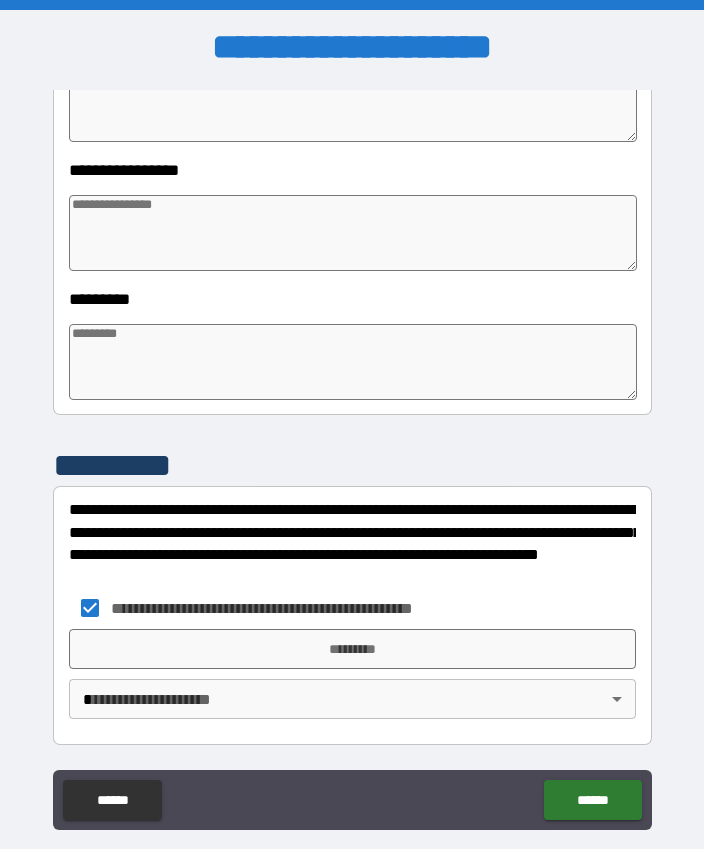 type on "*" 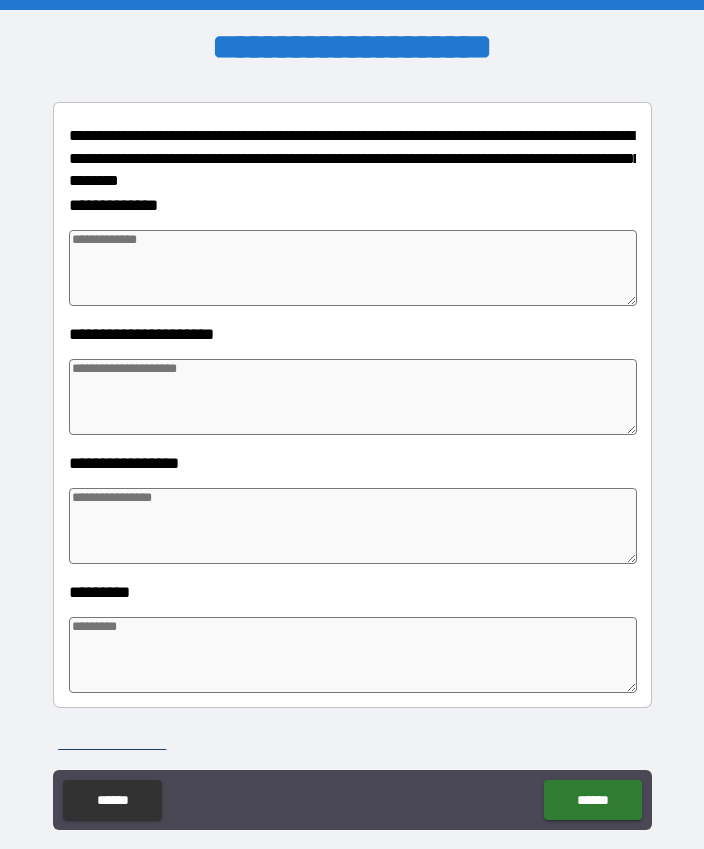 scroll, scrollTop: 239, scrollLeft: 0, axis: vertical 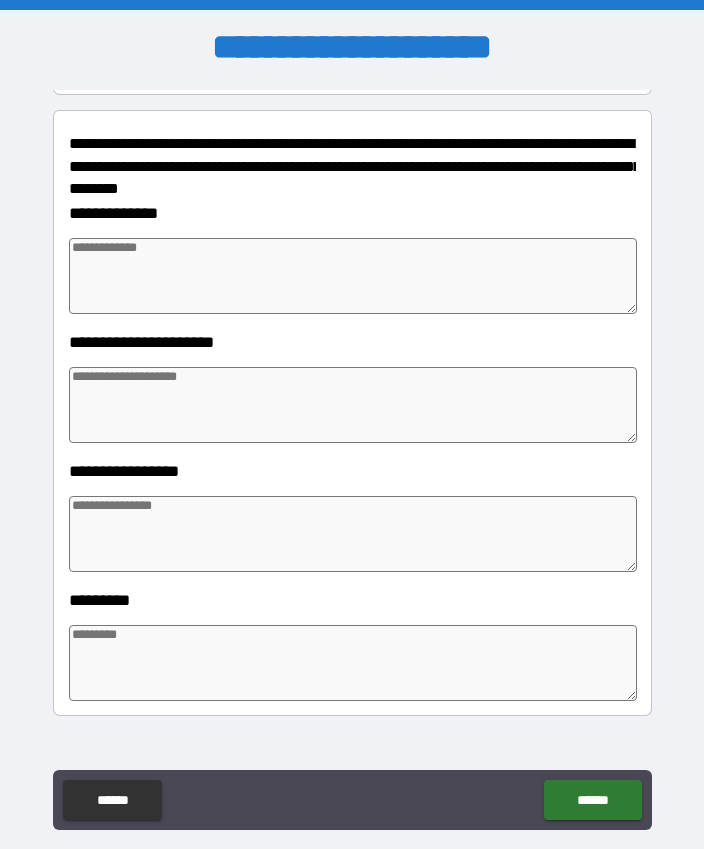 click at bounding box center (353, 276) 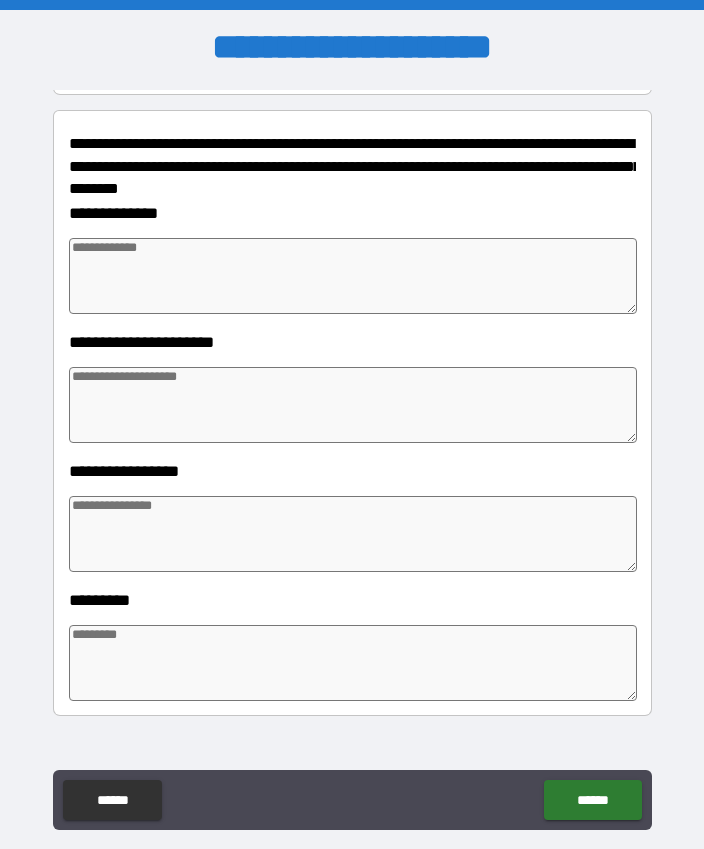 type on "*" 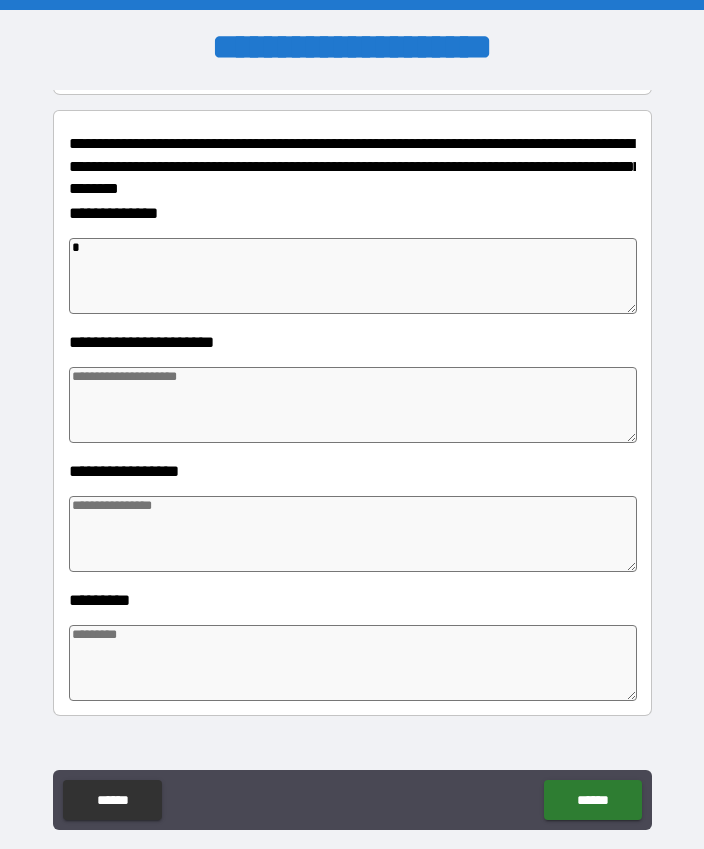type on "*" 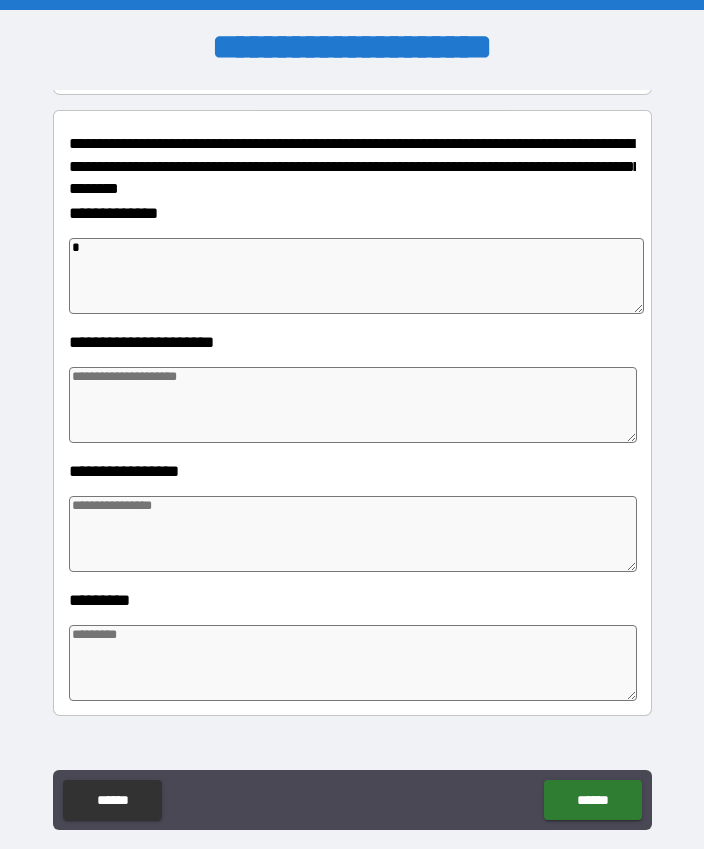 type on "*" 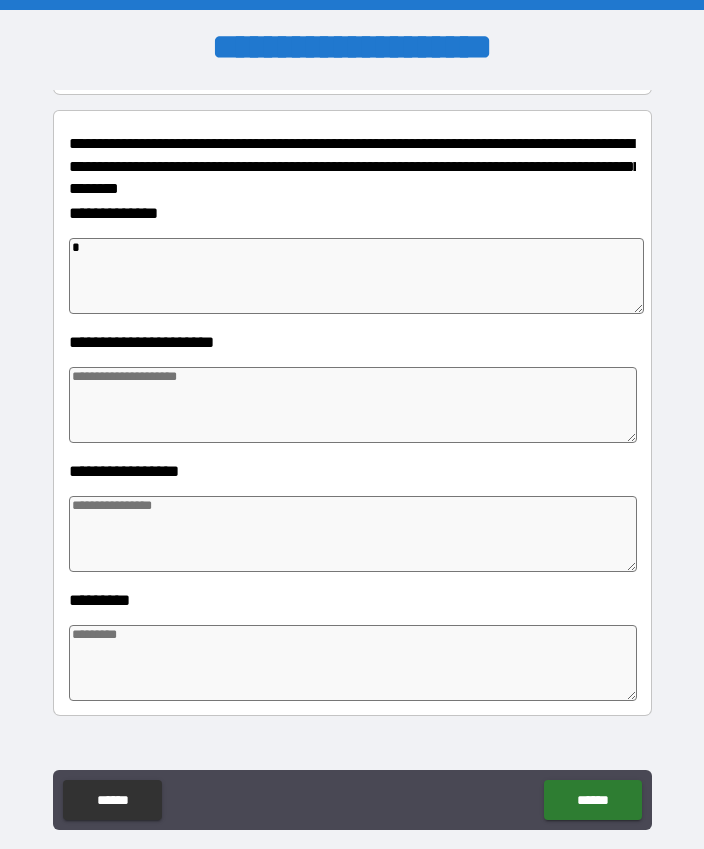type on "*" 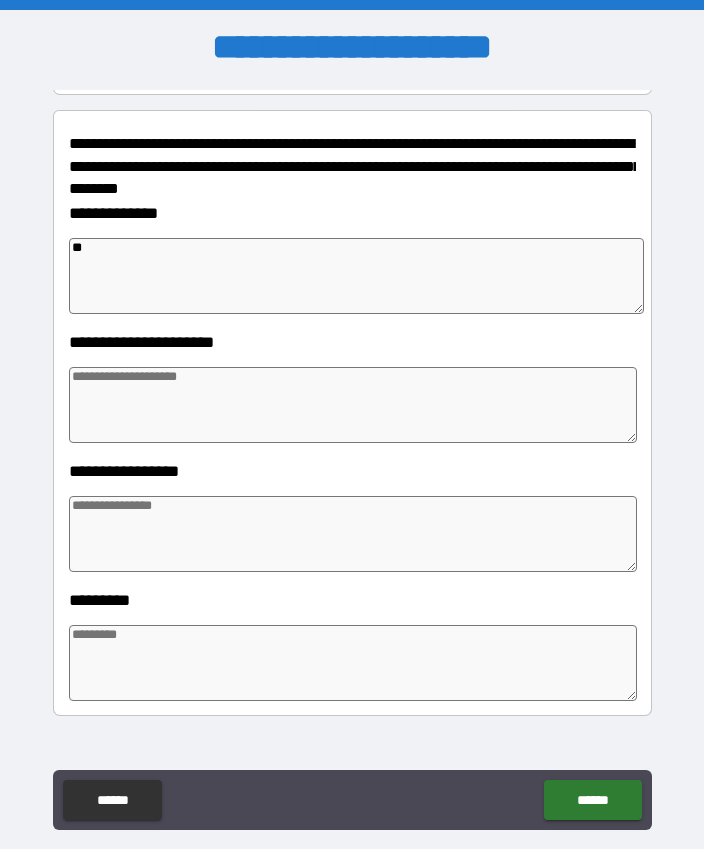 type on "*" 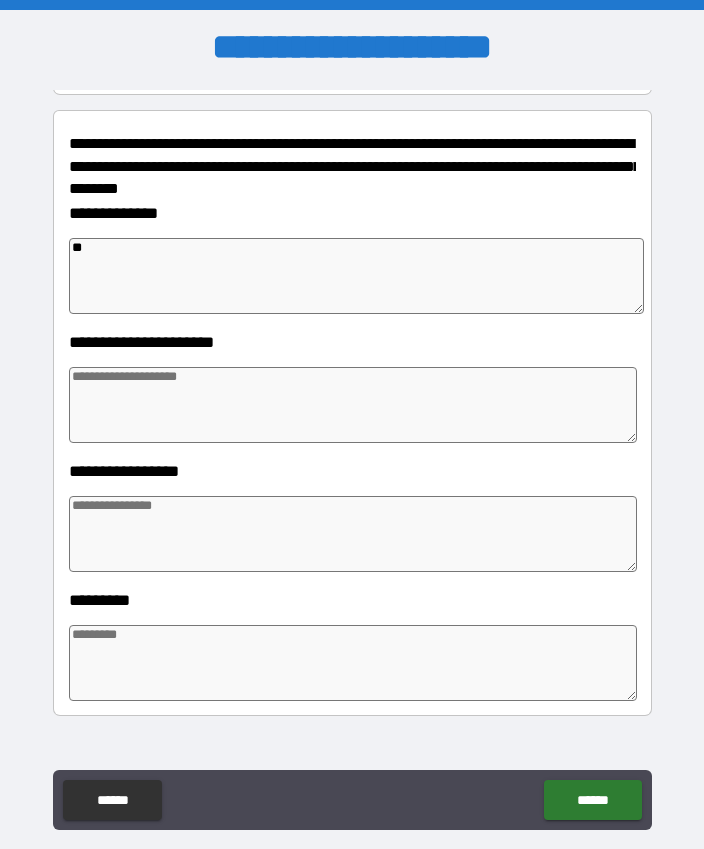 type on "*" 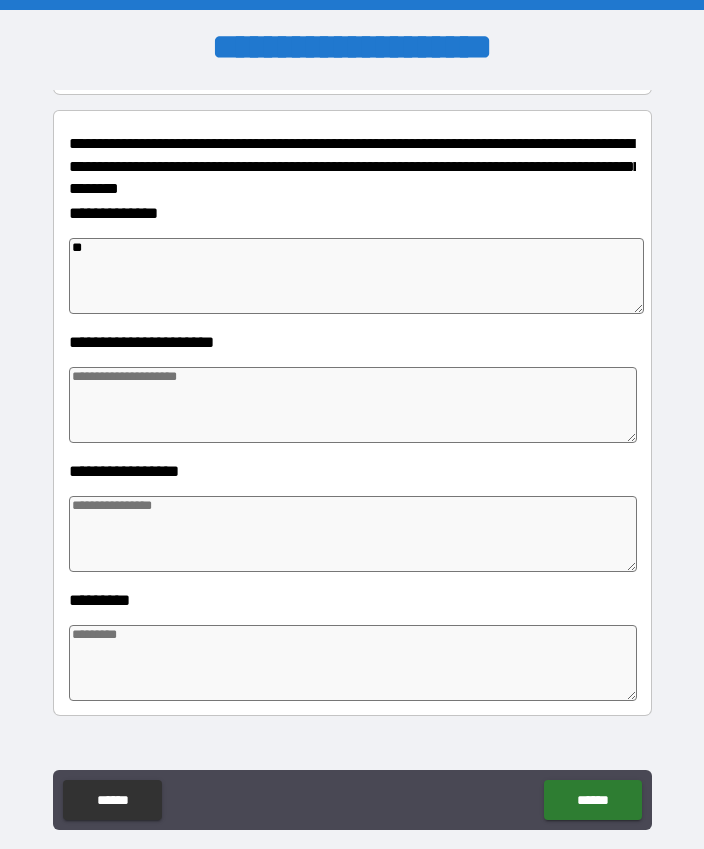 type on "*" 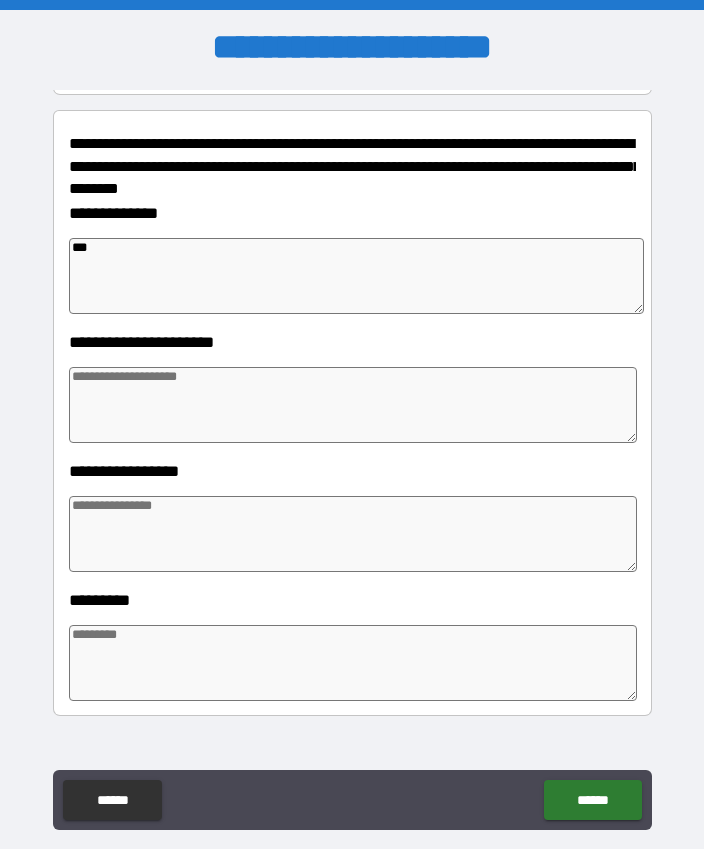 type on "*" 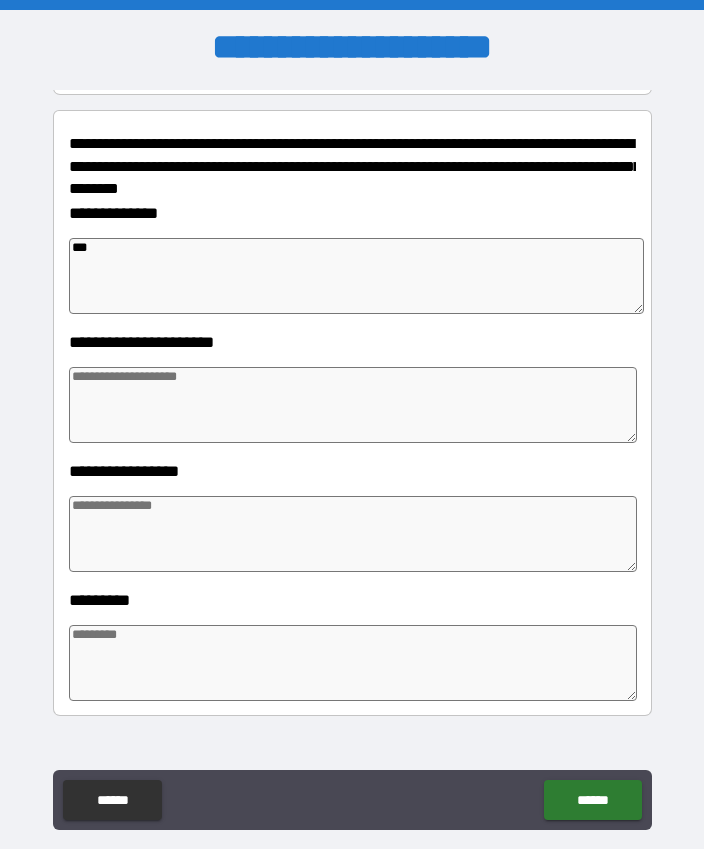 type on "*" 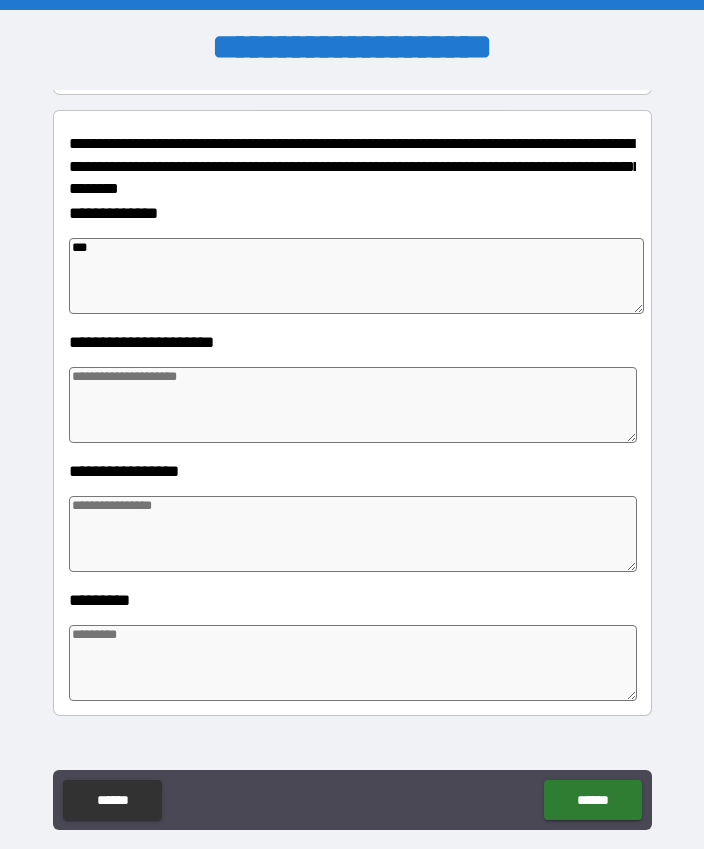 type on "*" 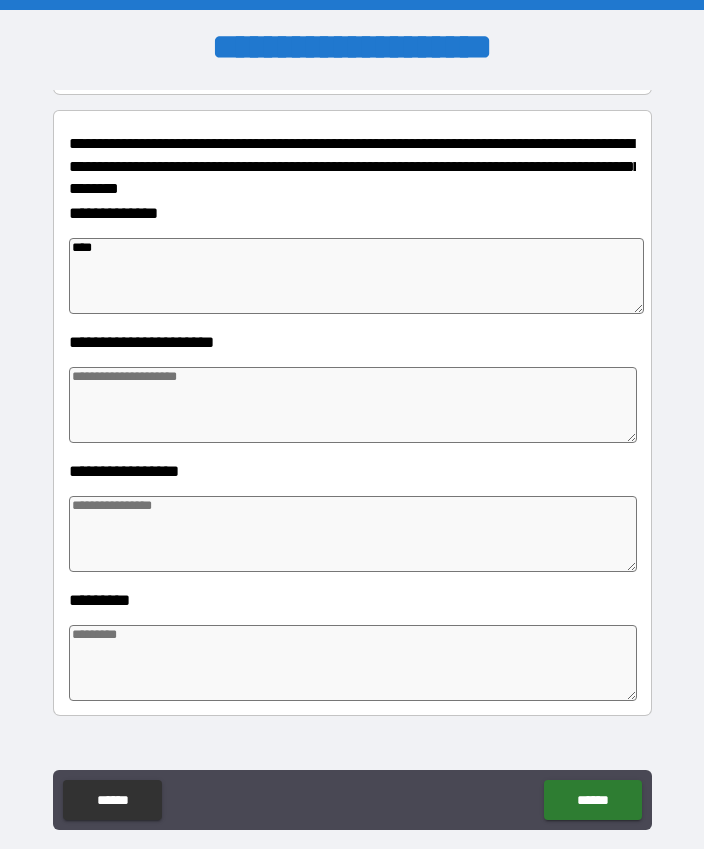 type on "*" 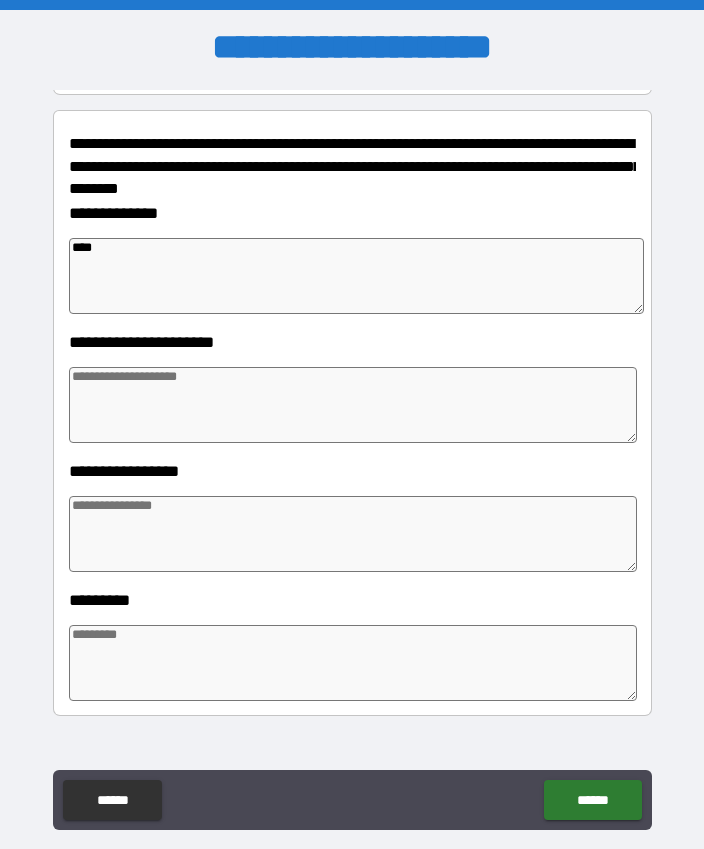 type on "*" 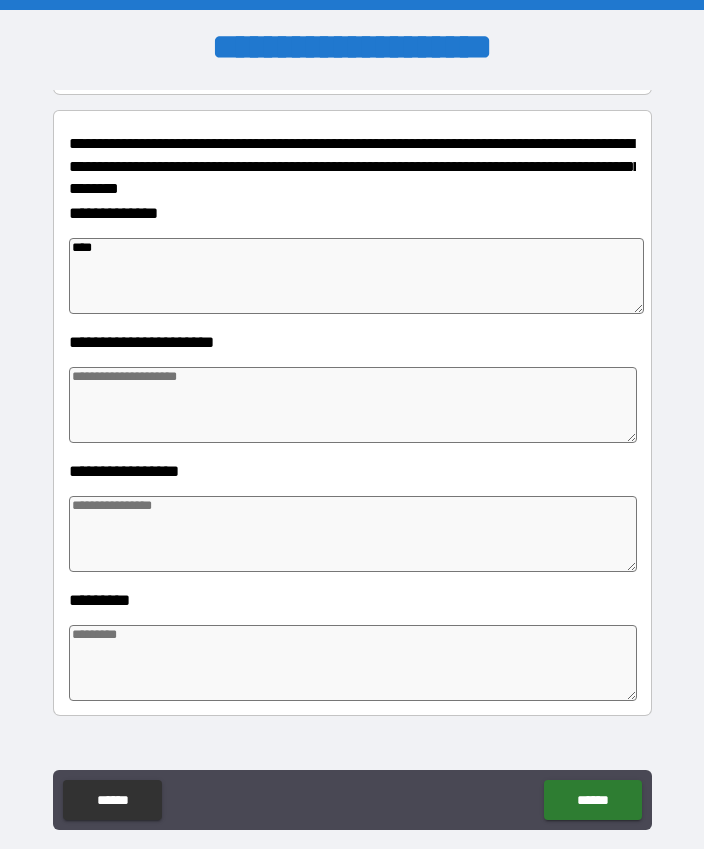type on "*" 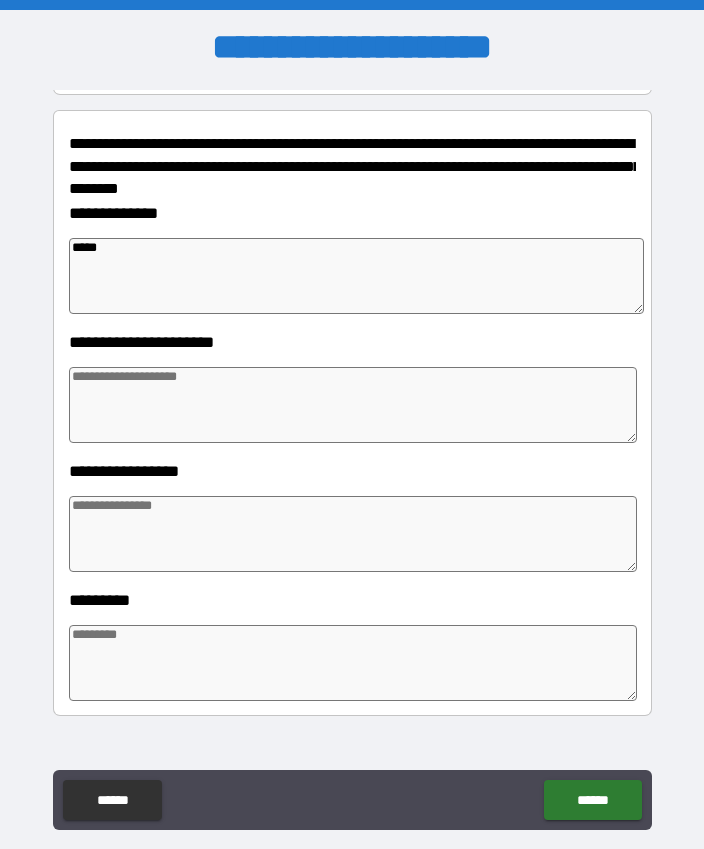 type on "*" 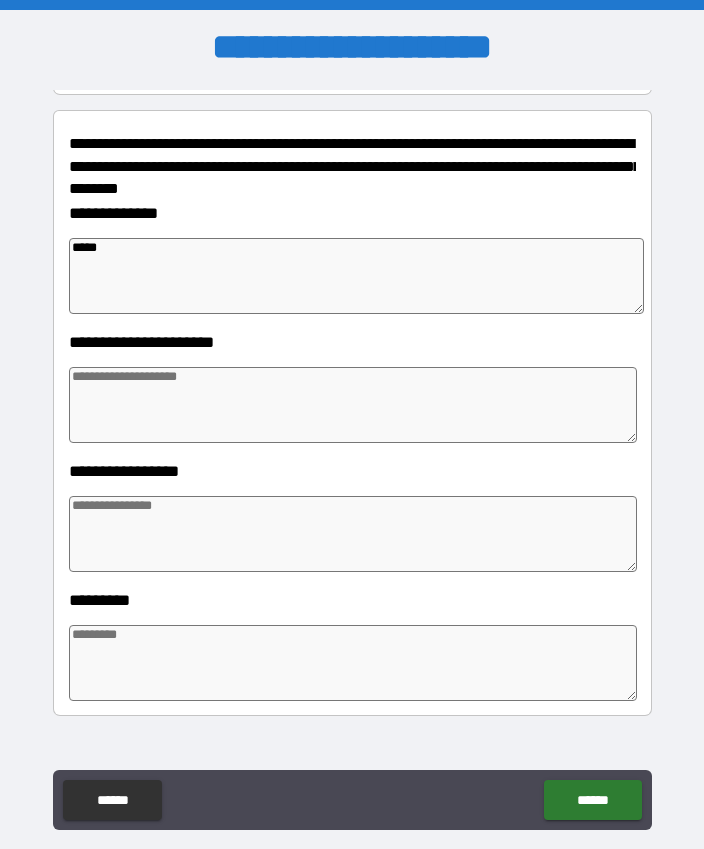 type on "*********" 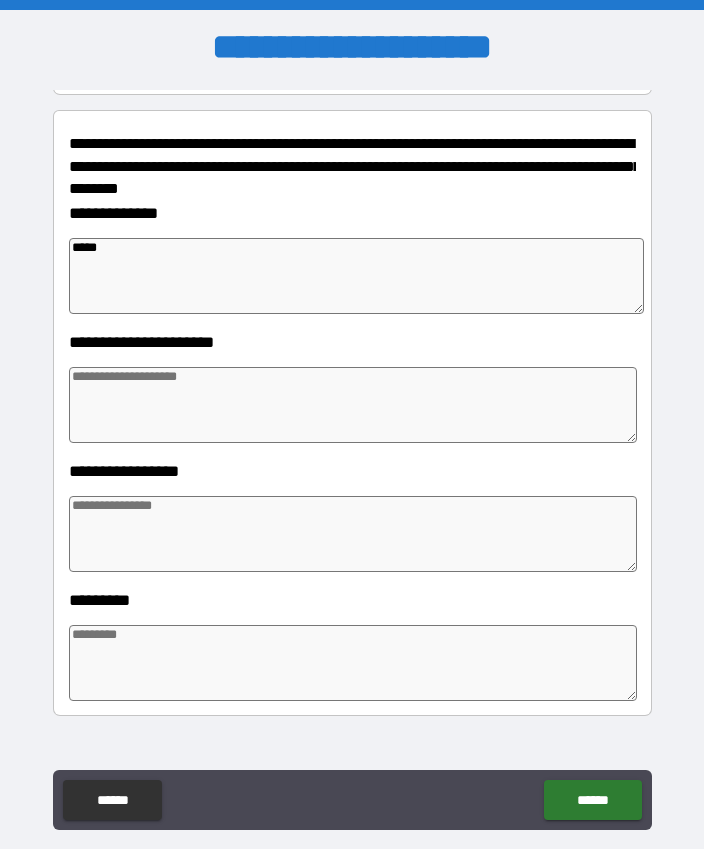 type on "*" 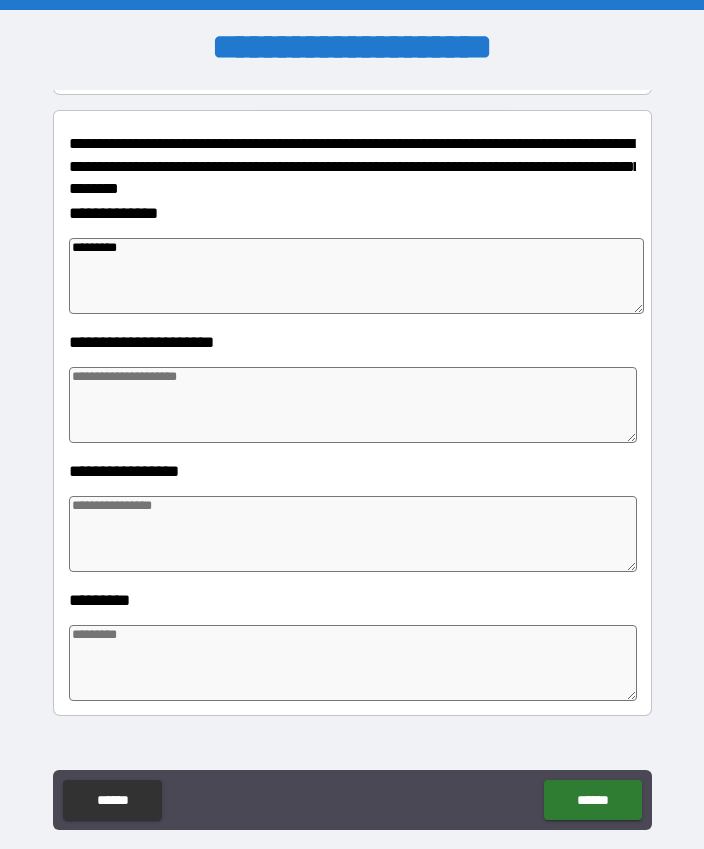 type on "*********" 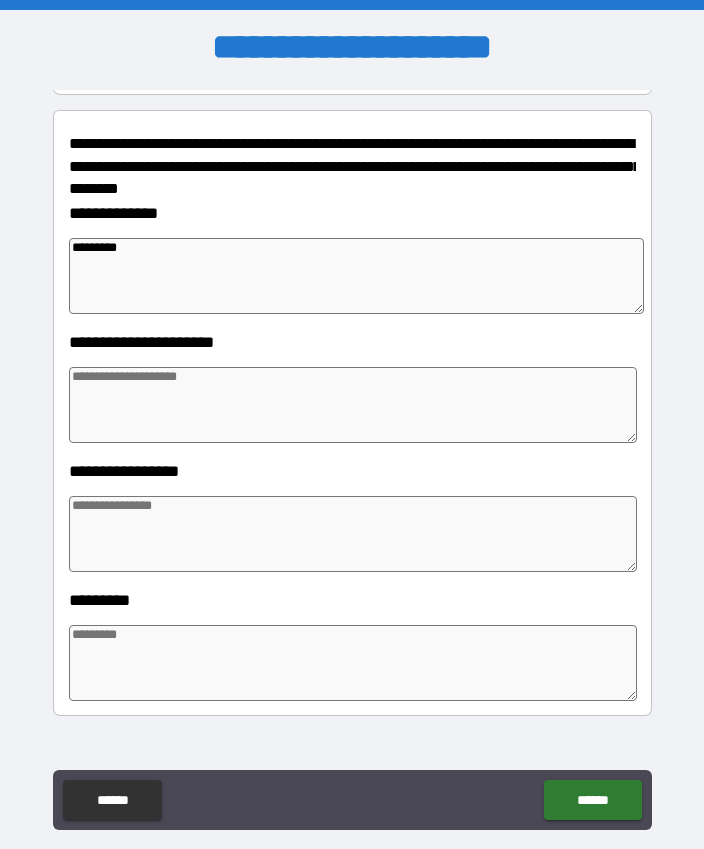 type on "*" 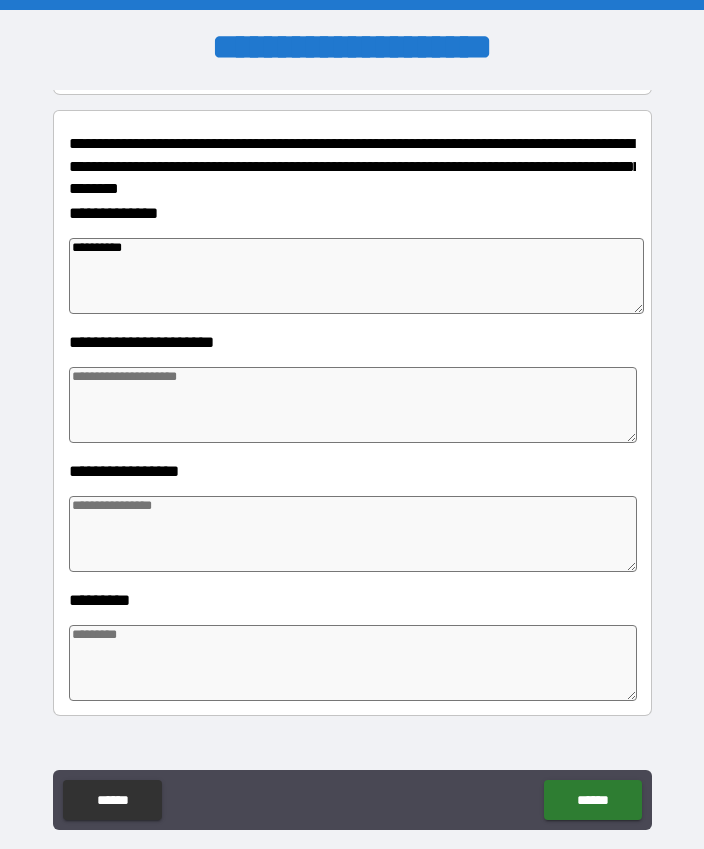 type on "*" 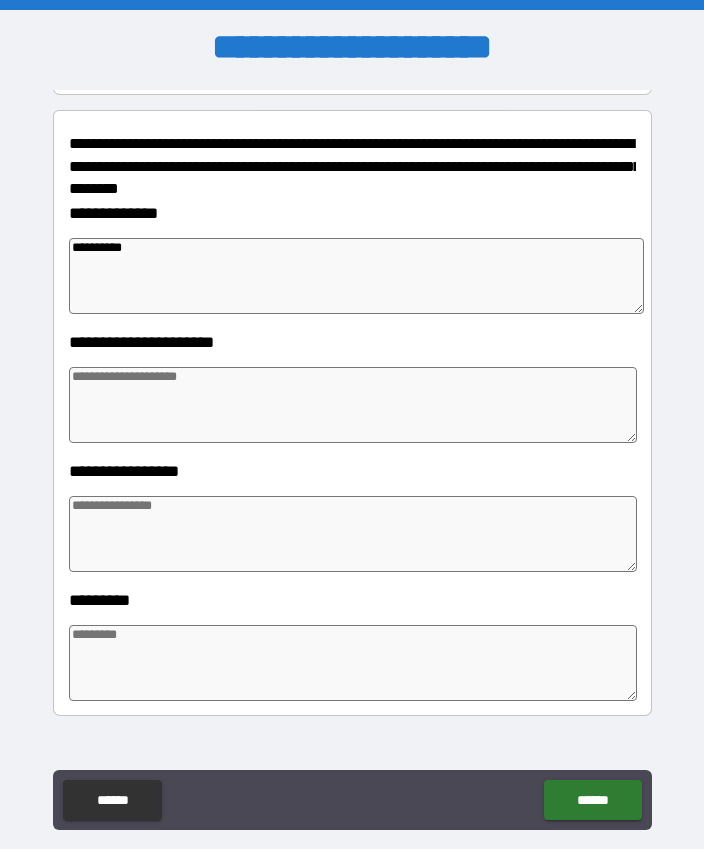 type on "*" 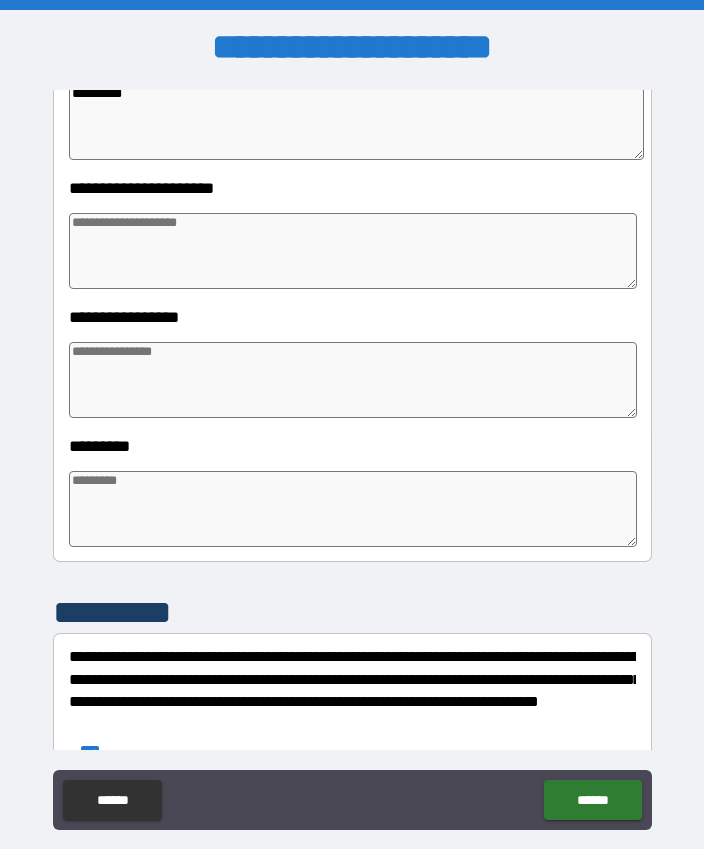 scroll, scrollTop: 394, scrollLeft: 0, axis: vertical 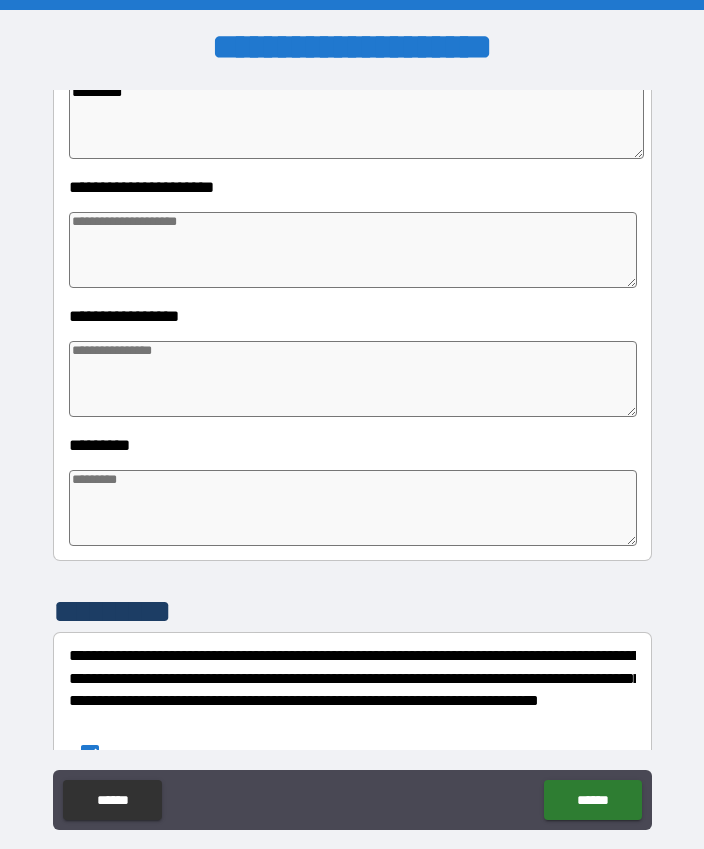 type on "*********" 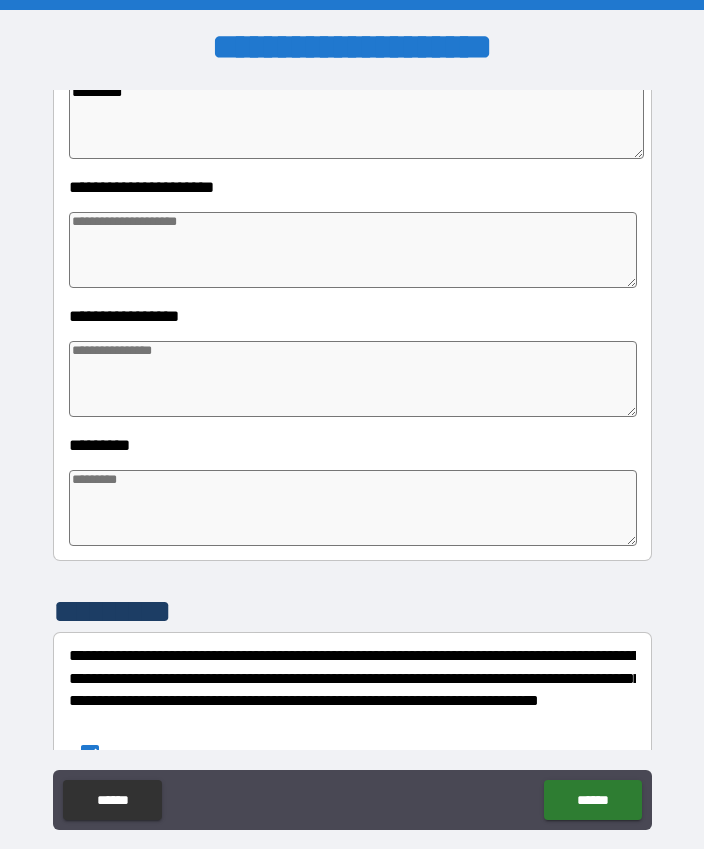 type on "*" 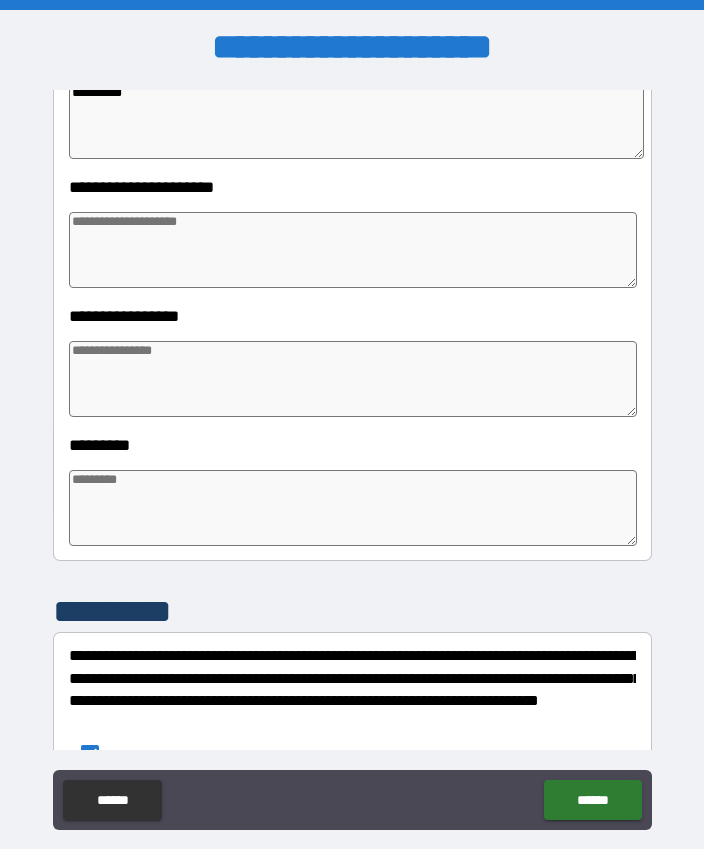 type on "*" 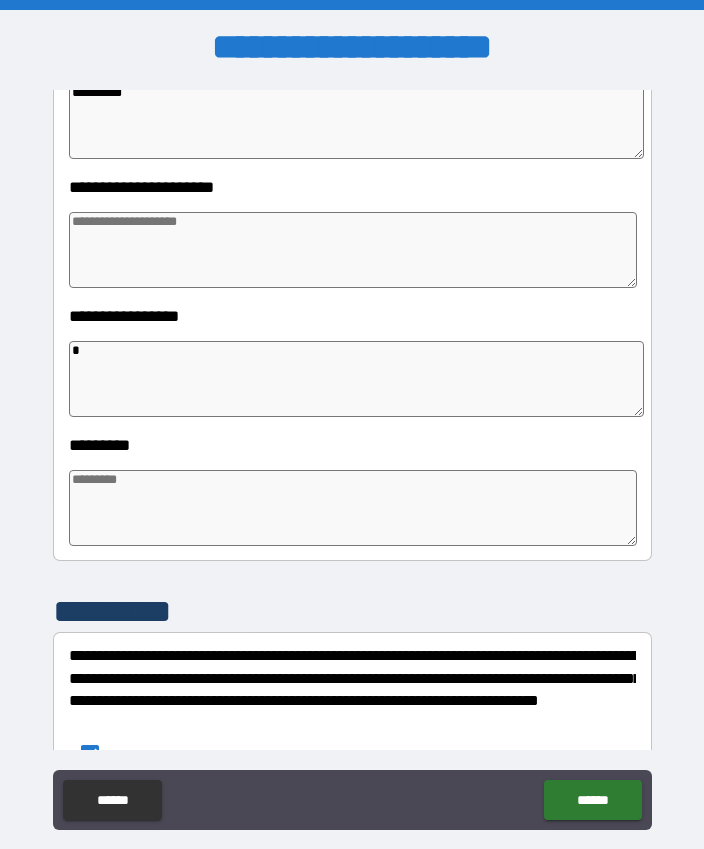 type on "*" 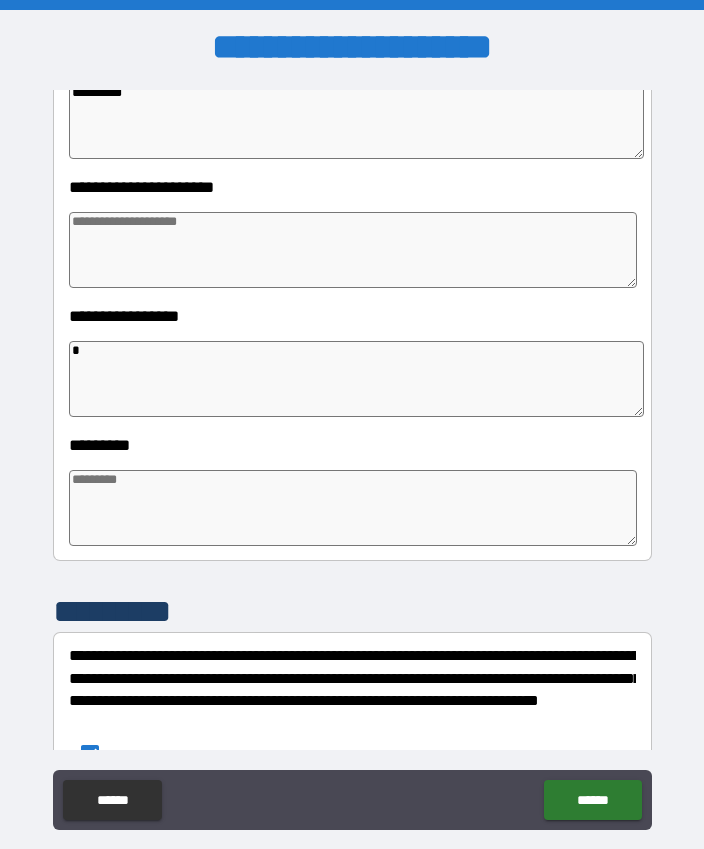 type on "*" 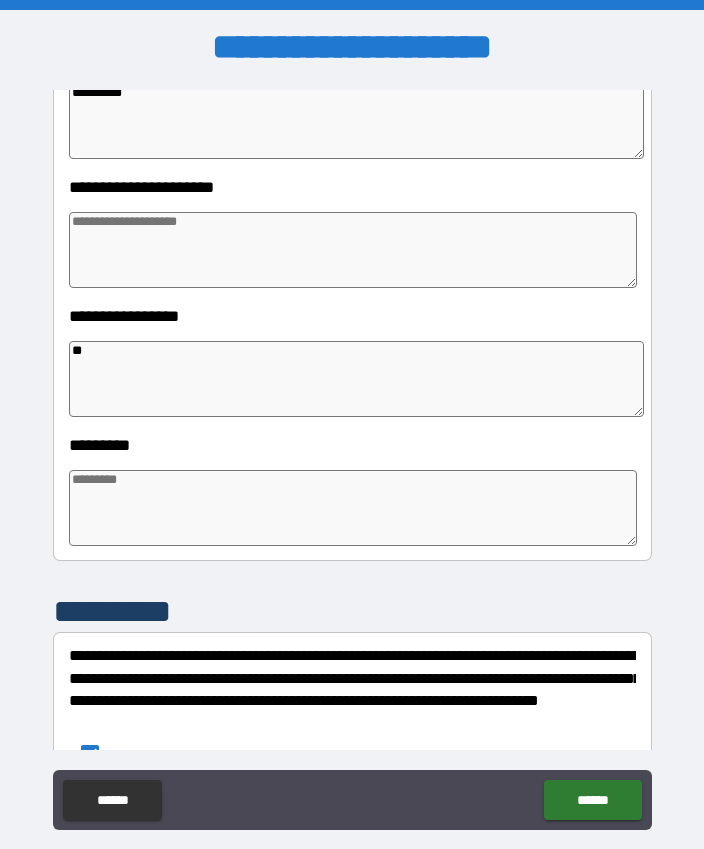 type on "*" 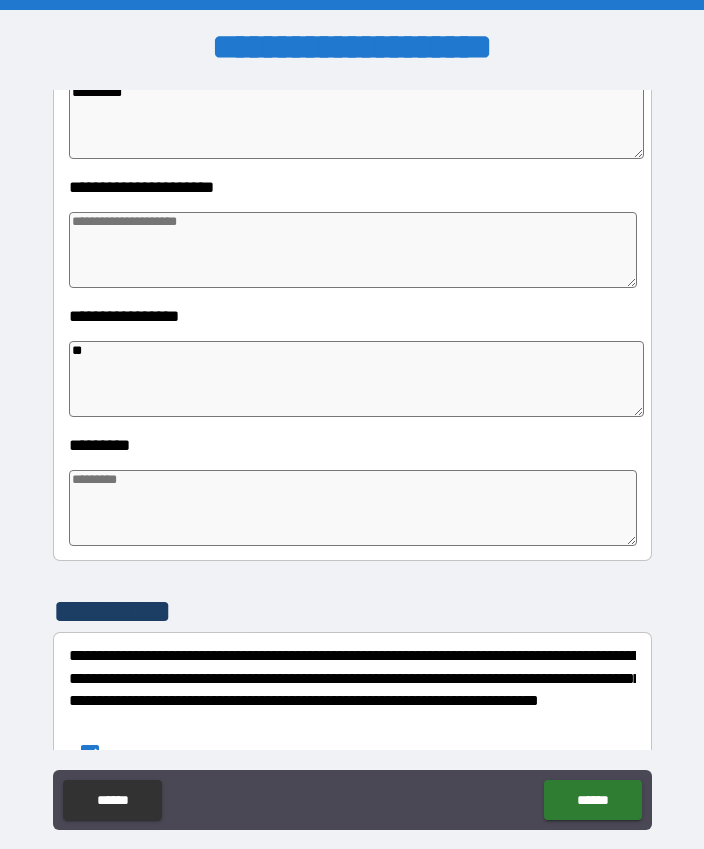 type on "*" 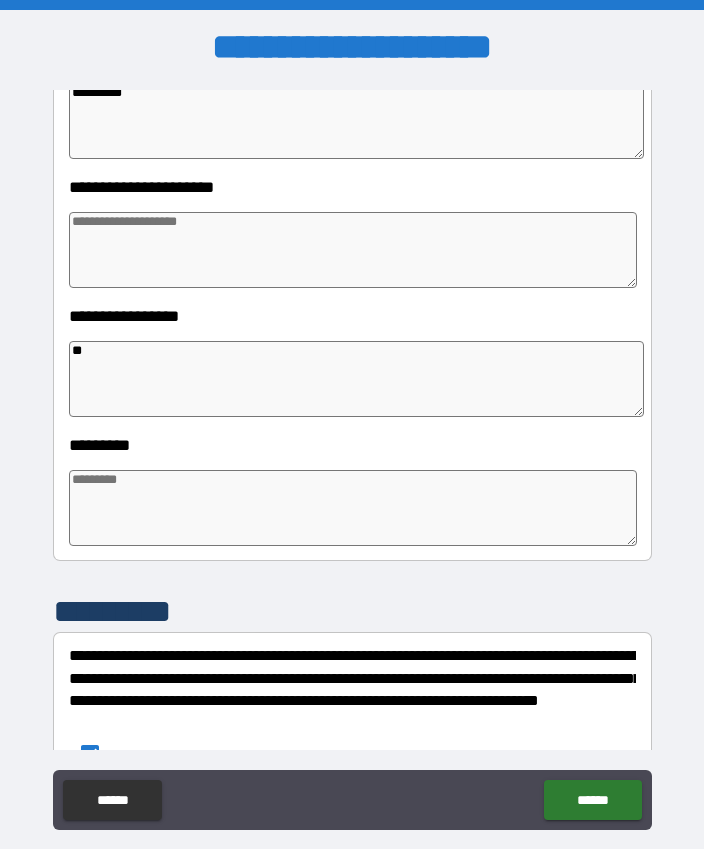 type on "*" 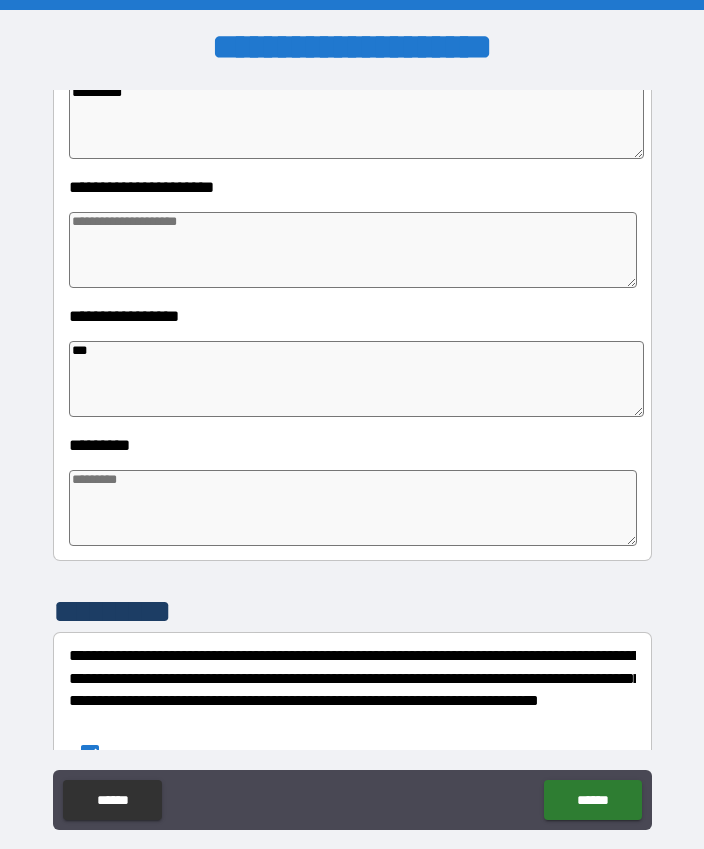 type on "*" 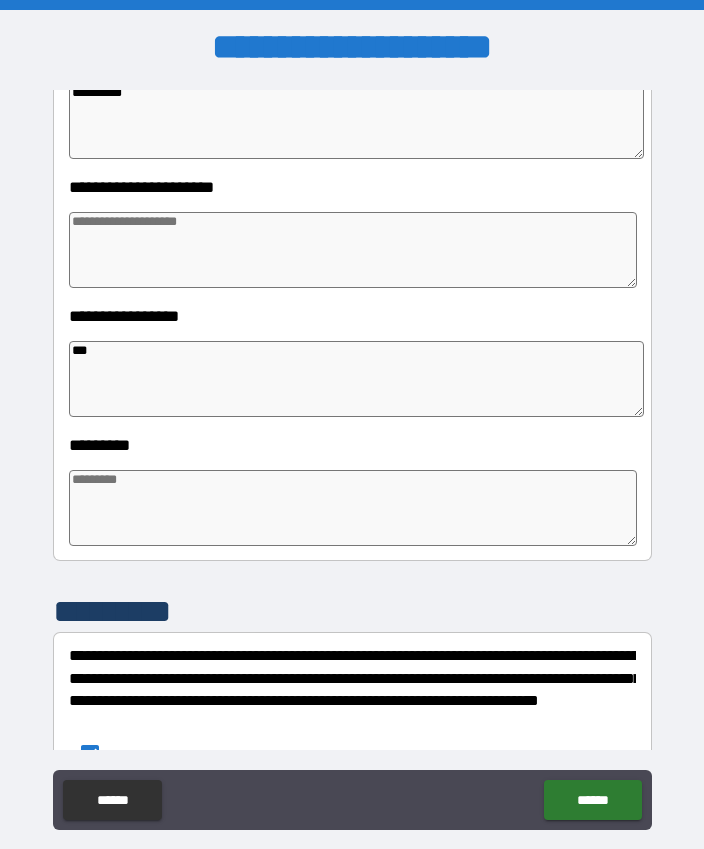 type on "*" 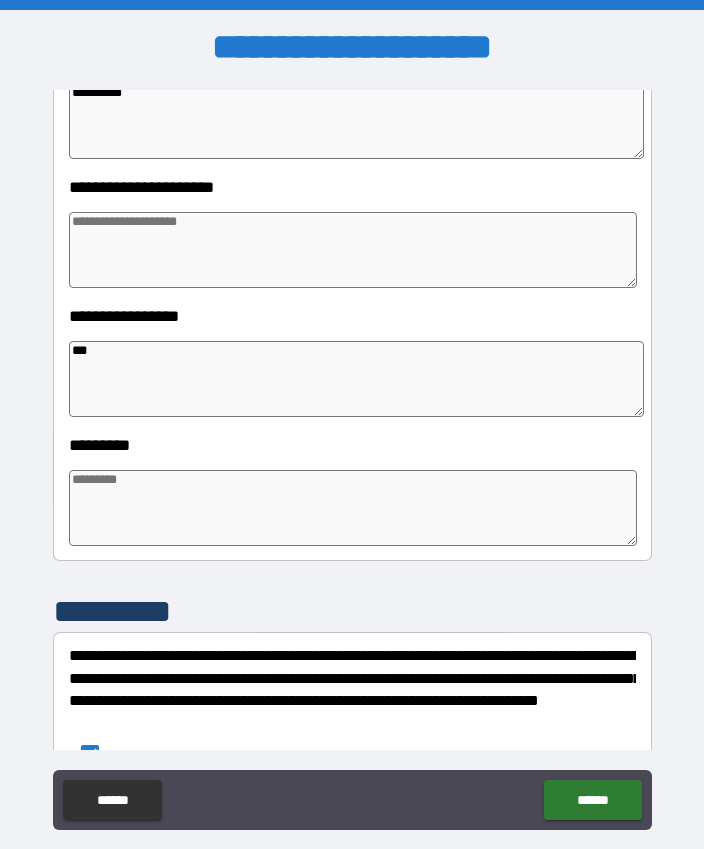 type on "*" 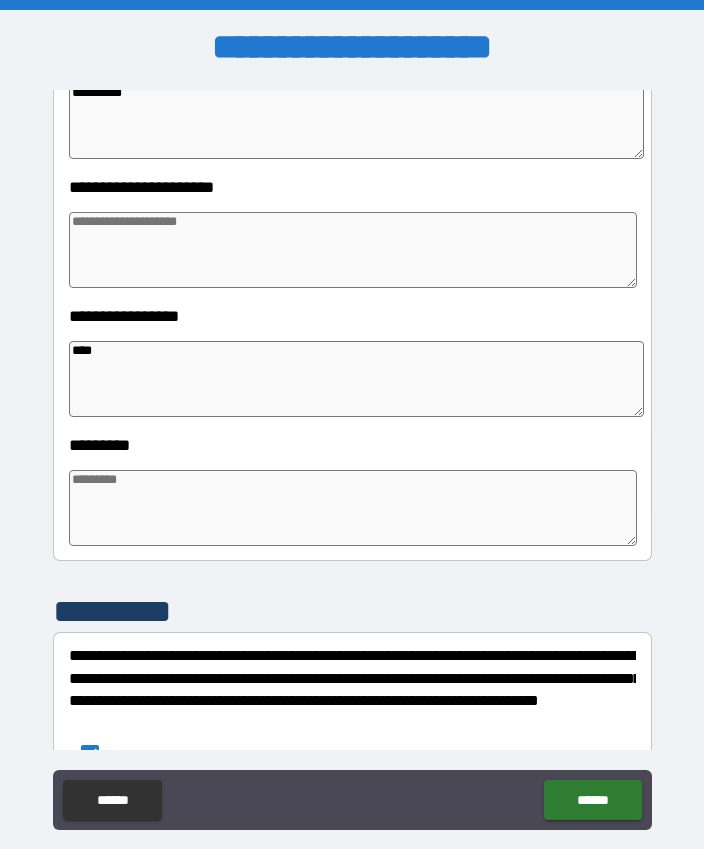 type on "*" 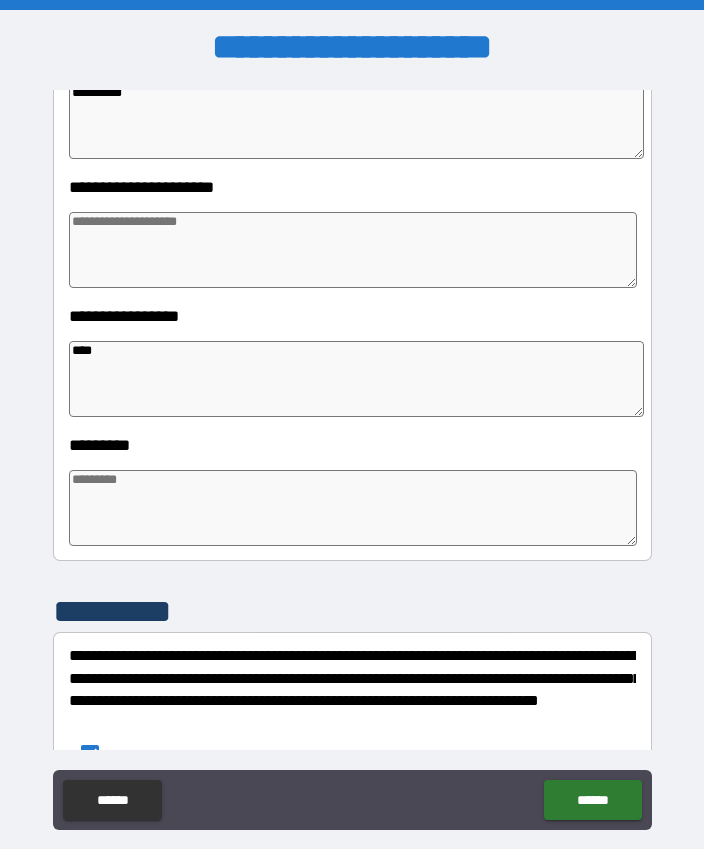 type on "*****" 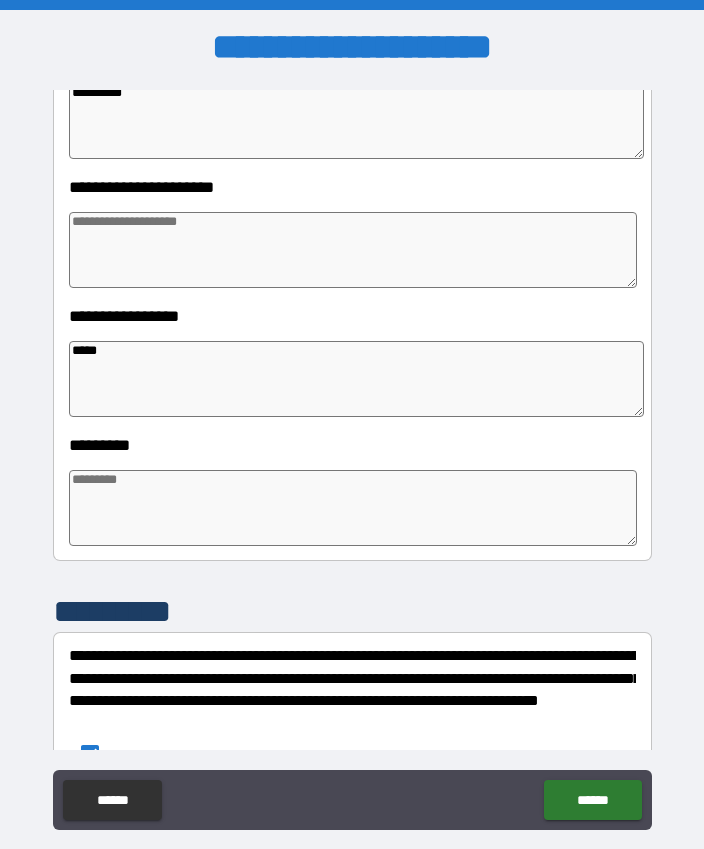 type on "*" 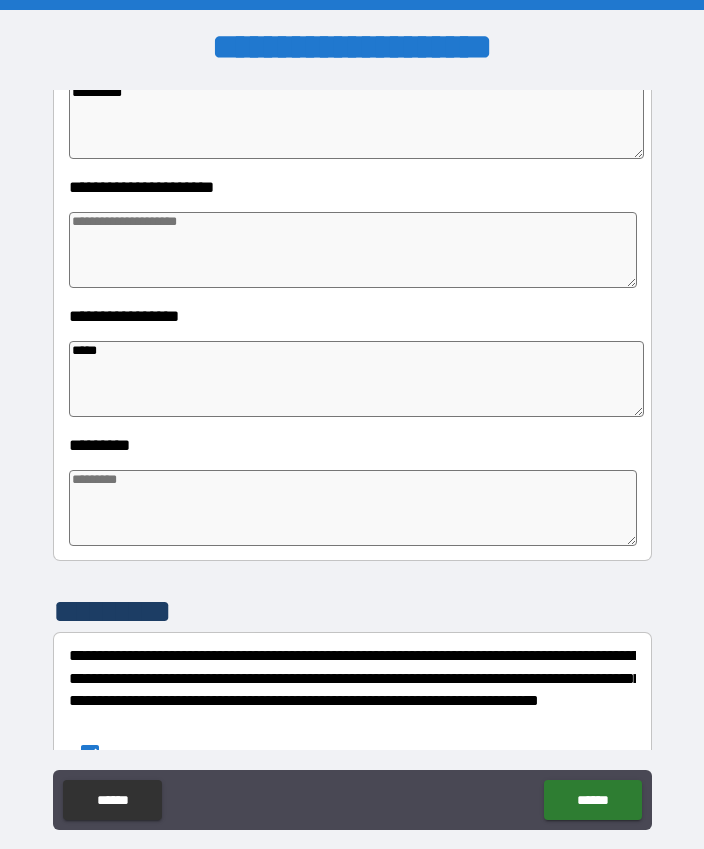type on "*" 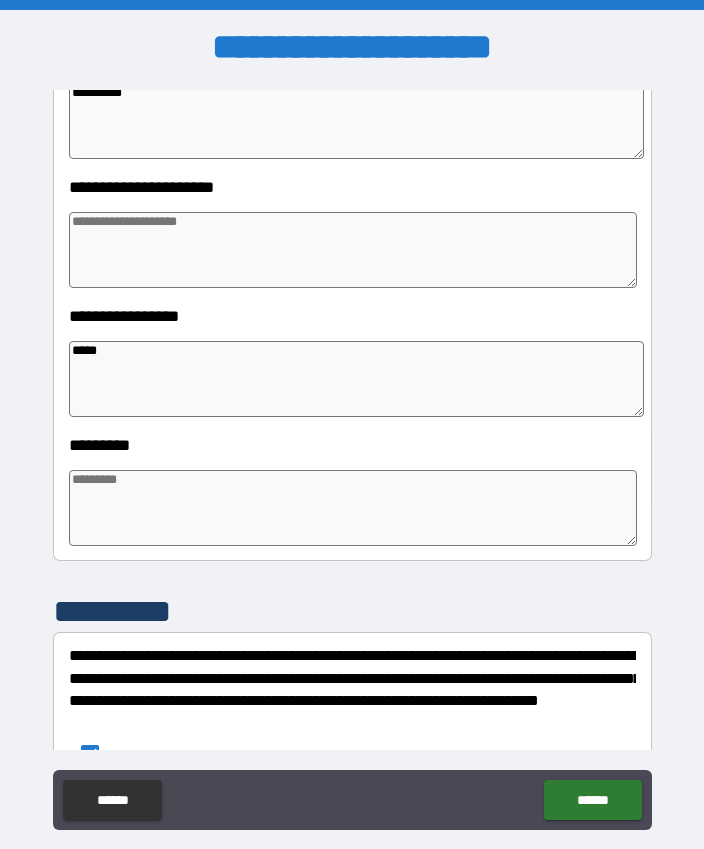 type on "*" 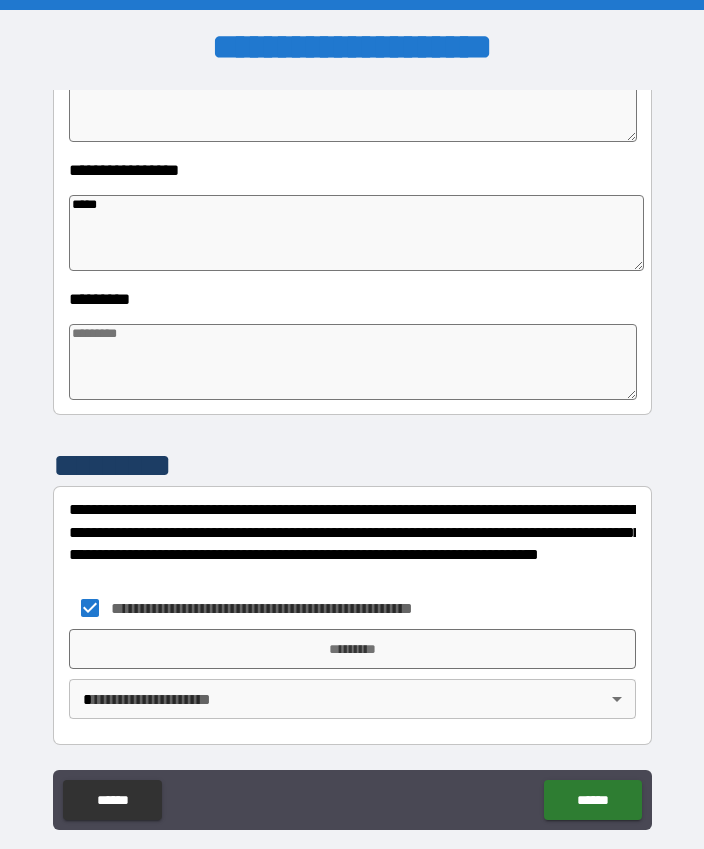 scroll, scrollTop: 540, scrollLeft: 0, axis: vertical 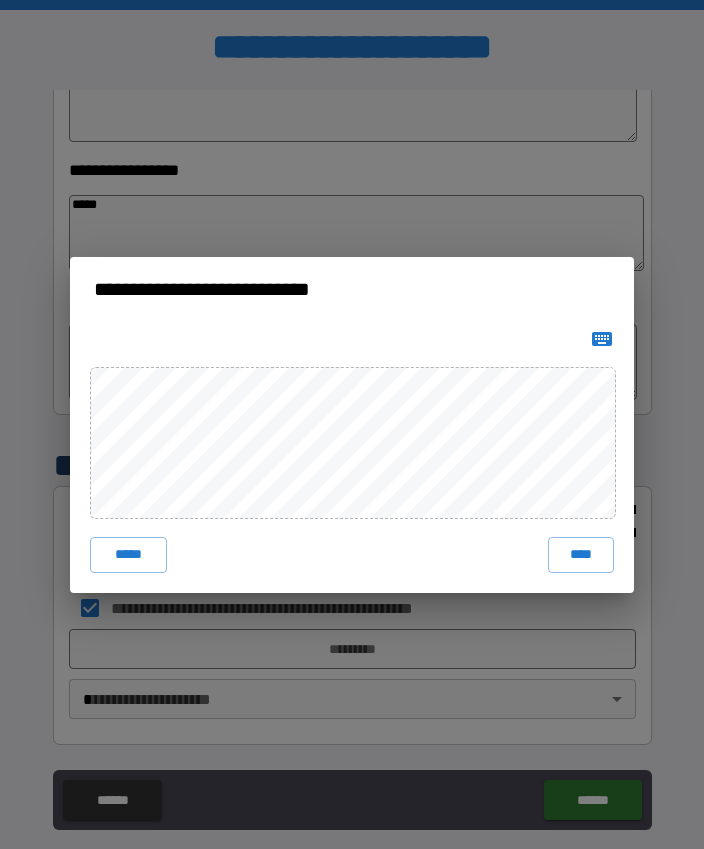 click on "****" at bounding box center (581, 555) 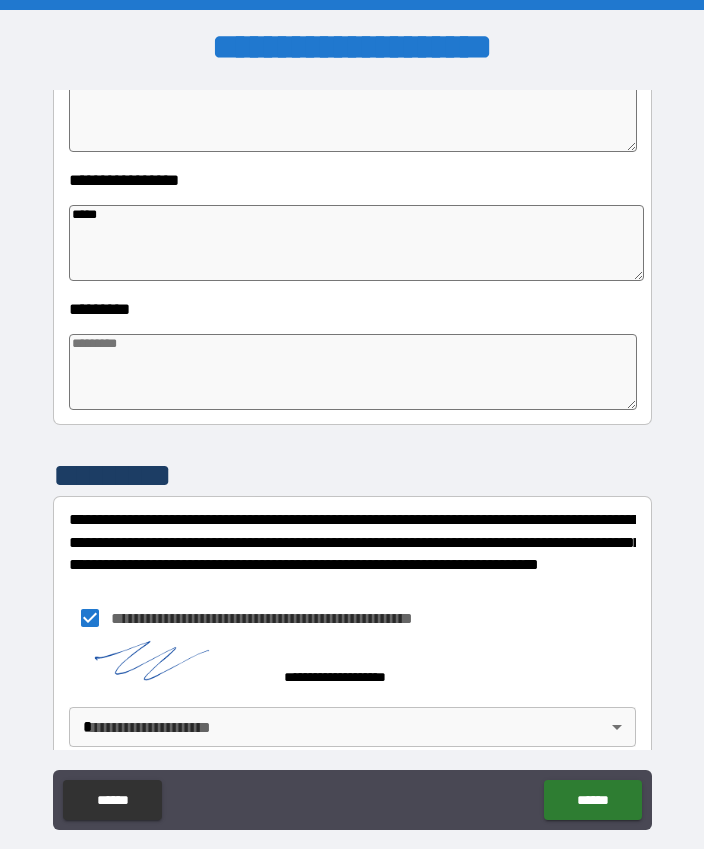 type on "*" 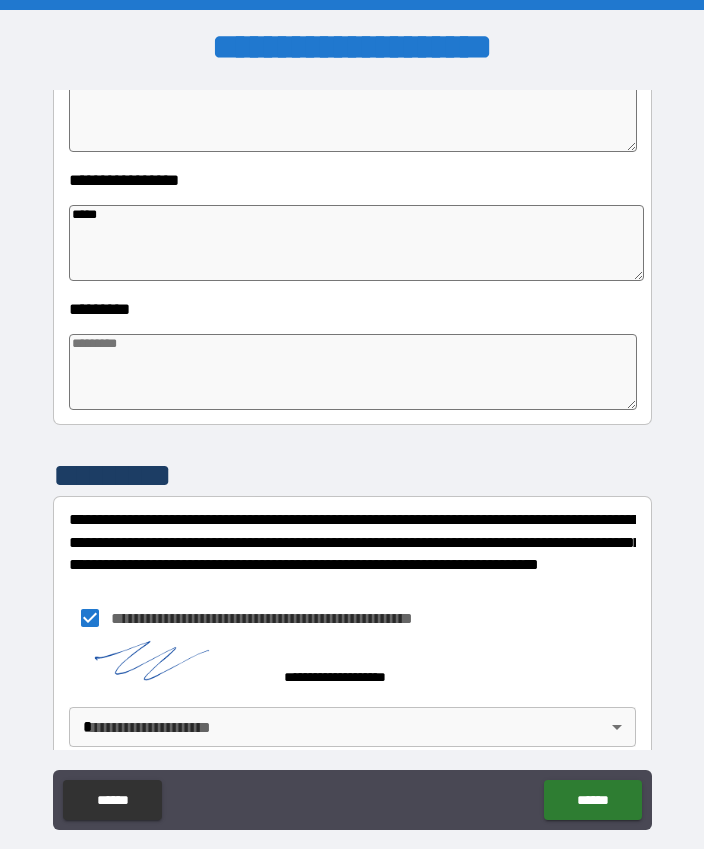type on "*" 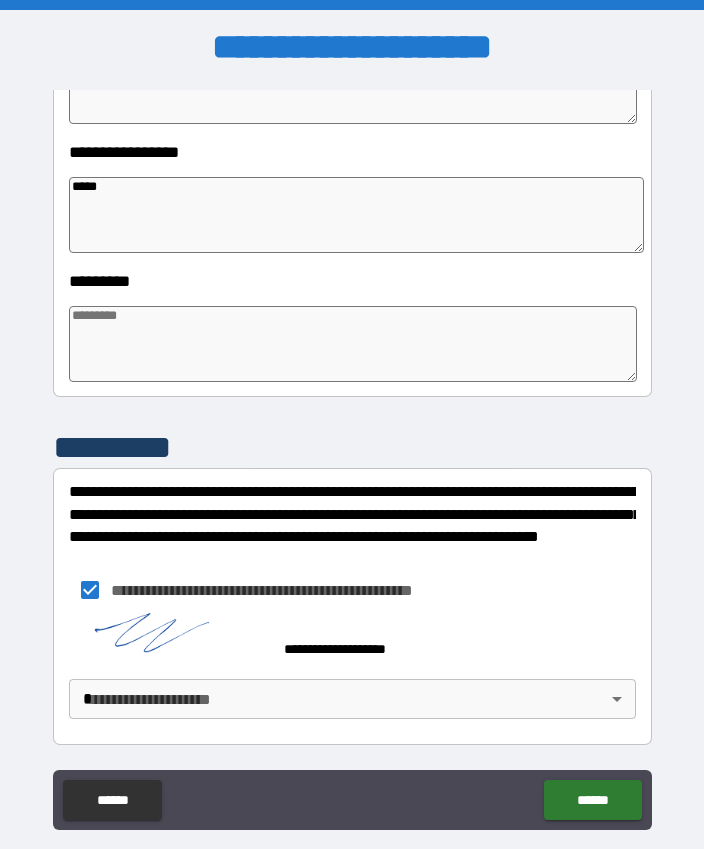 scroll, scrollTop: 558, scrollLeft: 0, axis: vertical 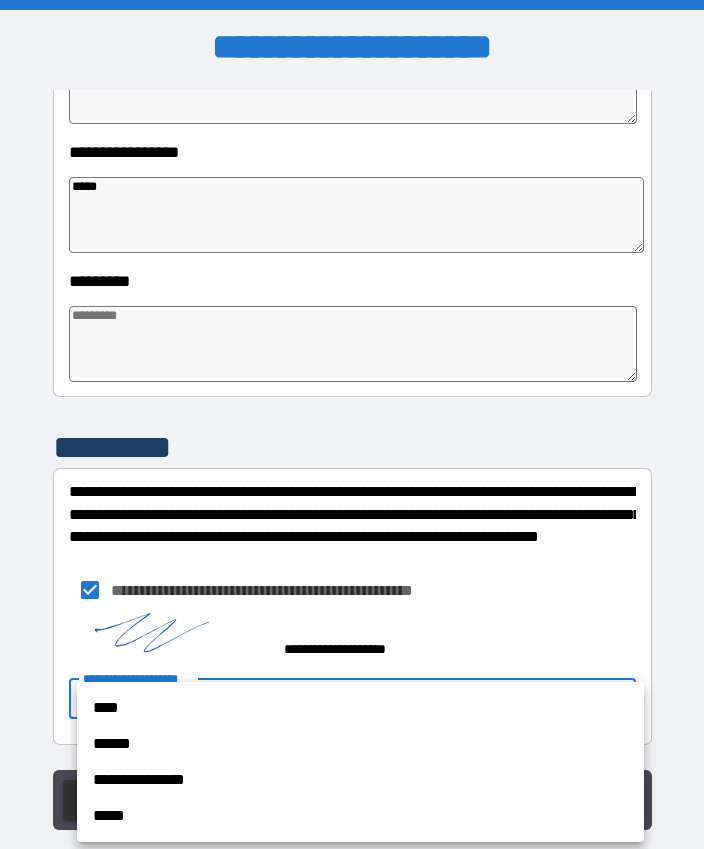 click on "****" at bounding box center [360, 708] 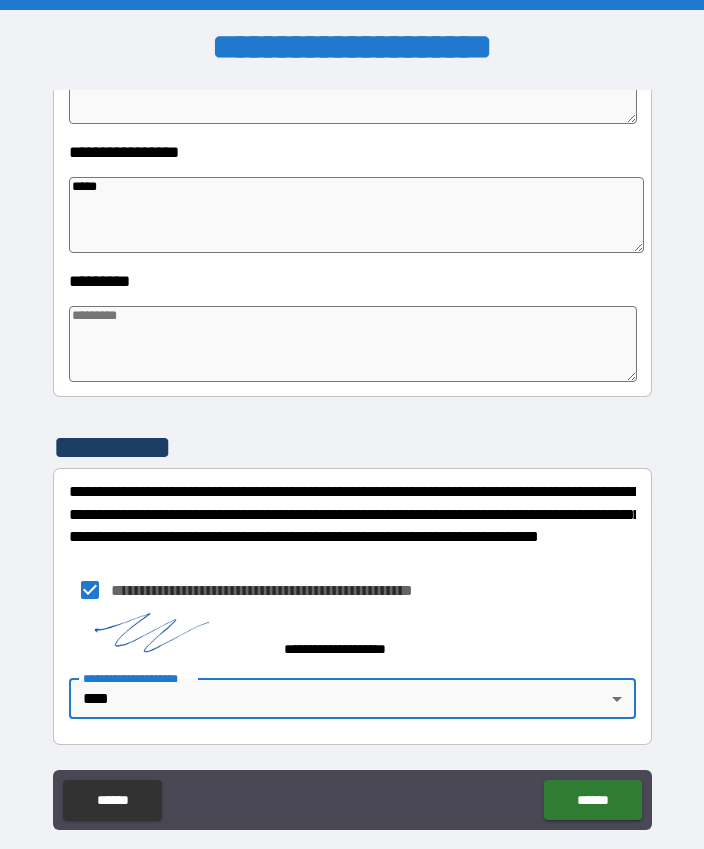 type on "*" 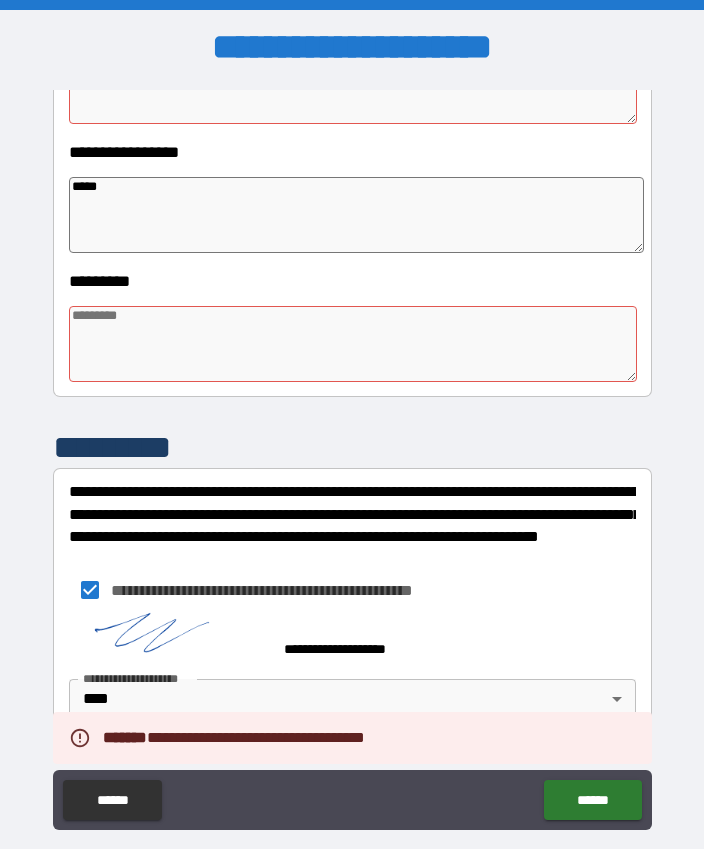 type on "*" 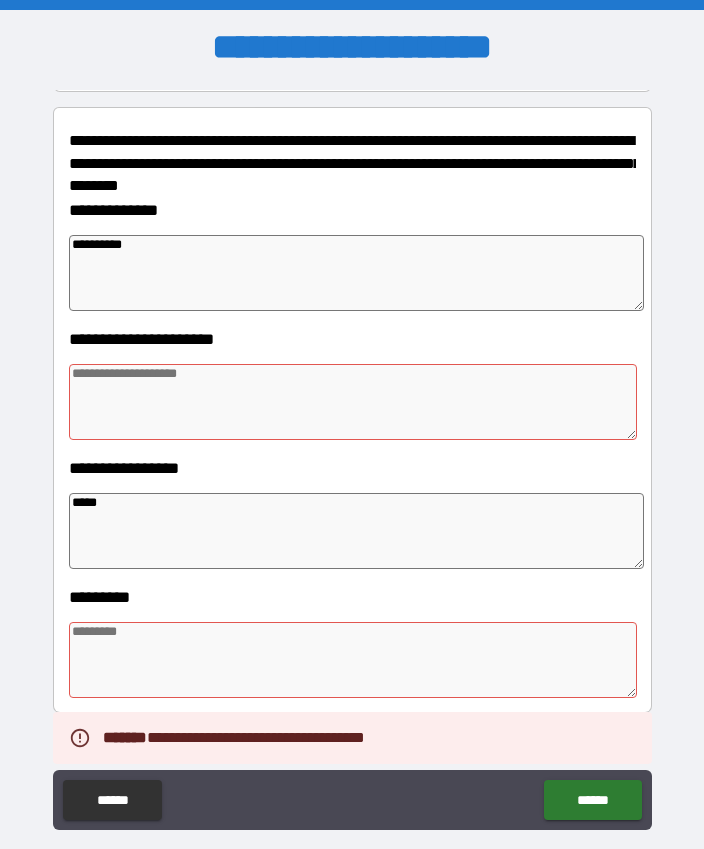 scroll, scrollTop: 238, scrollLeft: 0, axis: vertical 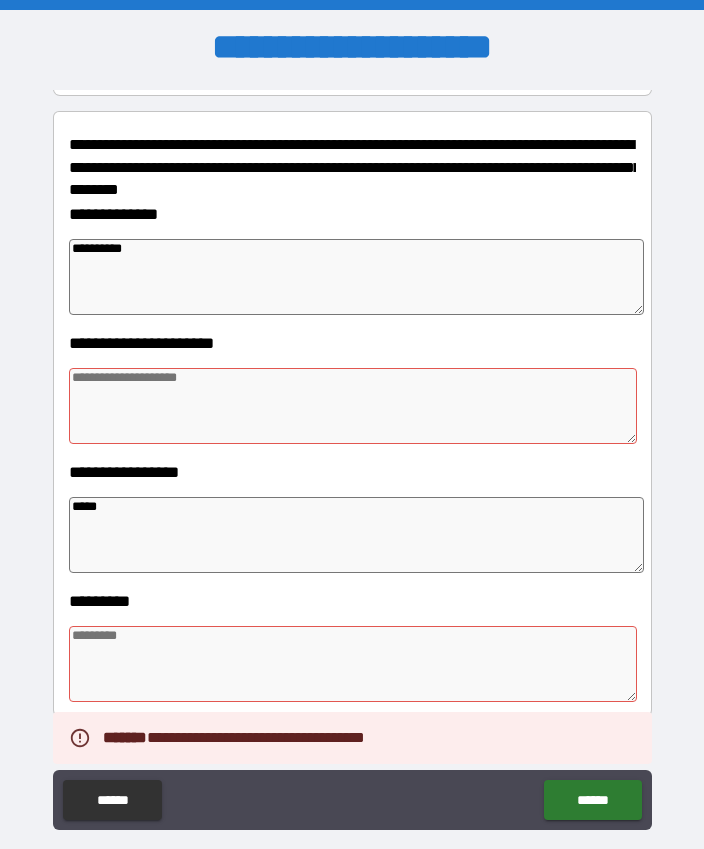 click at bounding box center [353, 406] 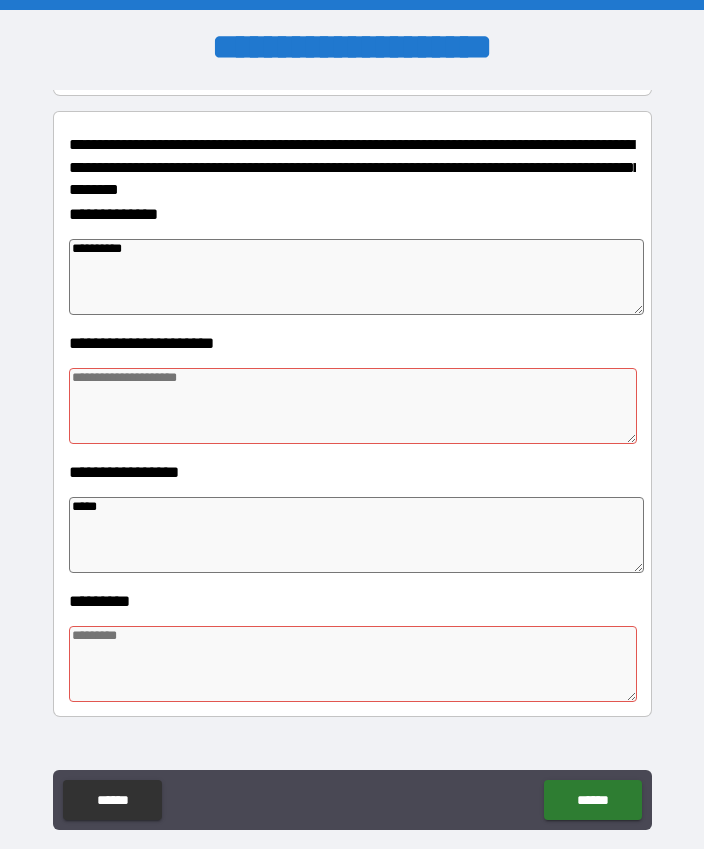 type on "*" 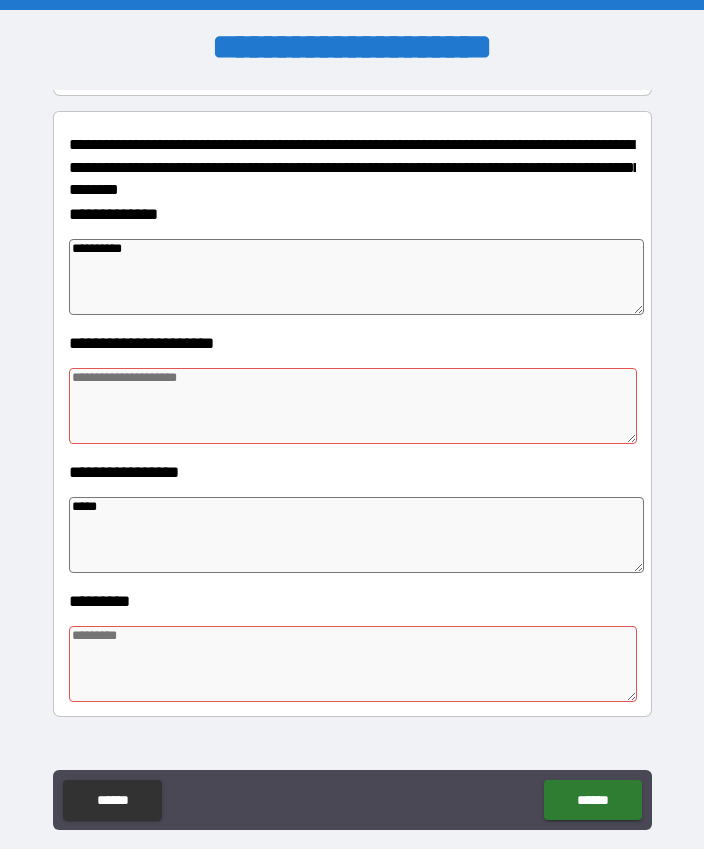 type on "*" 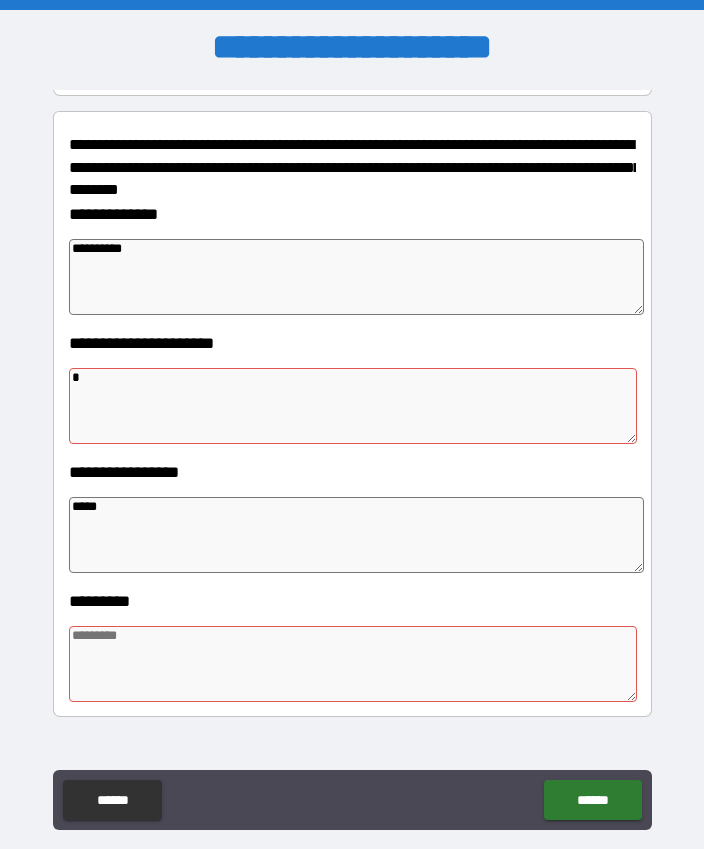 type on "*" 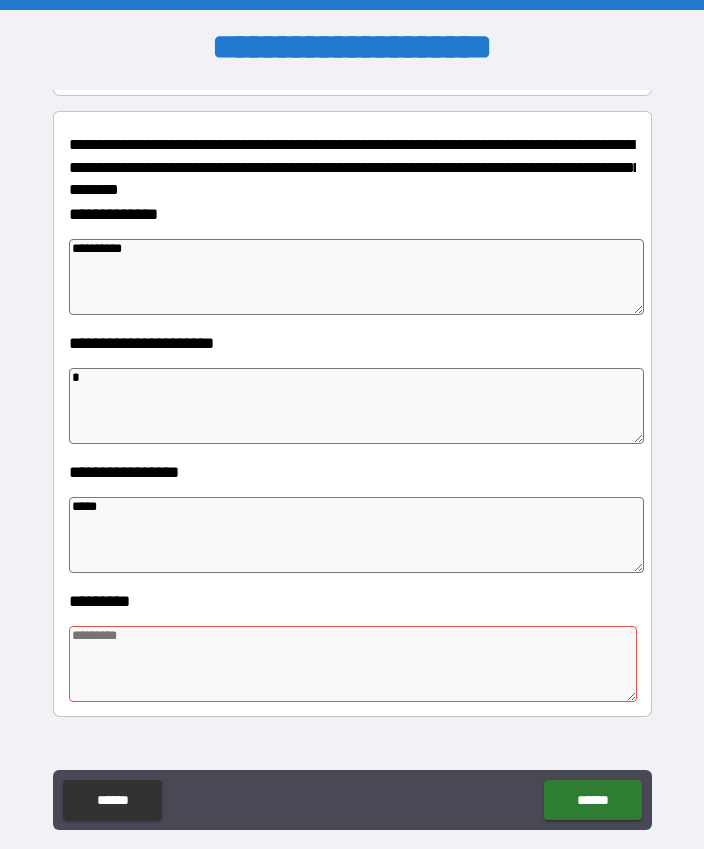 type on "**" 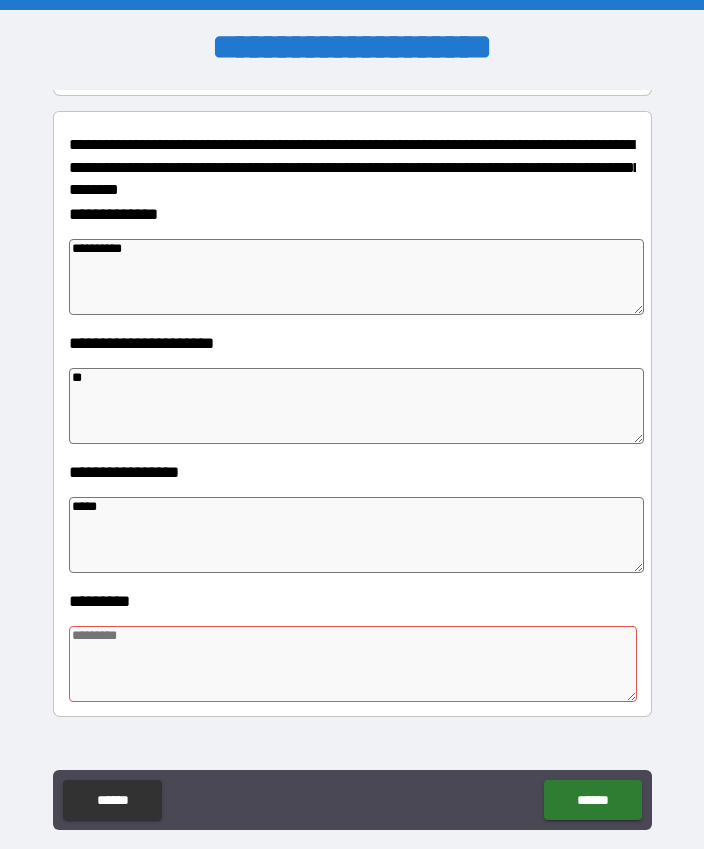 type on "*" 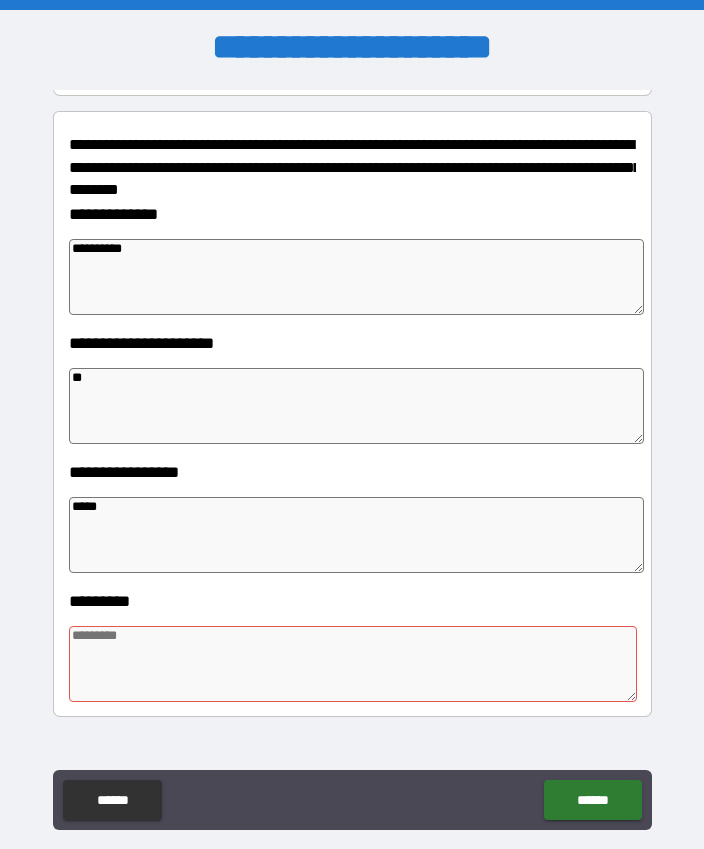 type on "*" 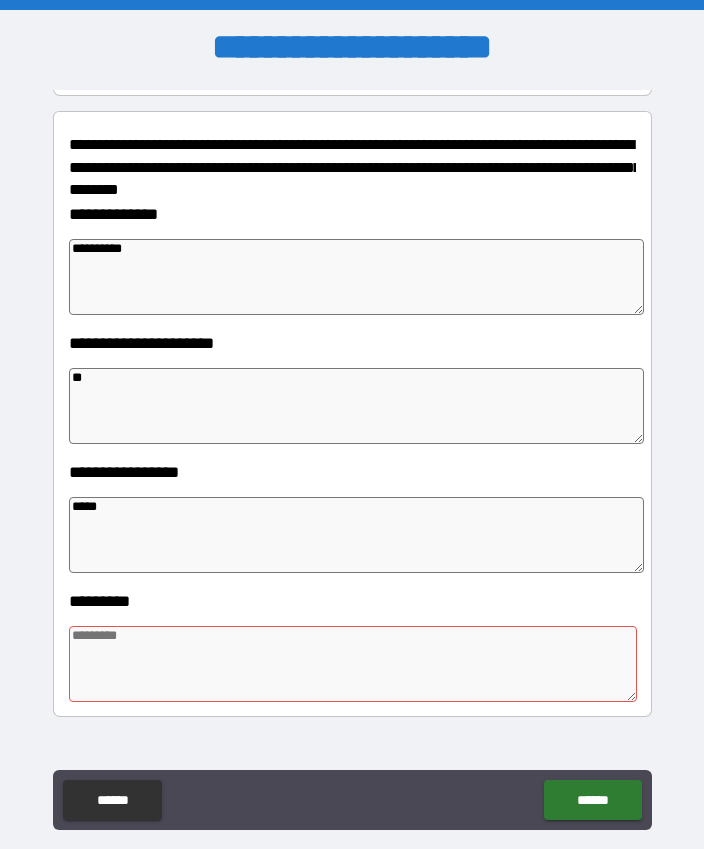 type on "*" 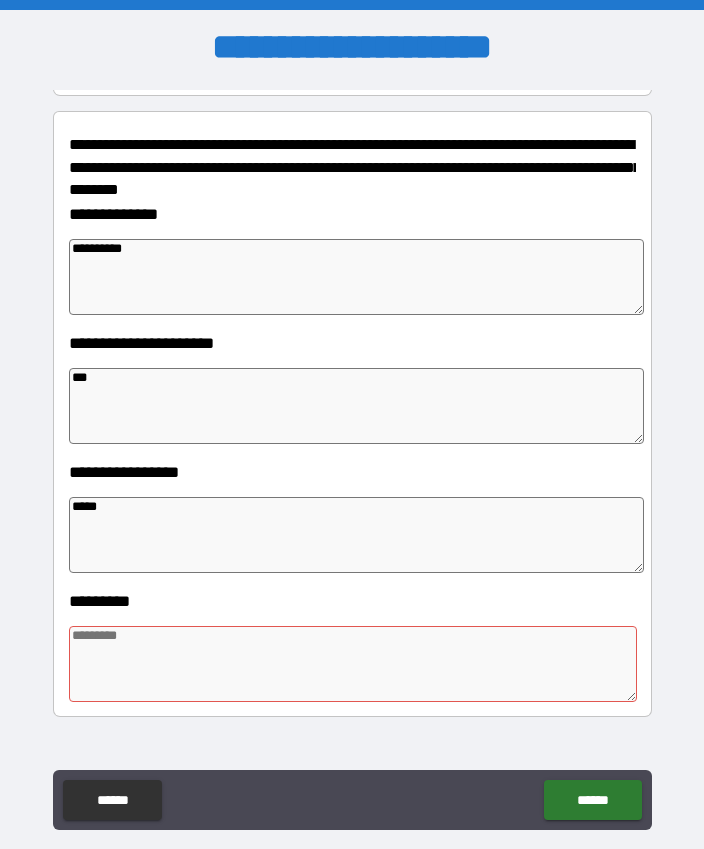 type on "*" 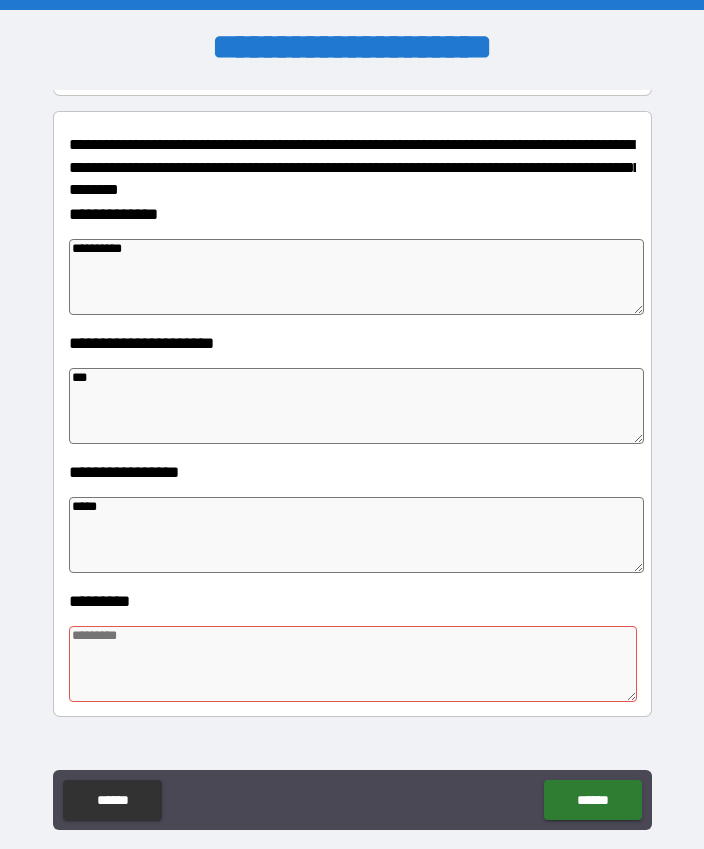 type on "****" 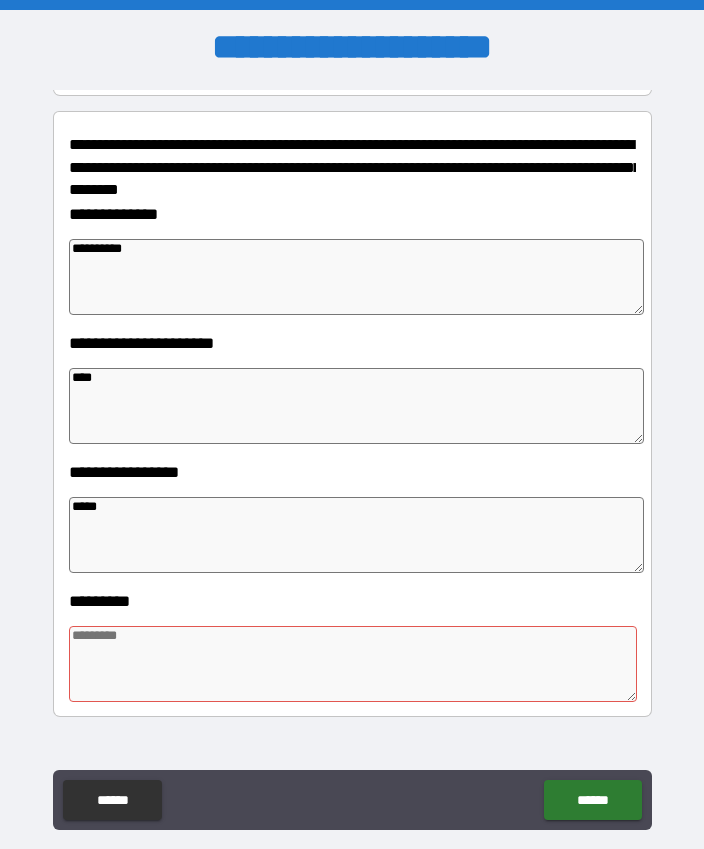 type on "*" 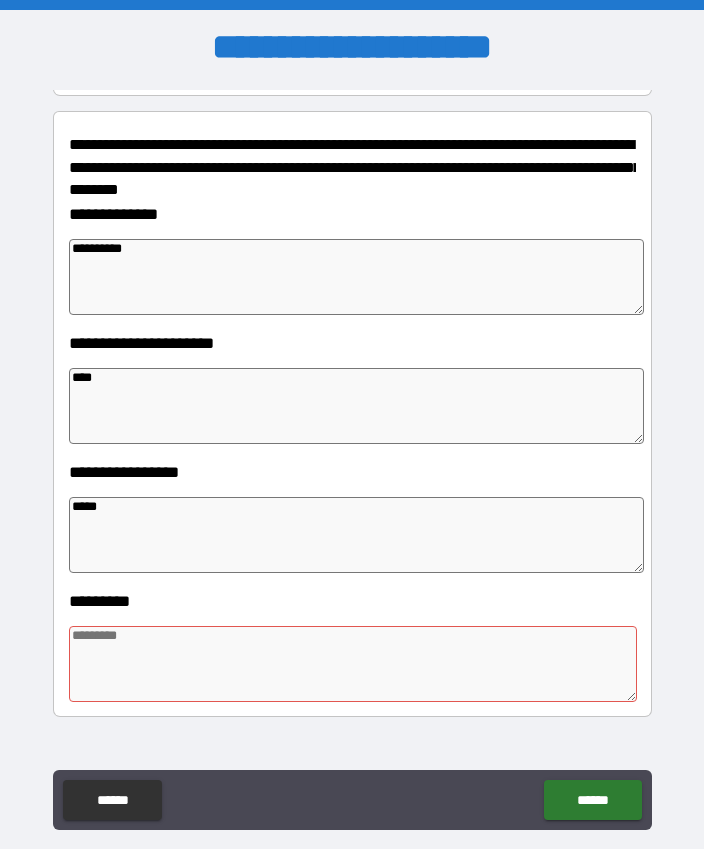 type on "*" 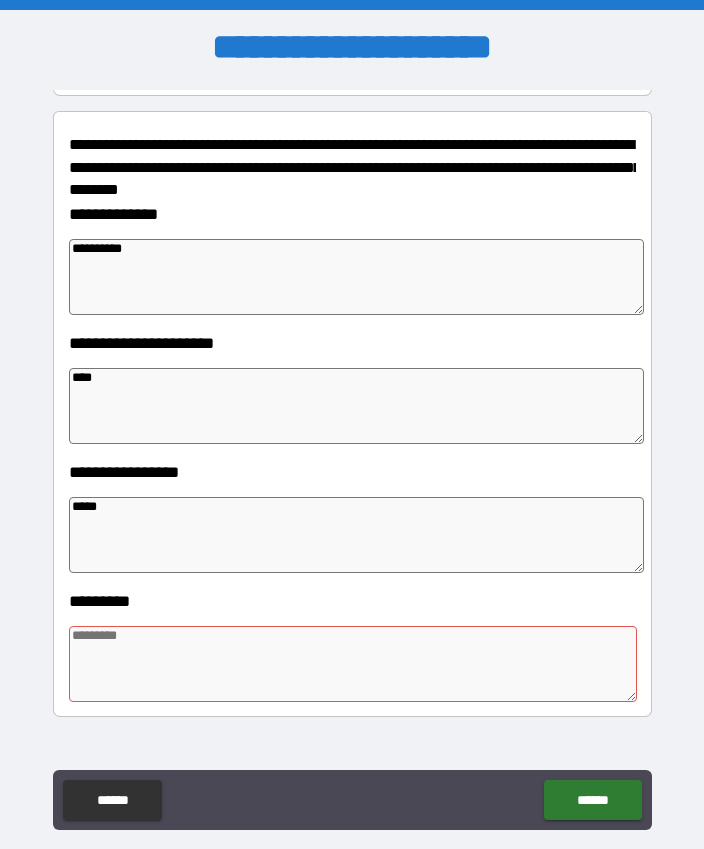 type on "*" 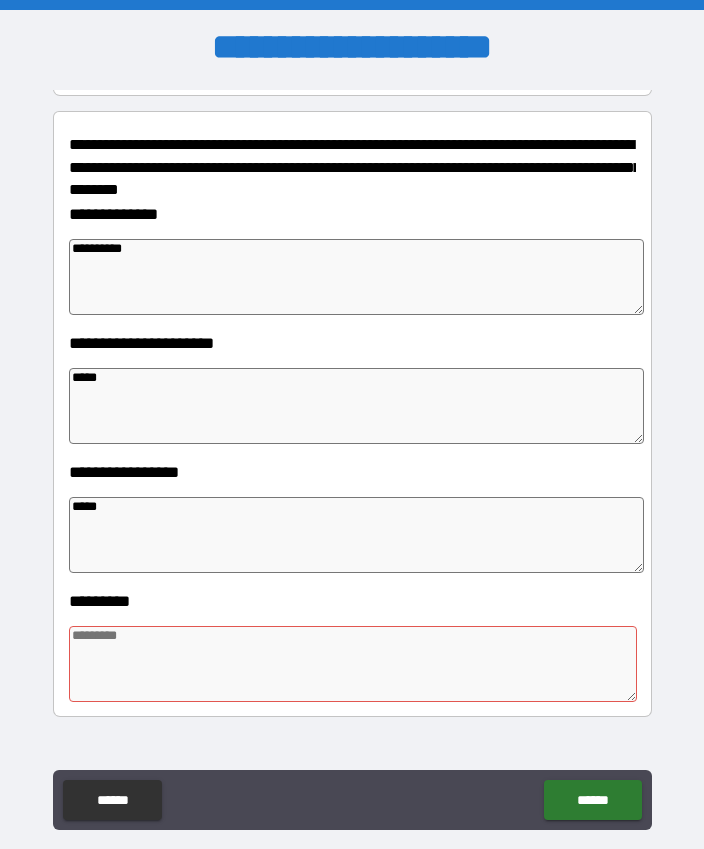type on "*" 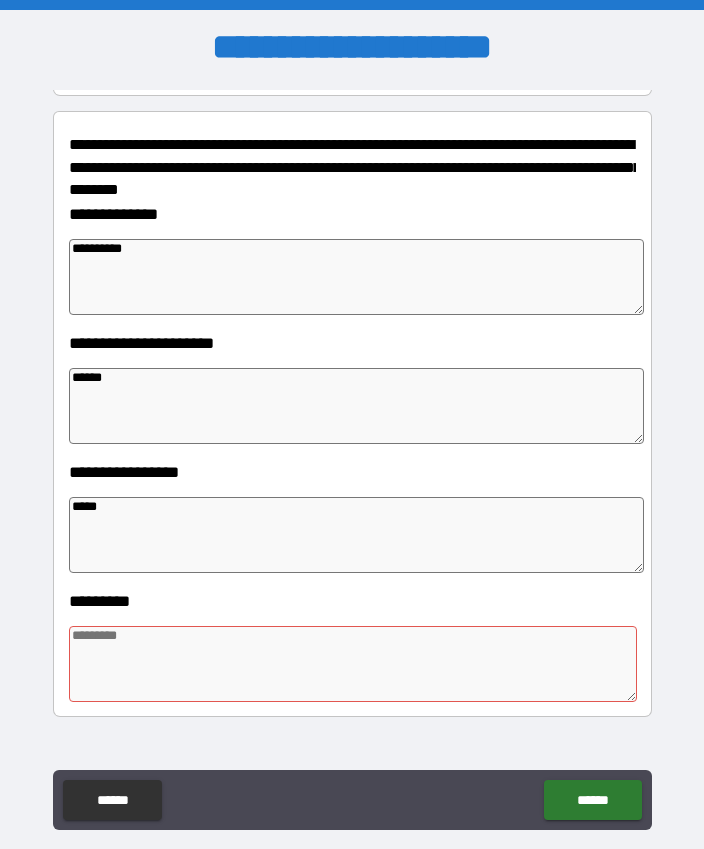 type on "*" 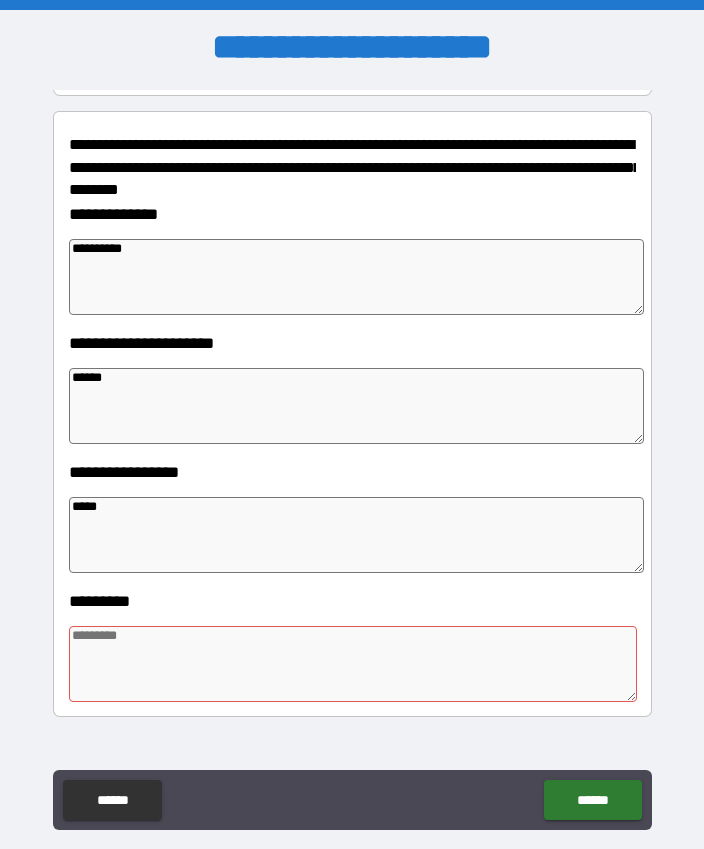 type on "*" 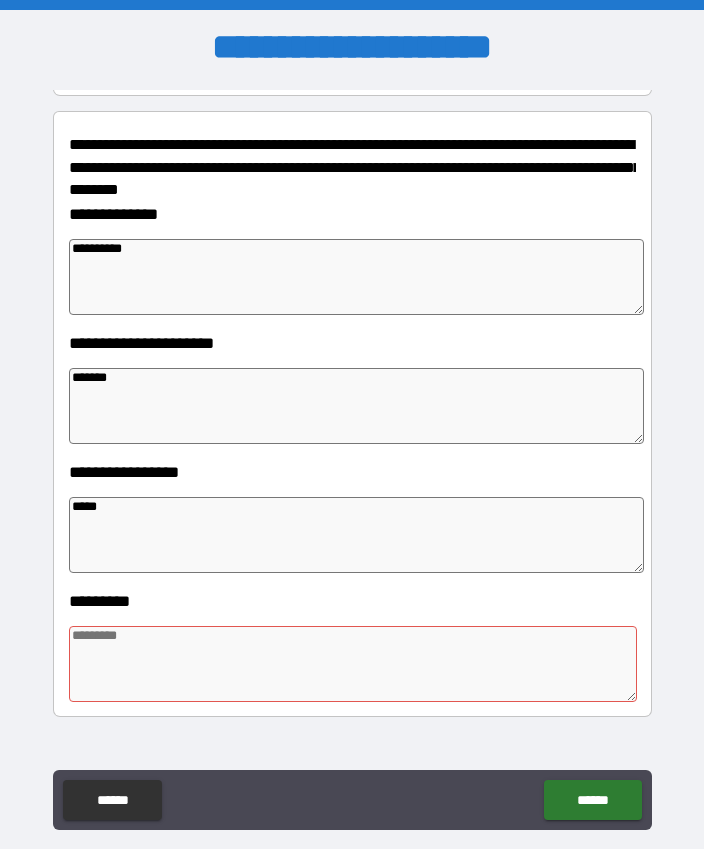 type on "*" 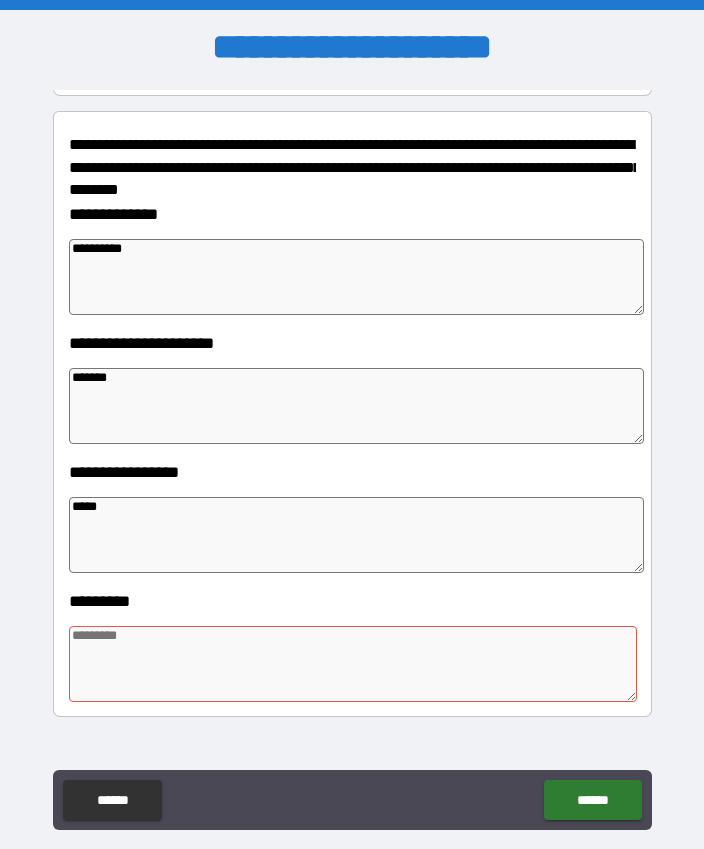 type on "*" 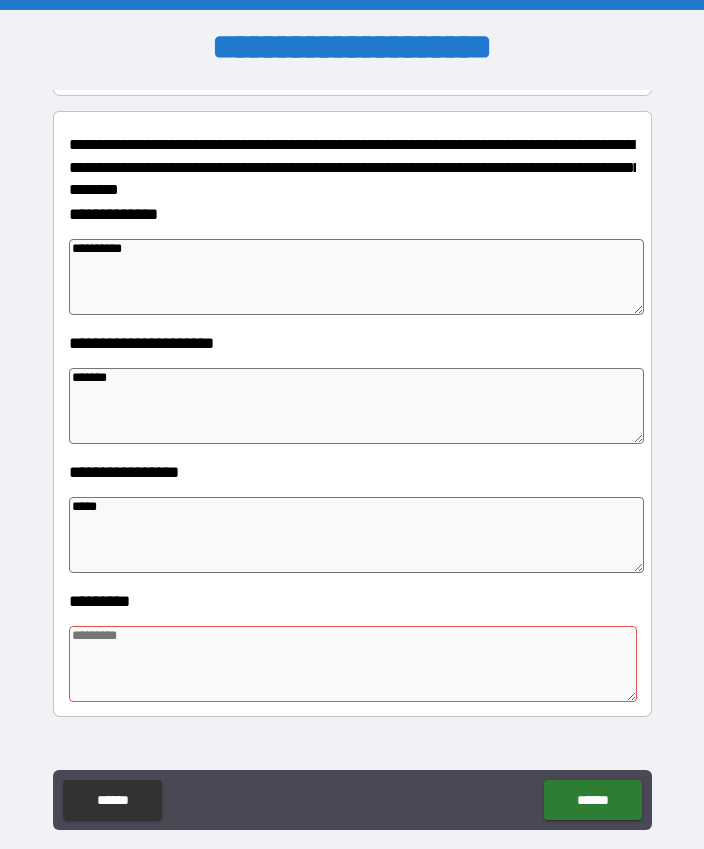 type on "*" 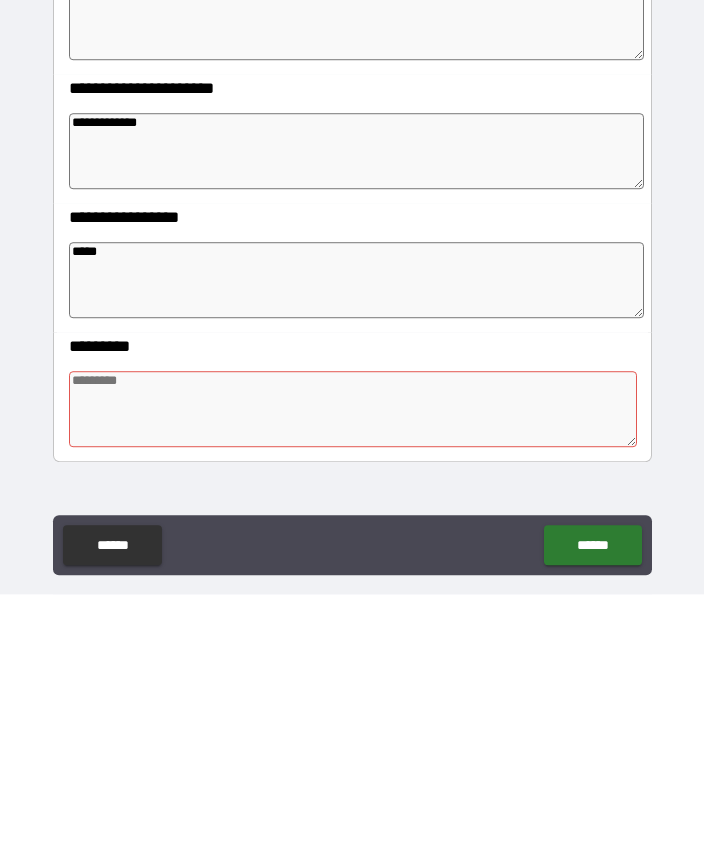 scroll, scrollTop: 1, scrollLeft: 0, axis: vertical 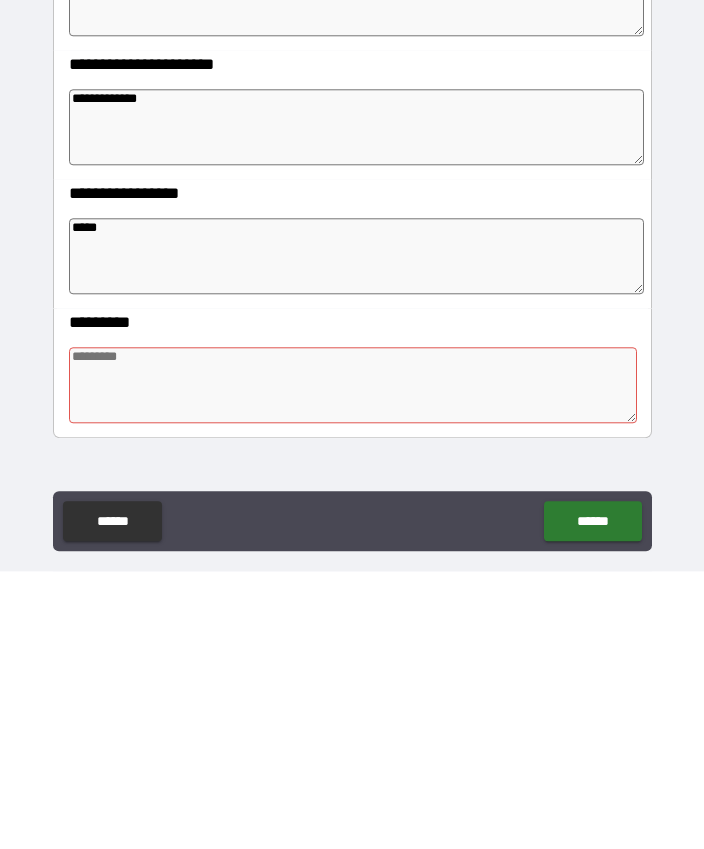 click at bounding box center [353, 663] 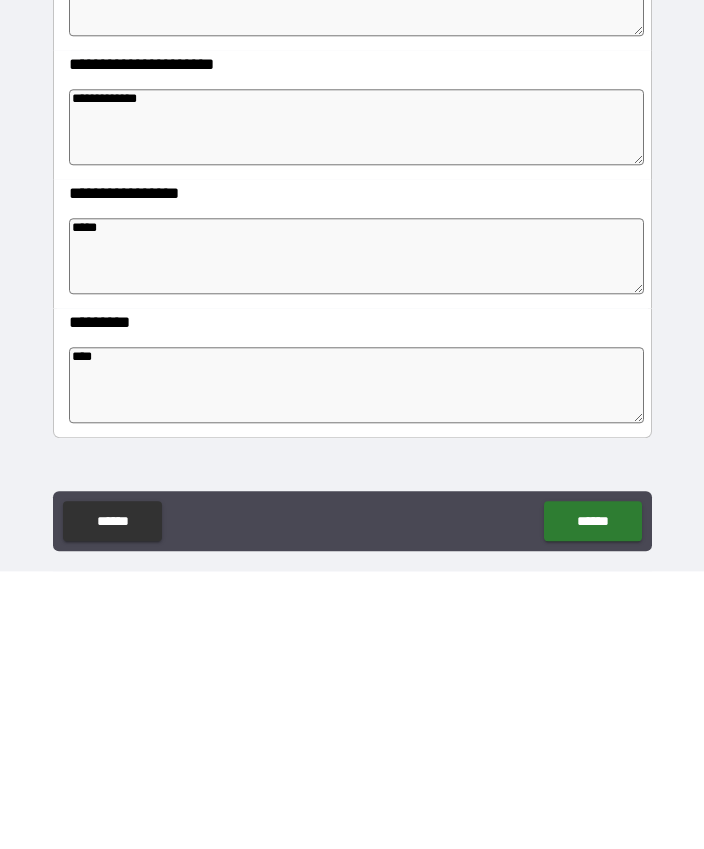 click on "******" at bounding box center (592, 799) 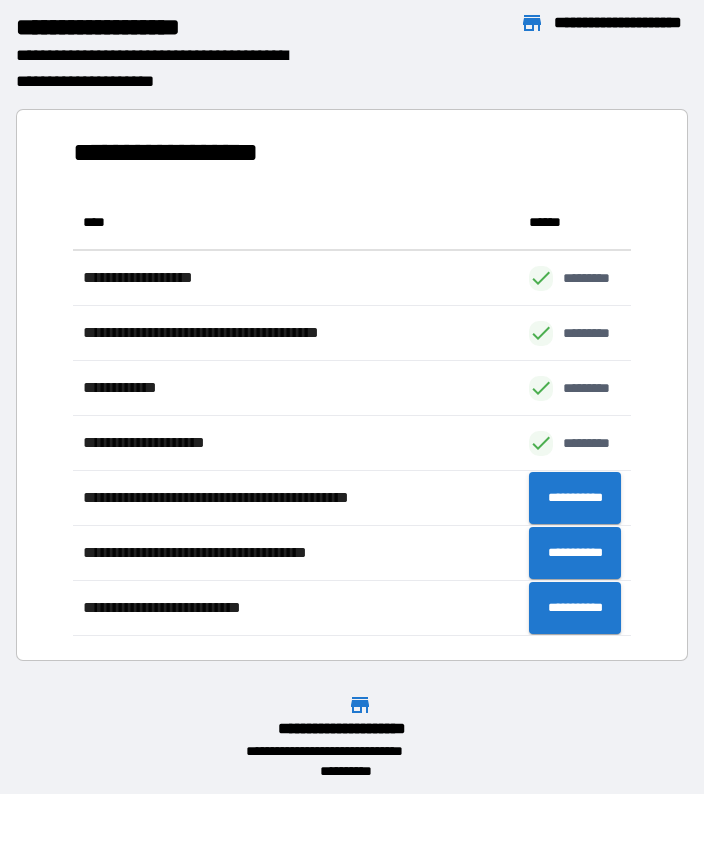 scroll, scrollTop: 1, scrollLeft: 1, axis: both 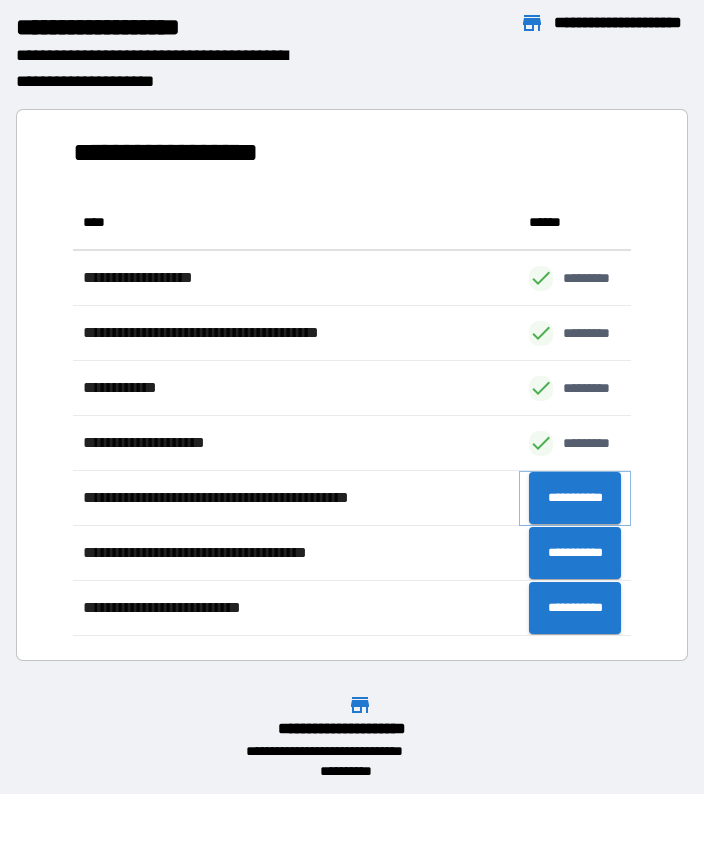 click on "**********" at bounding box center (575, 498) 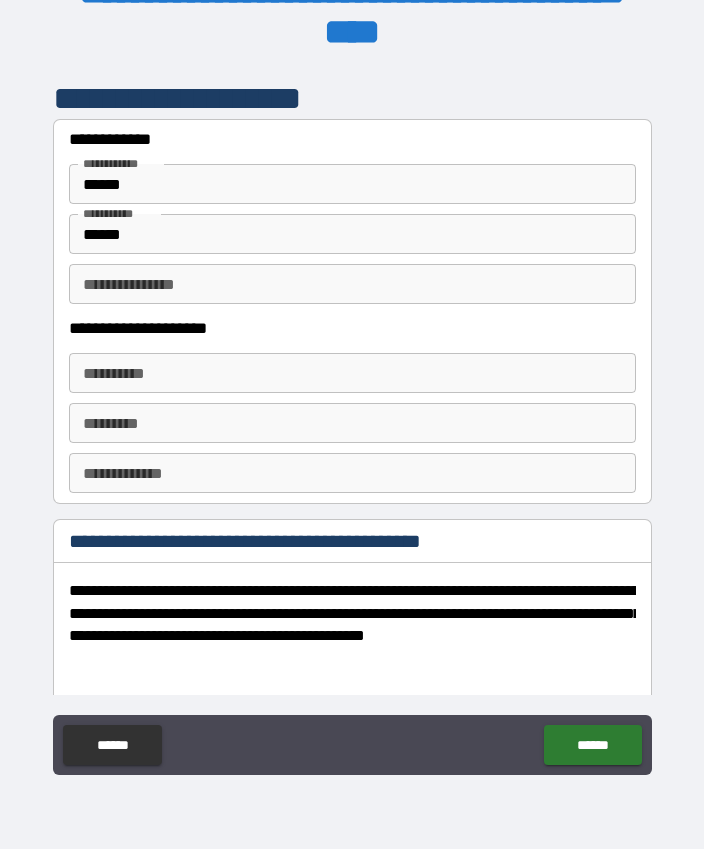 click on "**********" at bounding box center (352, 284) 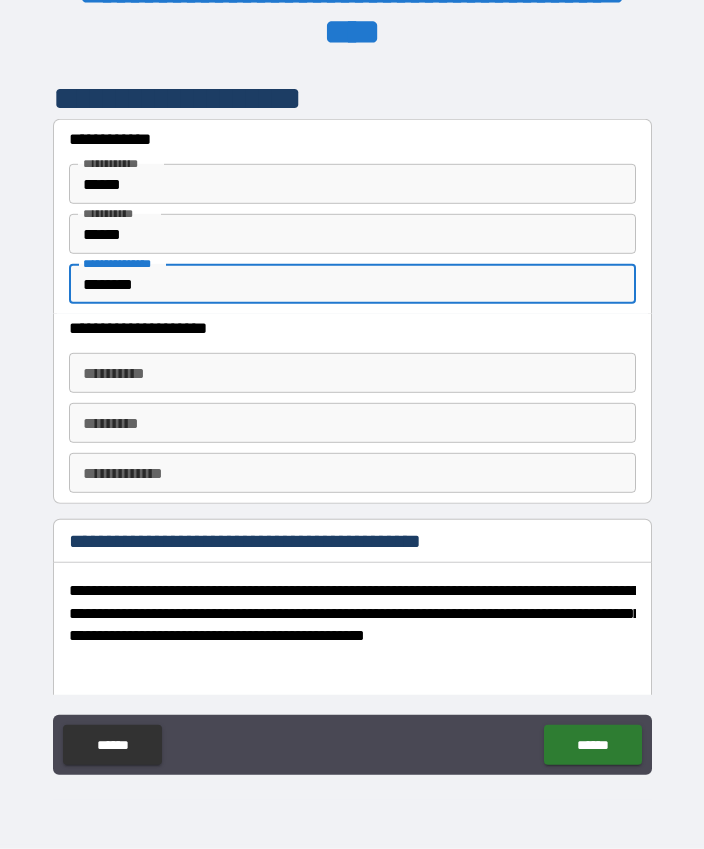 click on "**********" at bounding box center (352, 373) 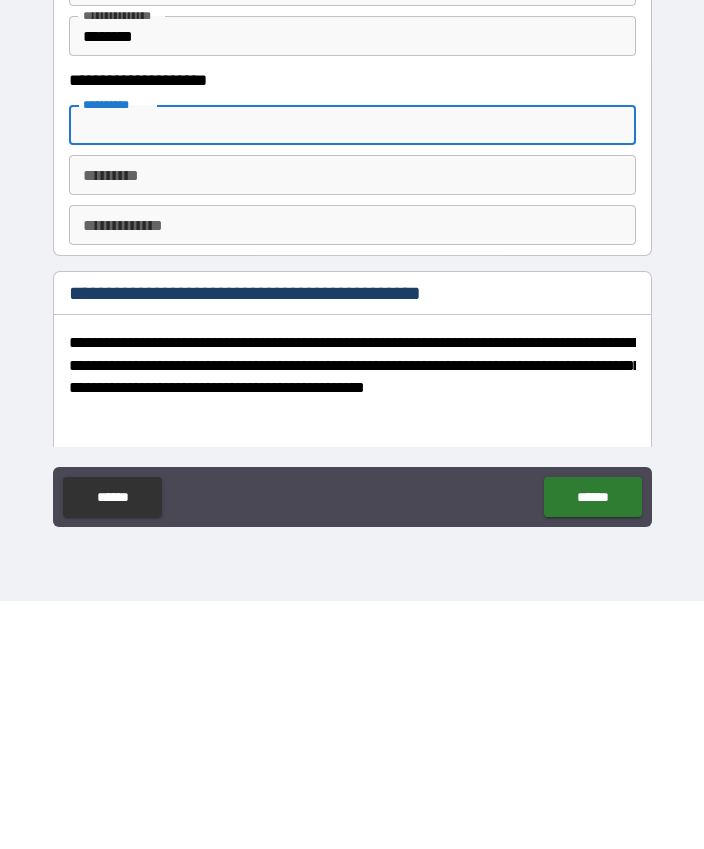 scroll, scrollTop: 56, scrollLeft: 0, axis: vertical 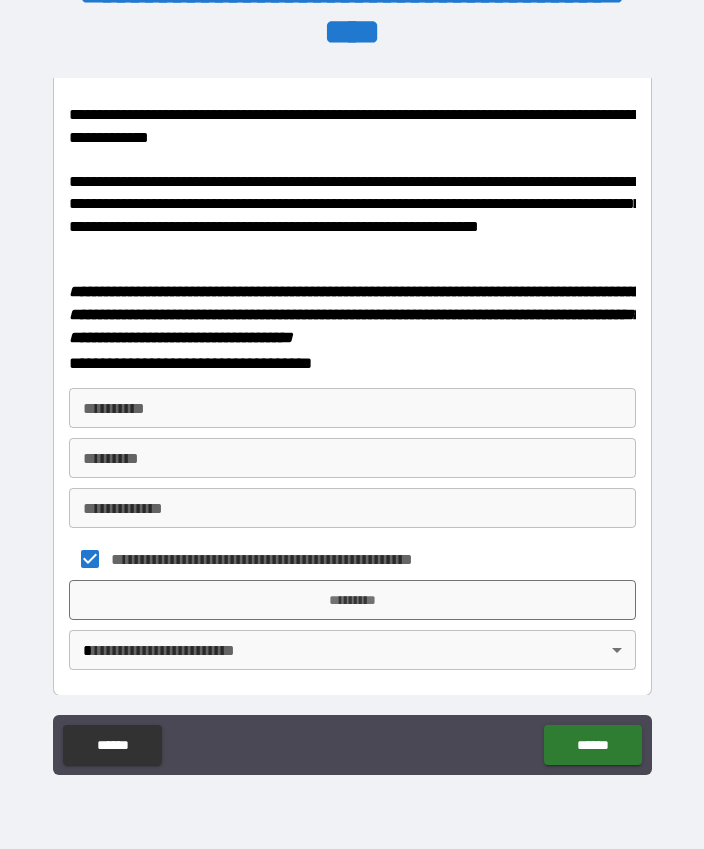 click on "*********" at bounding box center (352, 600) 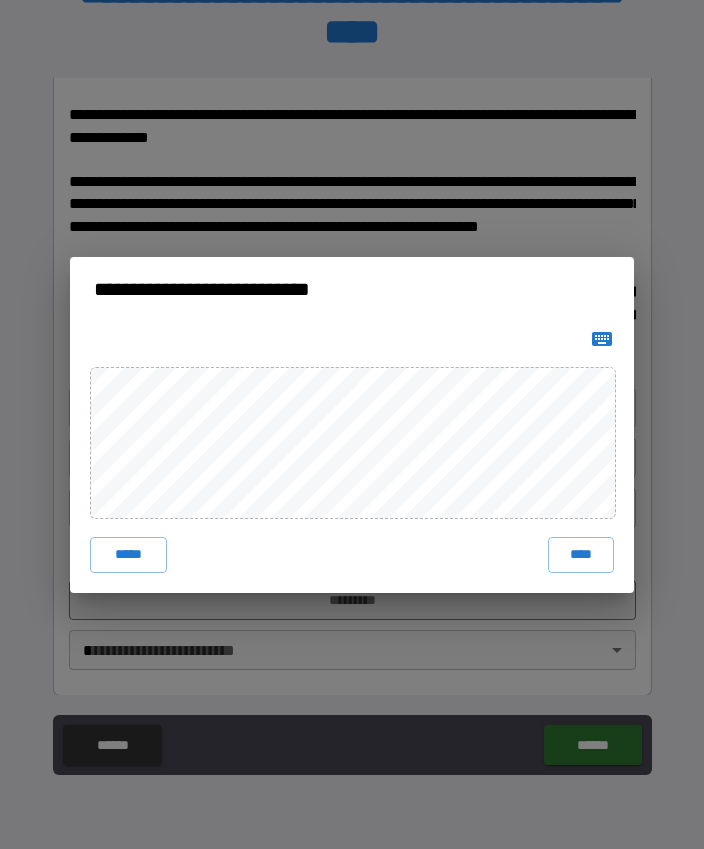 click on "****" at bounding box center [581, 555] 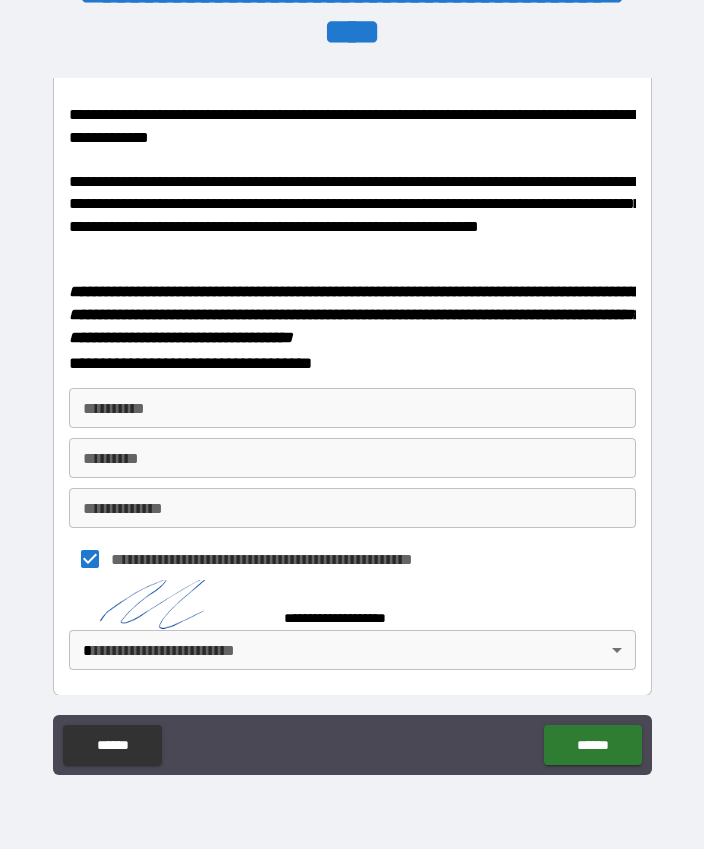 scroll, scrollTop: 865, scrollLeft: 0, axis: vertical 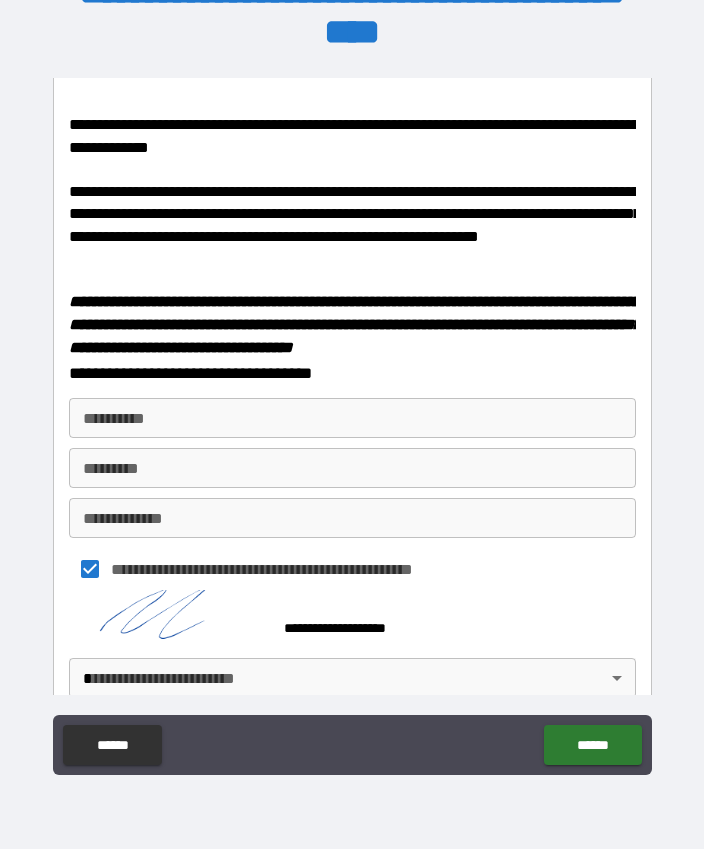 click on "**********" at bounding box center (352, 397) 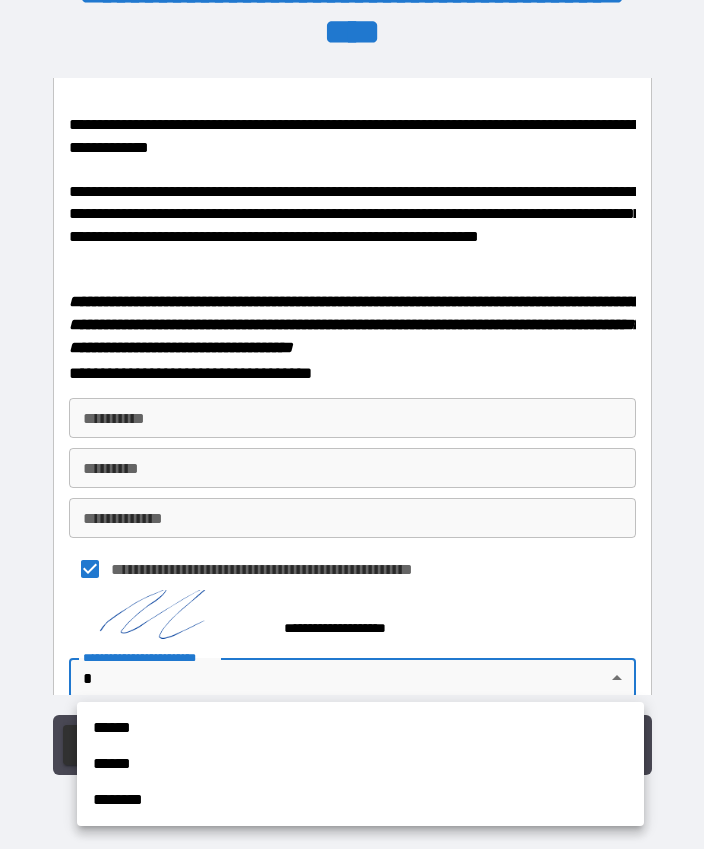 click at bounding box center (352, 424) 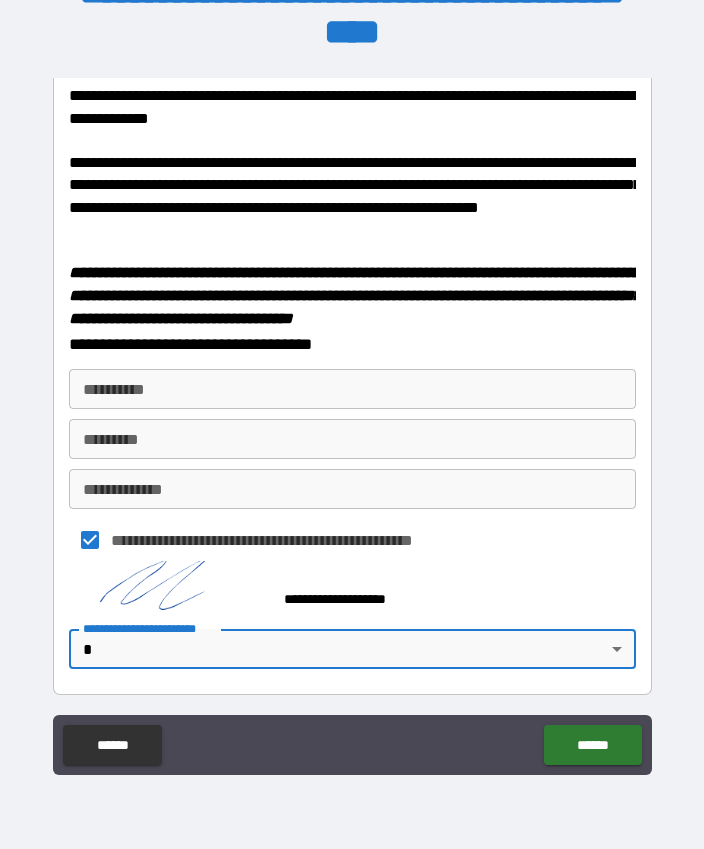 scroll, scrollTop: 893, scrollLeft: 0, axis: vertical 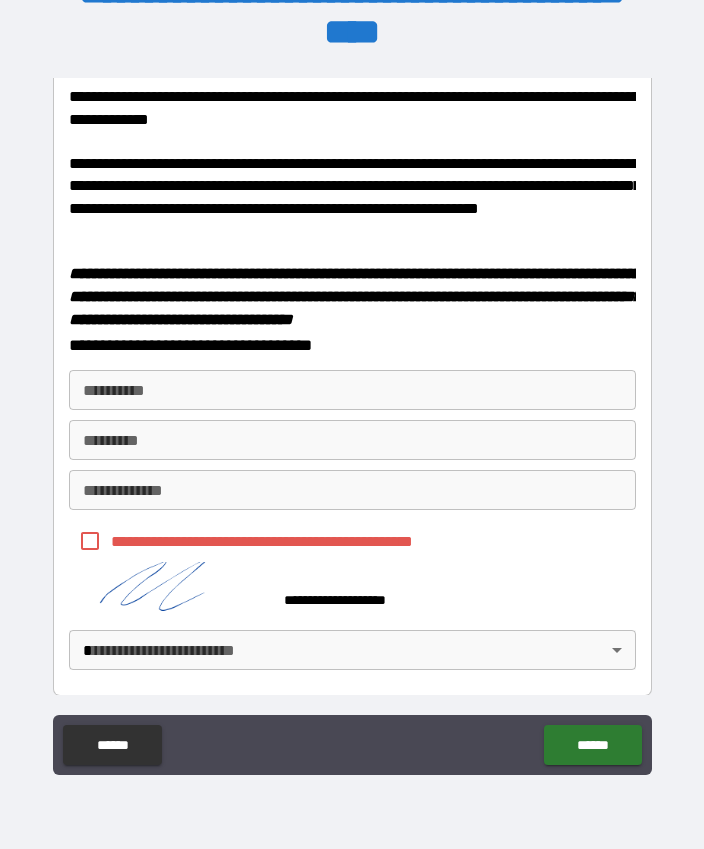 click on "******" at bounding box center [592, 745] 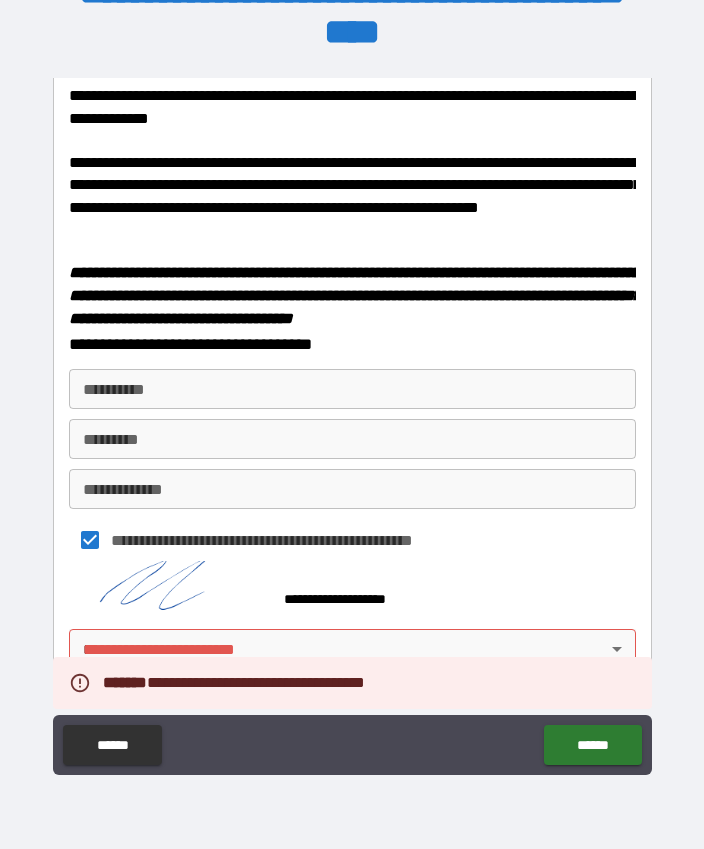 scroll, scrollTop: 893, scrollLeft: 0, axis: vertical 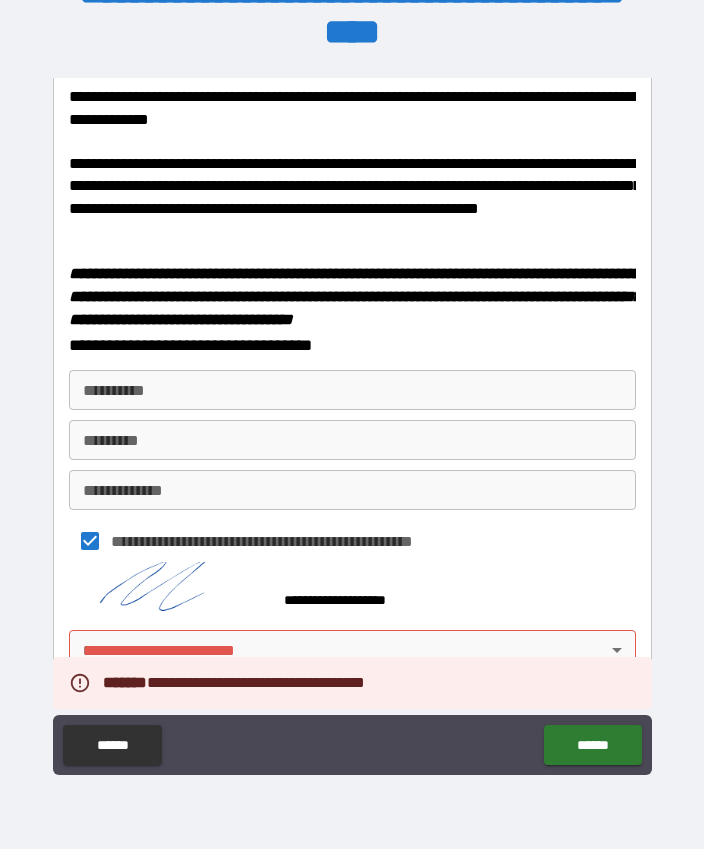 click on "**********" at bounding box center [352, 397] 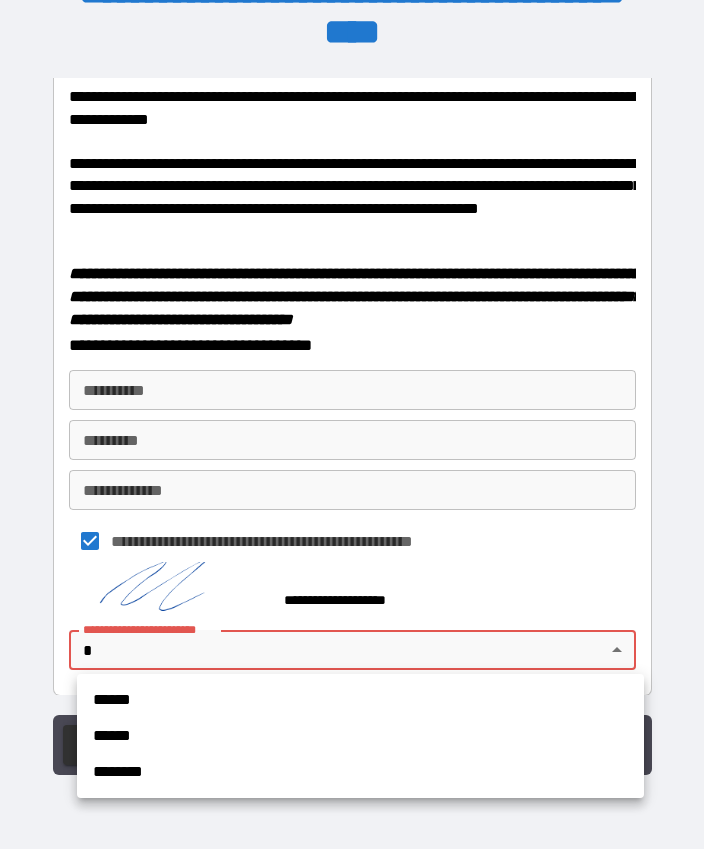click at bounding box center (352, 424) 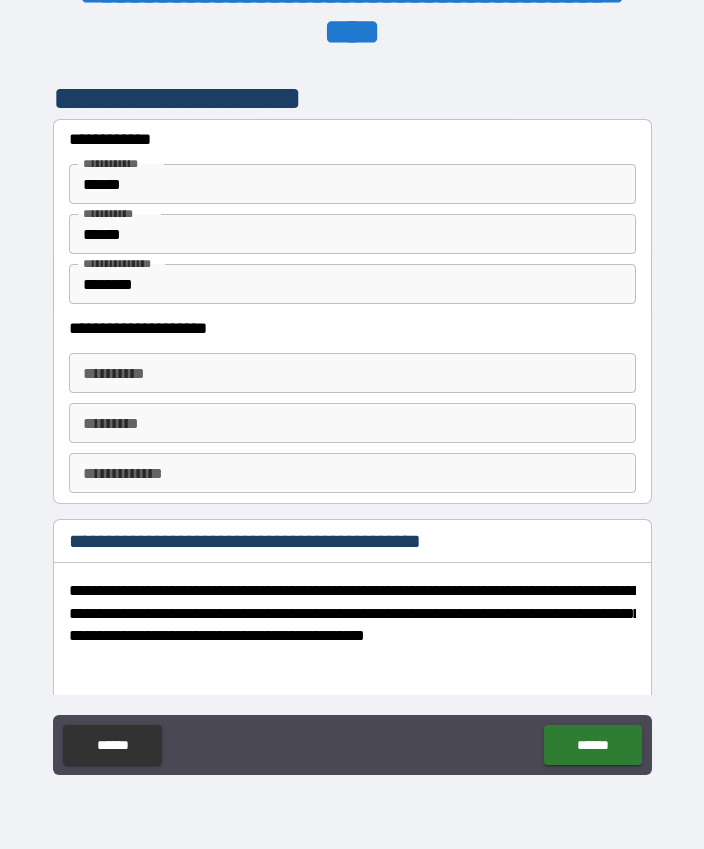 scroll, scrollTop: 0, scrollLeft: 0, axis: both 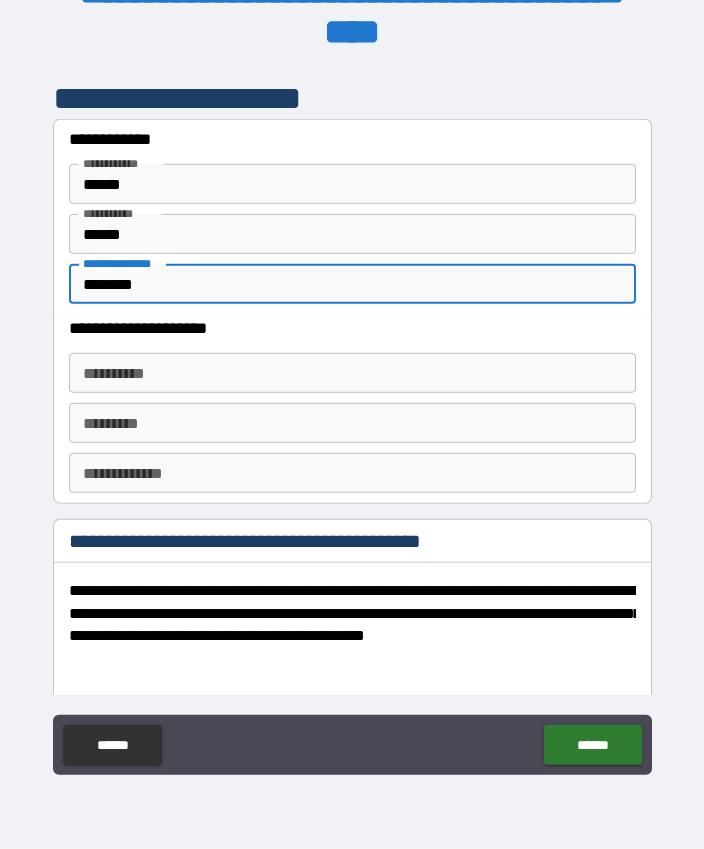 click on "********" at bounding box center (352, 284) 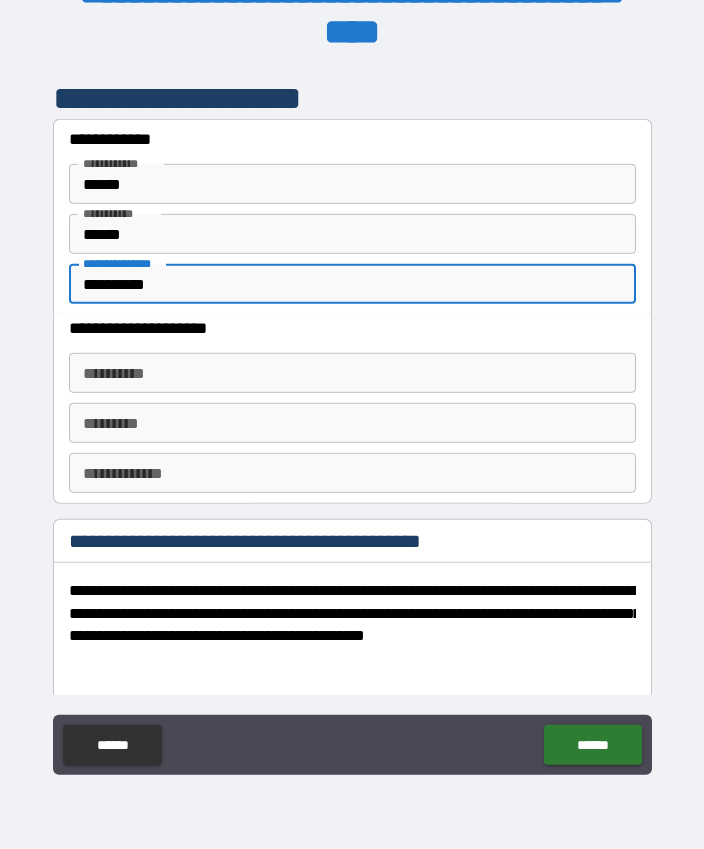 scroll, scrollTop: 55, scrollLeft: 0, axis: vertical 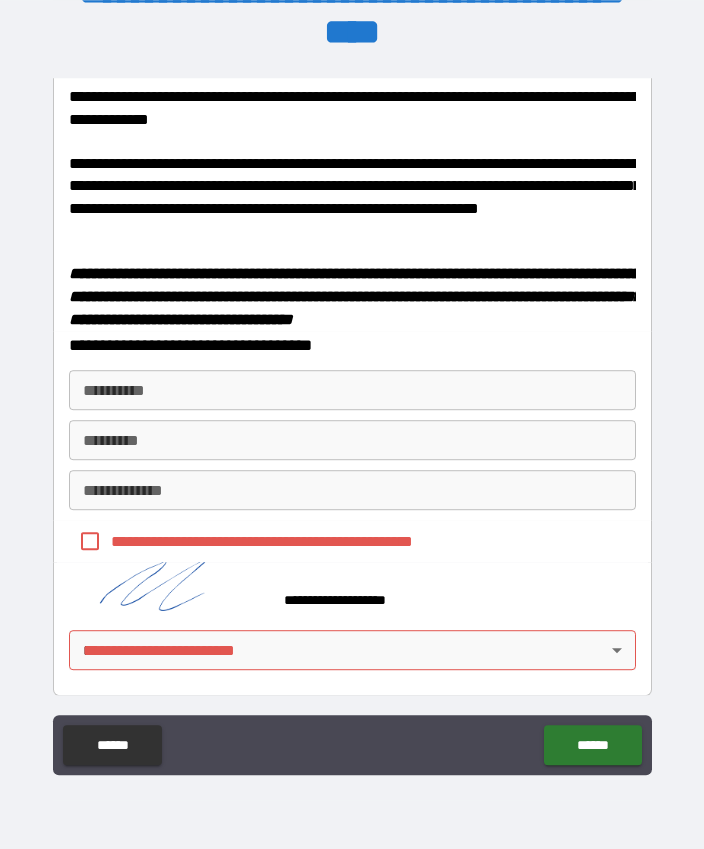click on "******" 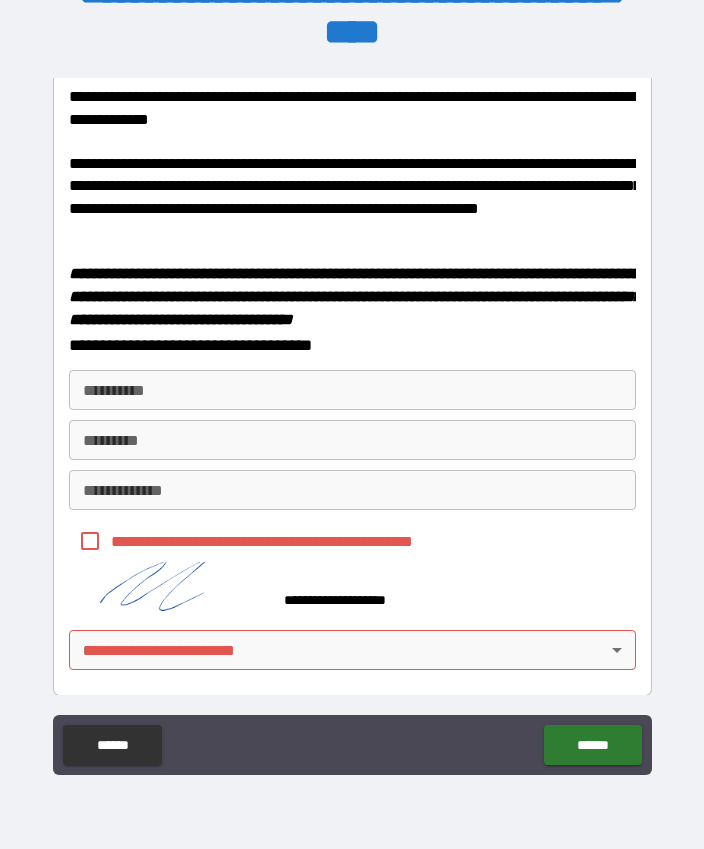 click on "******" at bounding box center [592, 745] 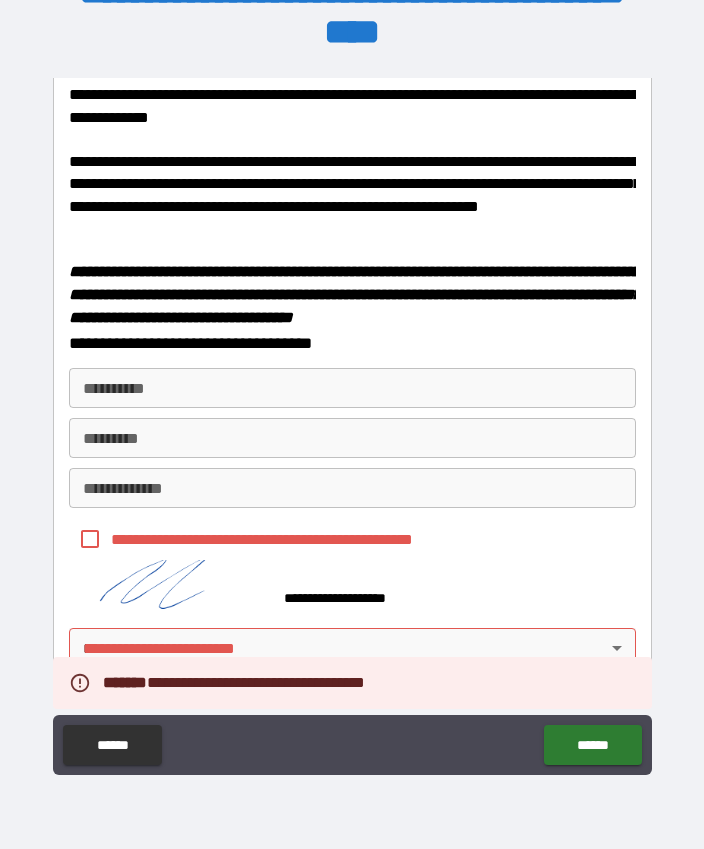 scroll, scrollTop: 893, scrollLeft: 0, axis: vertical 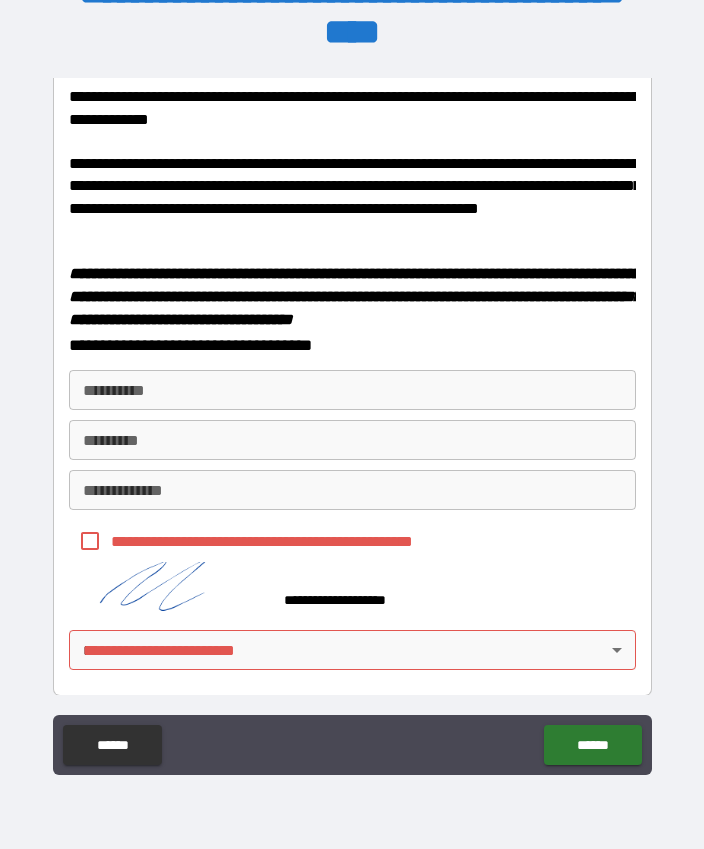 click on "**********" at bounding box center (352, 397) 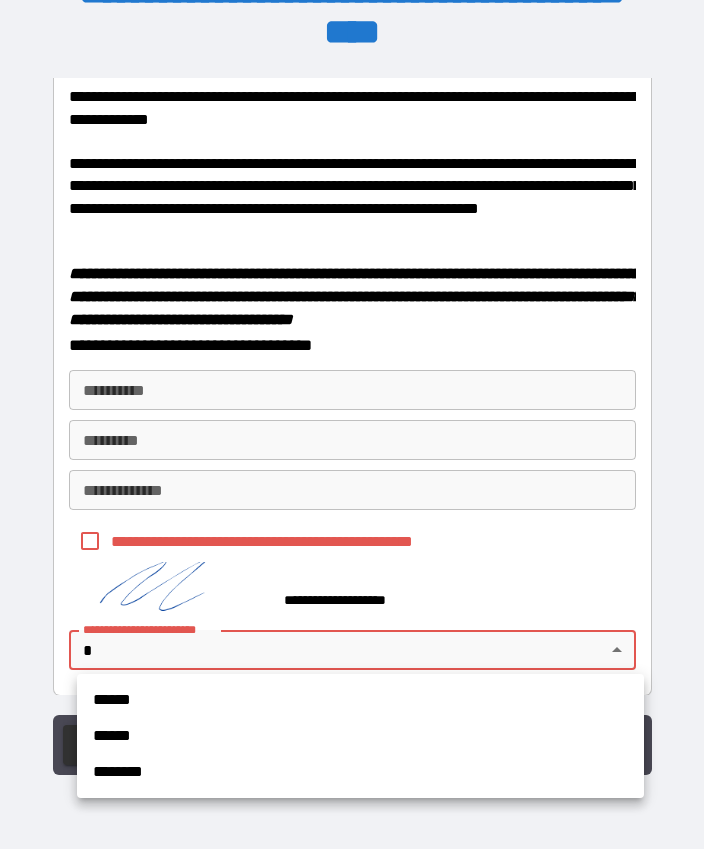 click at bounding box center [352, 424] 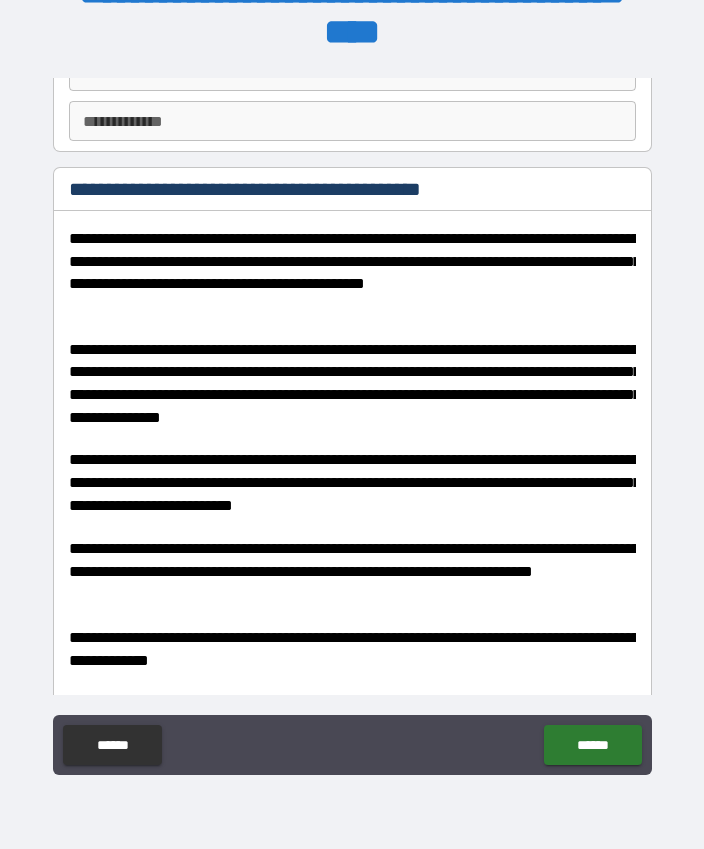 scroll, scrollTop: 456, scrollLeft: 0, axis: vertical 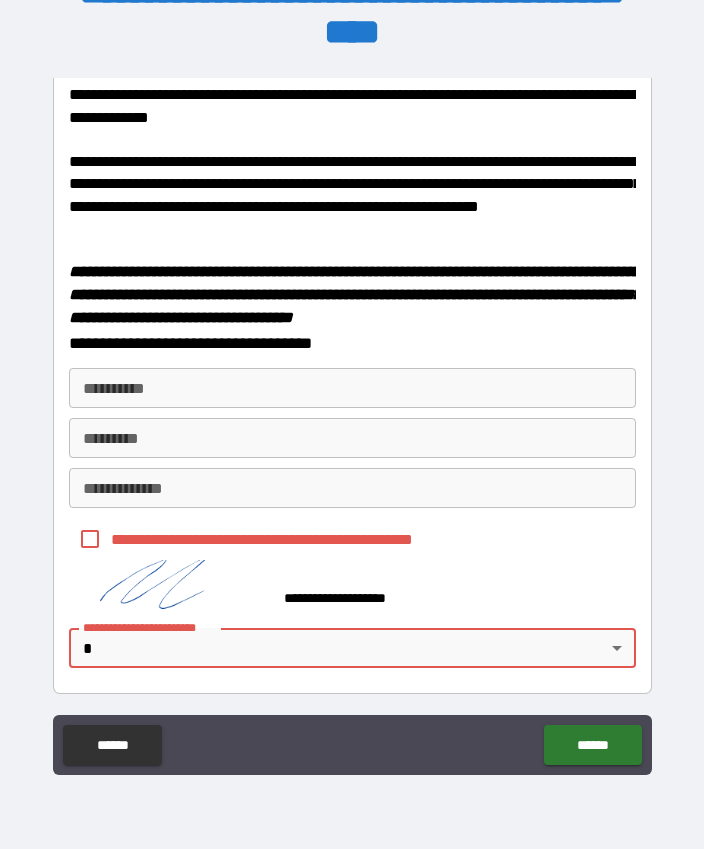 click on "******" at bounding box center (592, 745) 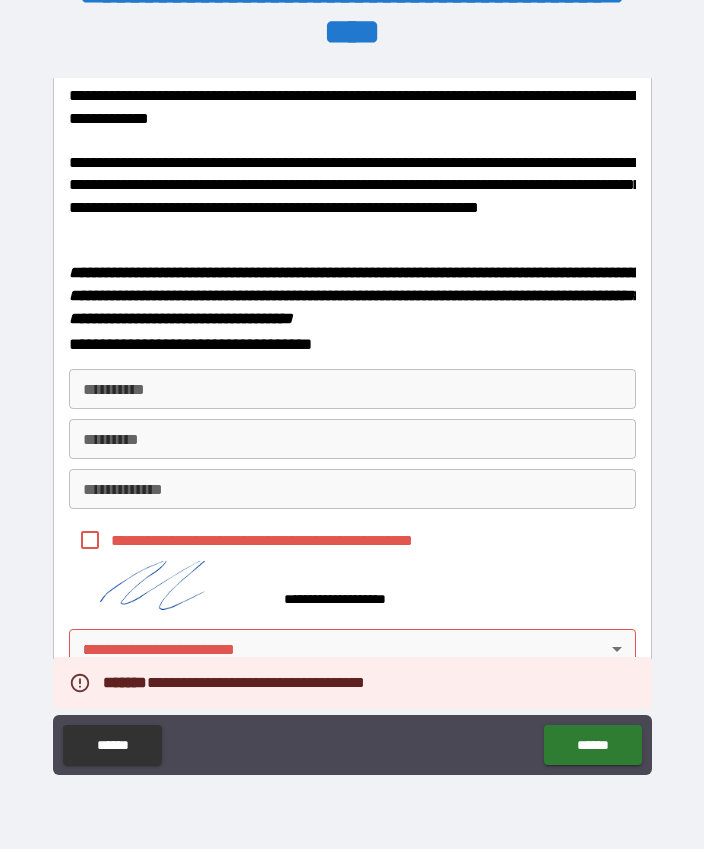 scroll, scrollTop: 893, scrollLeft: 0, axis: vertical 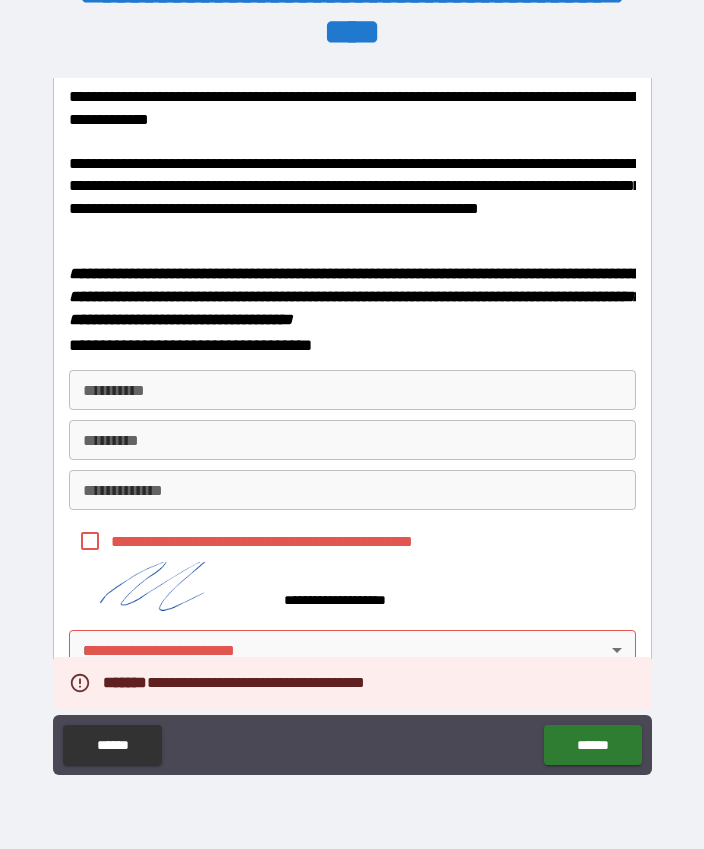 click on "**********" at bounding box center (352, 397) 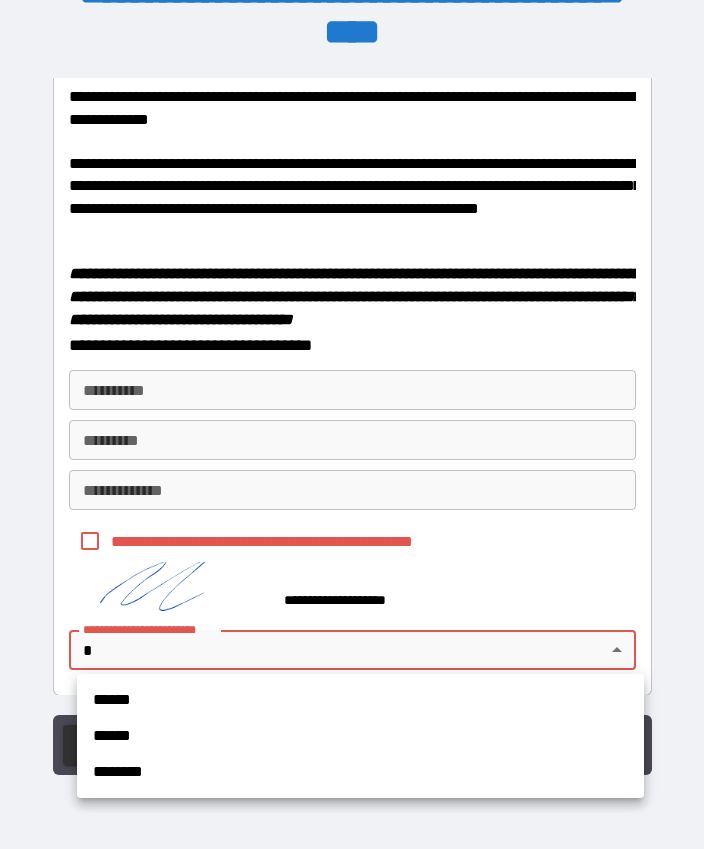 click on "********" at bounding box center [360, 772] 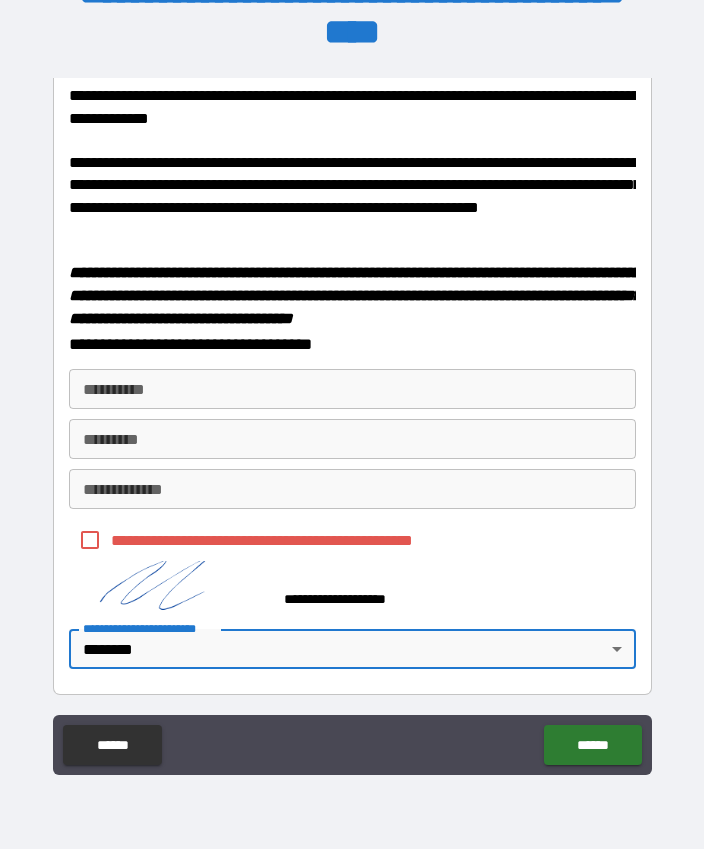 click on "******" at bounding box center (592, 745) 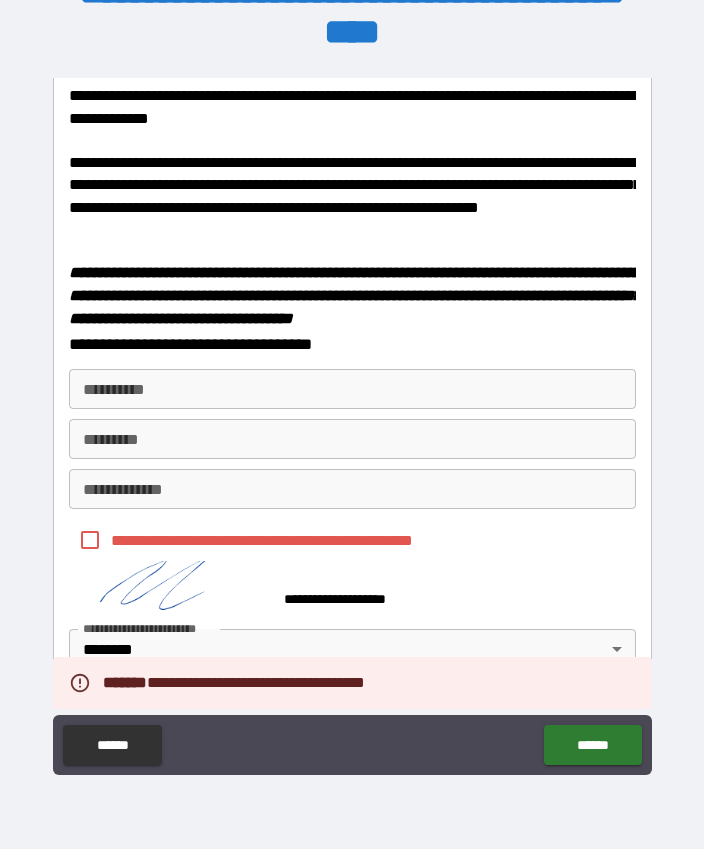 scroll, scrollTop: 893, scrollLeft: 0, axis: vertical 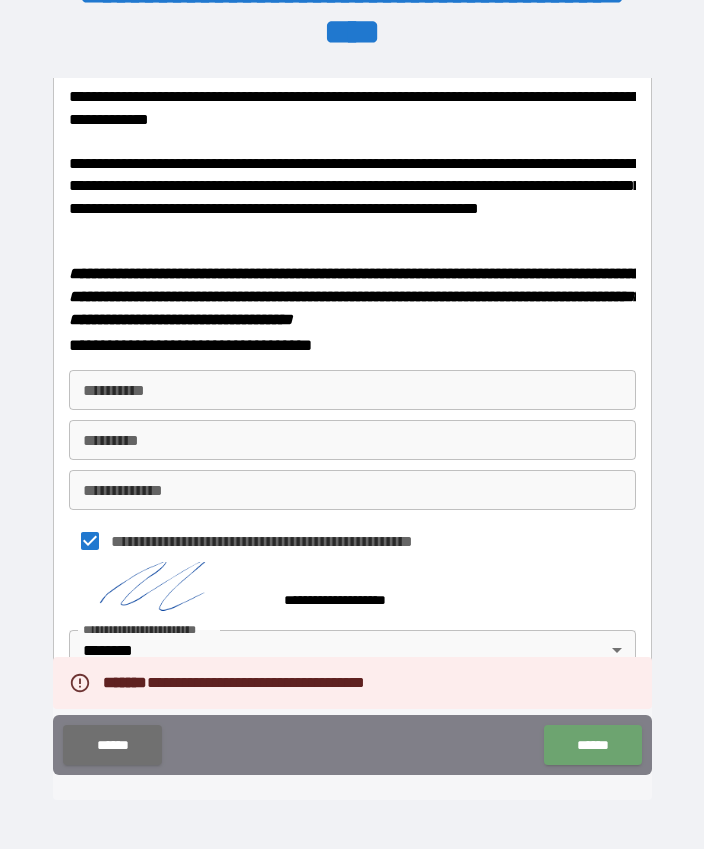 click on "******" at bounding box center (592, 745) 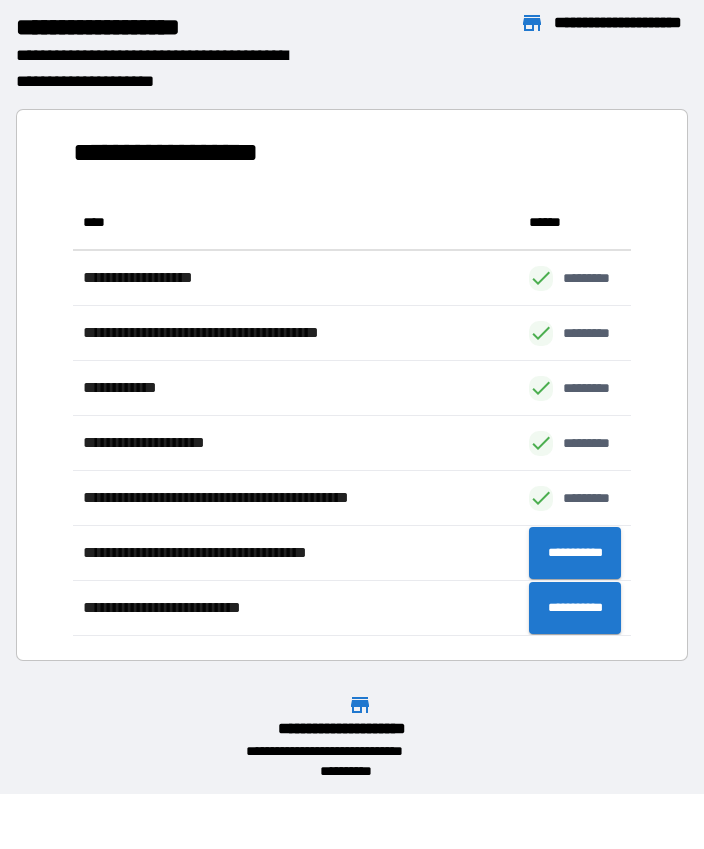 scroll, scrollTop: 1, scrollLeft: 1, axis: both 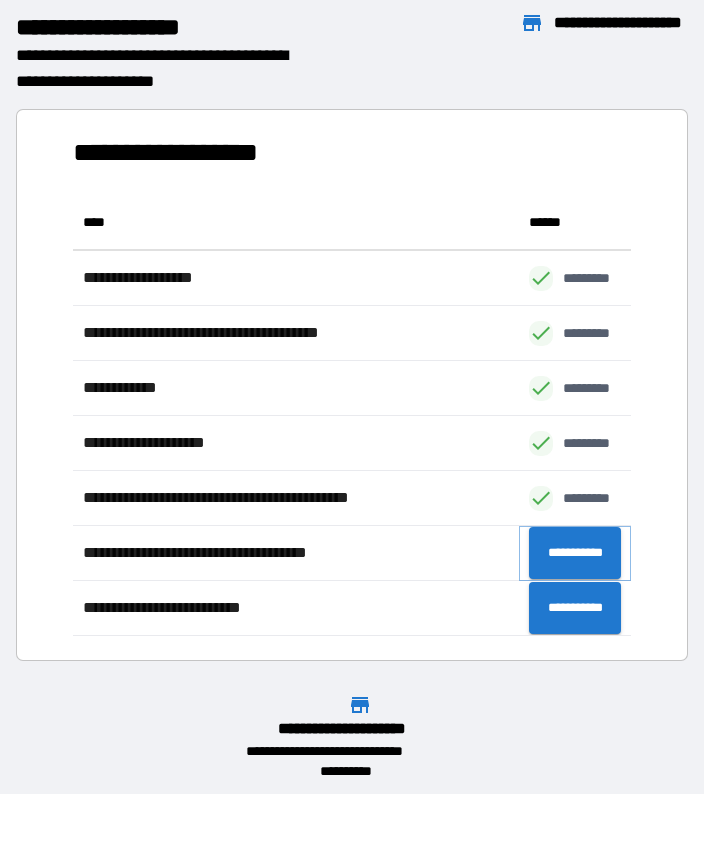 click on "**********" at bounding box center [575, 553] 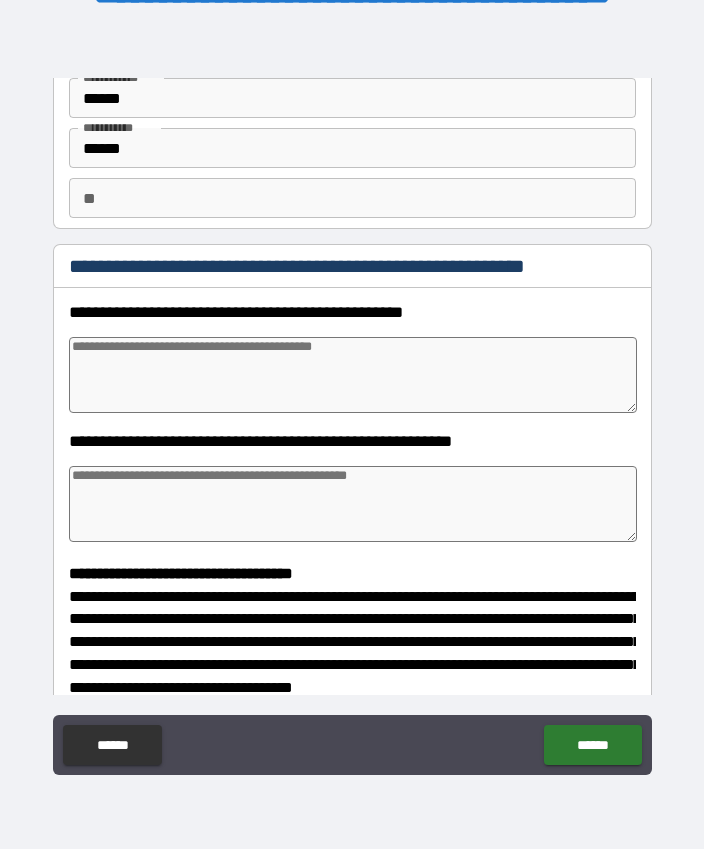 scroll, scrollTop: 87, scrollLeft: 0, axis: vertical 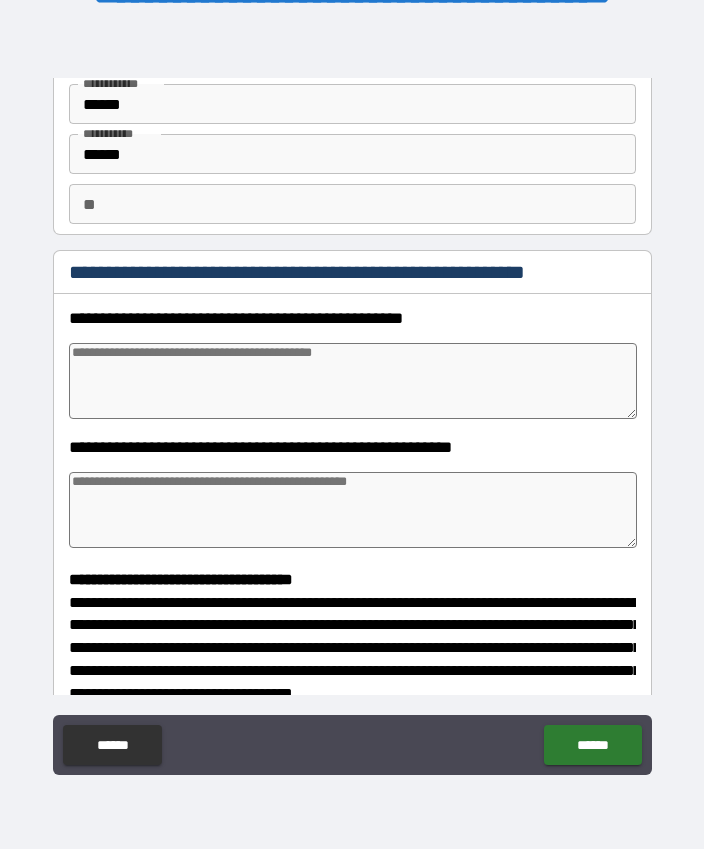 click at bounding box center (353, 381) 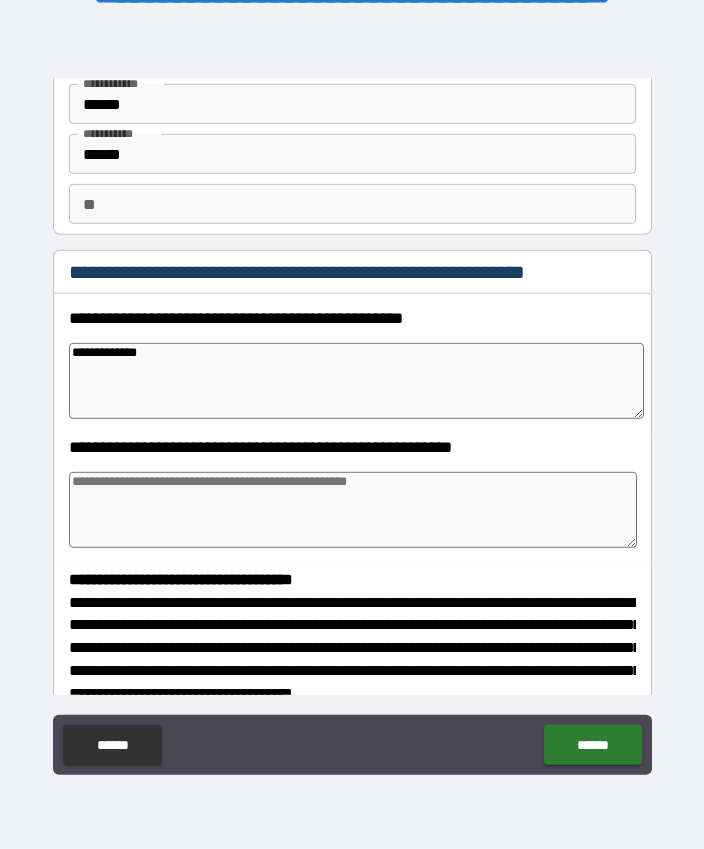 click at bounding box center [353, 510] 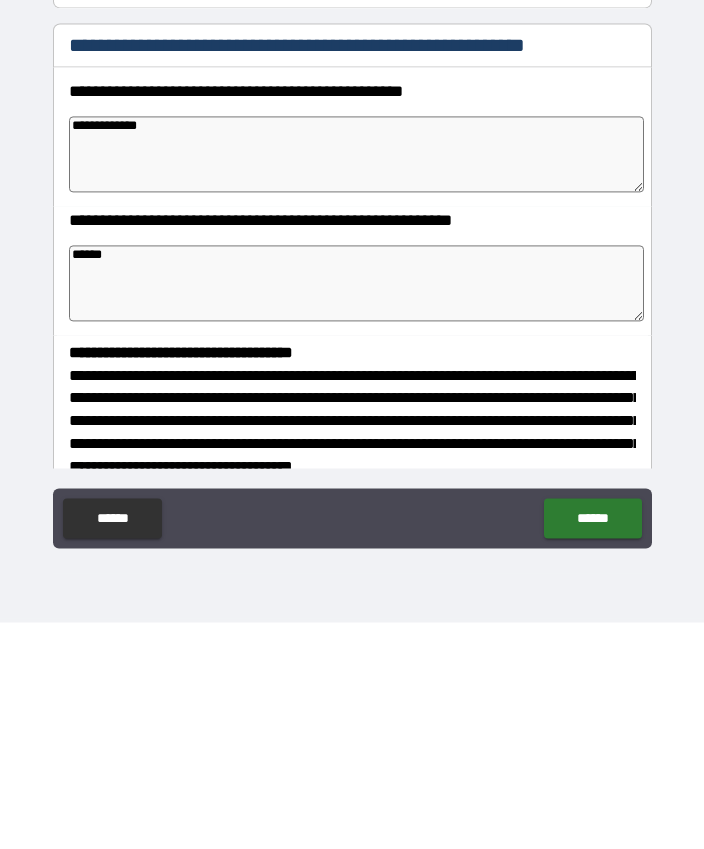 click on "******" at bounding box center (592, 745) 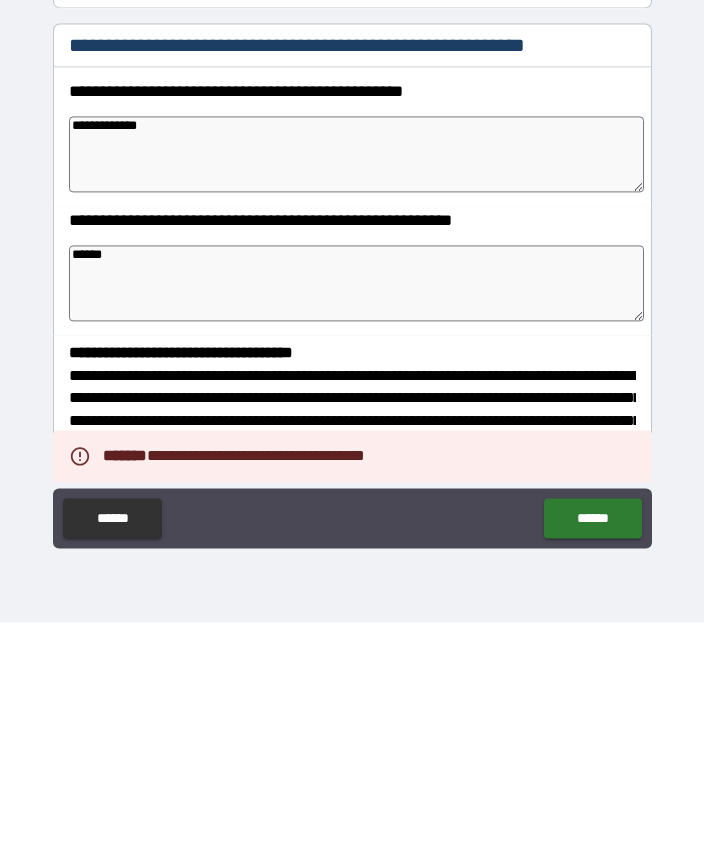 scroll, scrollTop: 55, scrollLeft: 0, axis: vertical 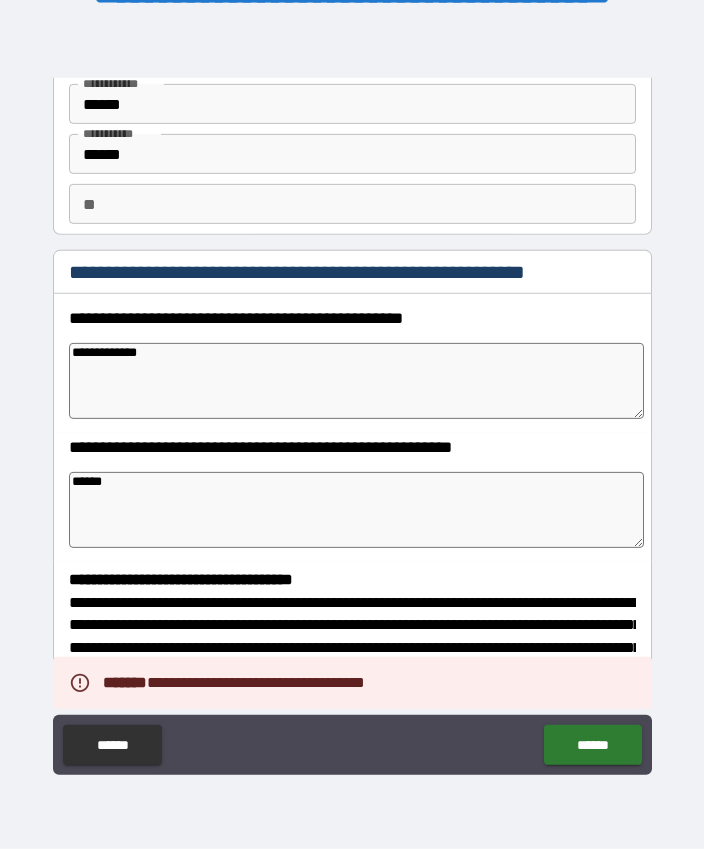 click on "**********" at bounding box center (356, 381) 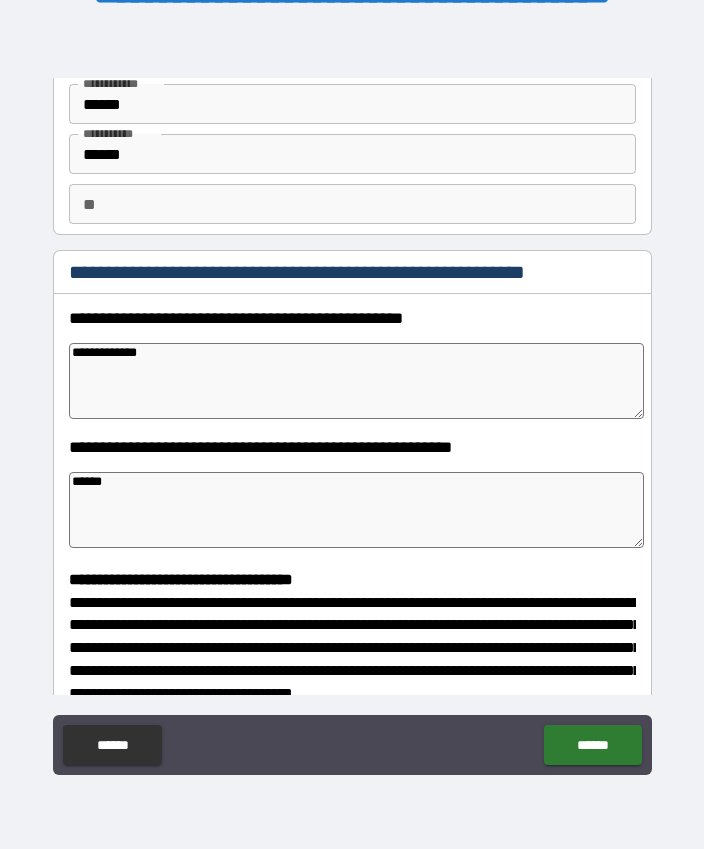 scroll, scrollTop: 55, scrollLeft: 0, axis: vertical 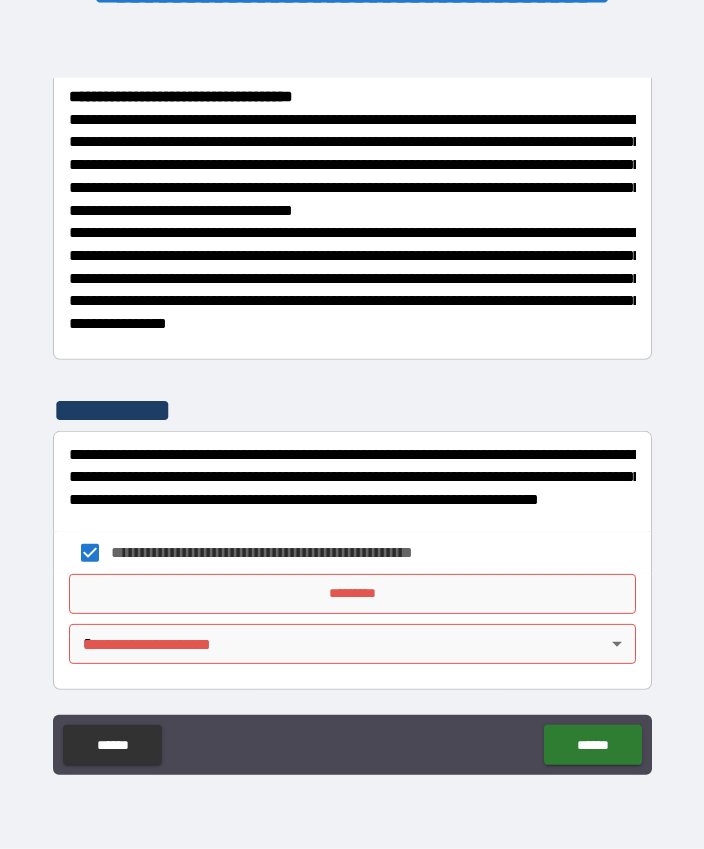 click on "*********" at bounding box center [352, 594] 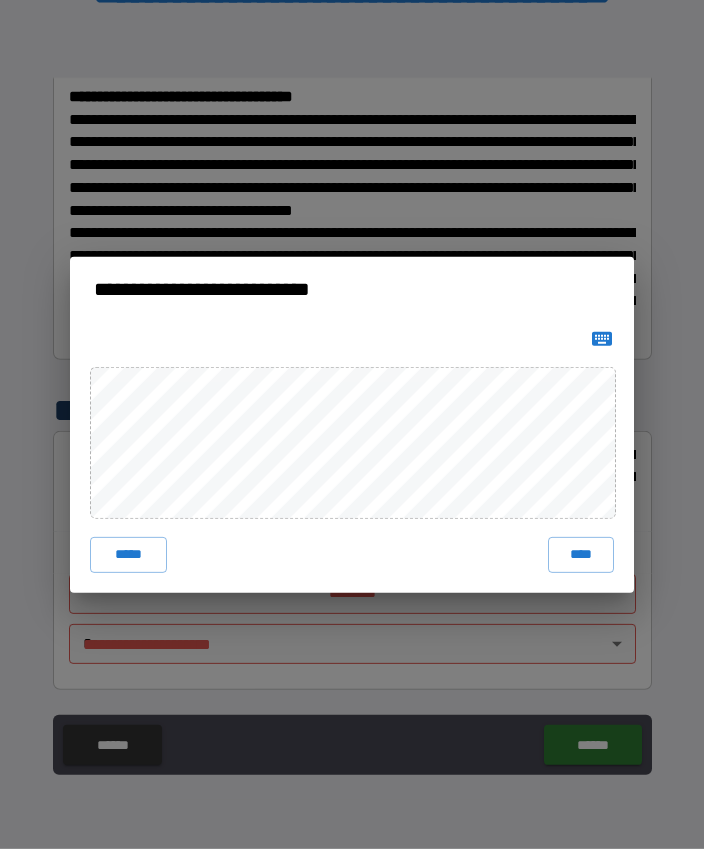 click on "****" at bounding box center (581, 555) 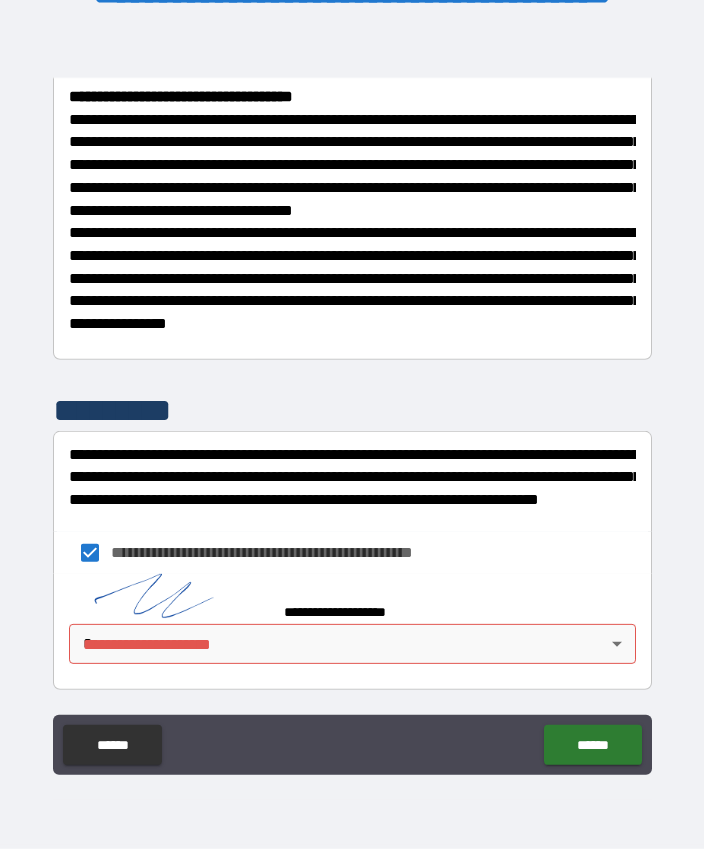 scroll, scrollTop: 573, scrollLeft: 0, axis: vertical 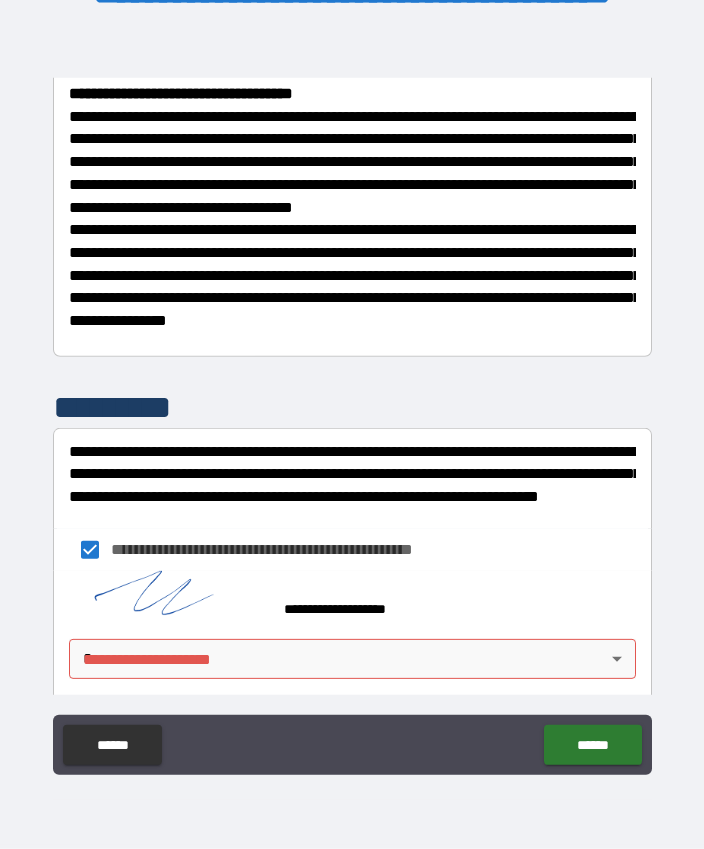 click on "**********" at bounding box center (352, 397) 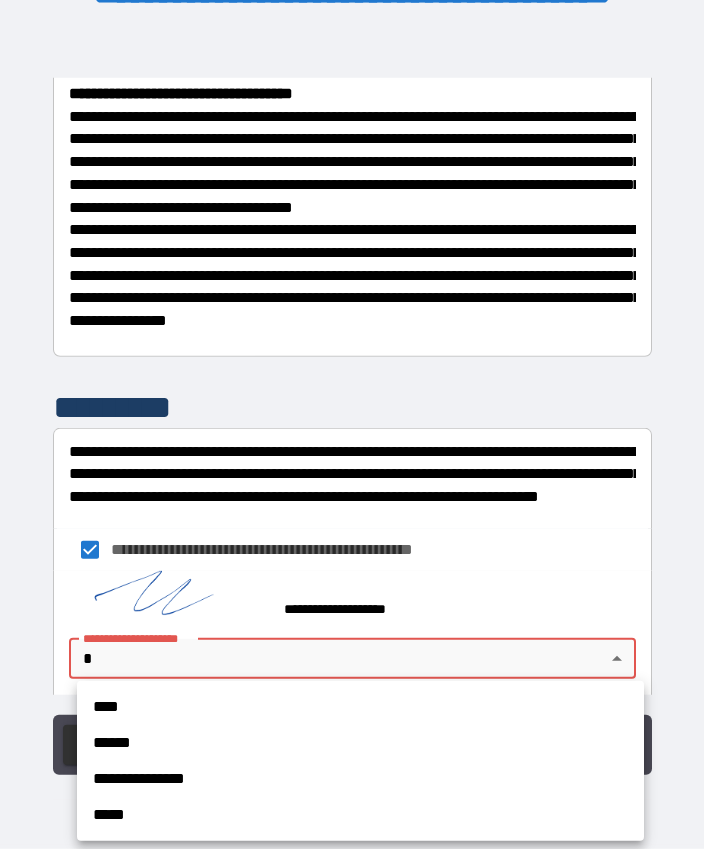 click on "****" at bounding box center [360, 707] 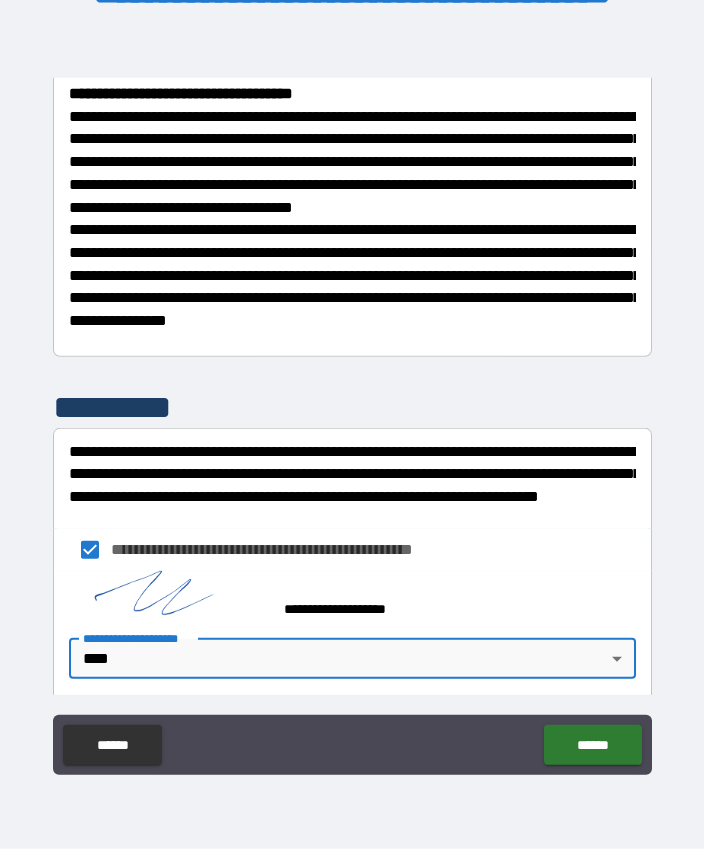 click on "******" at bounding box center [592, 745] 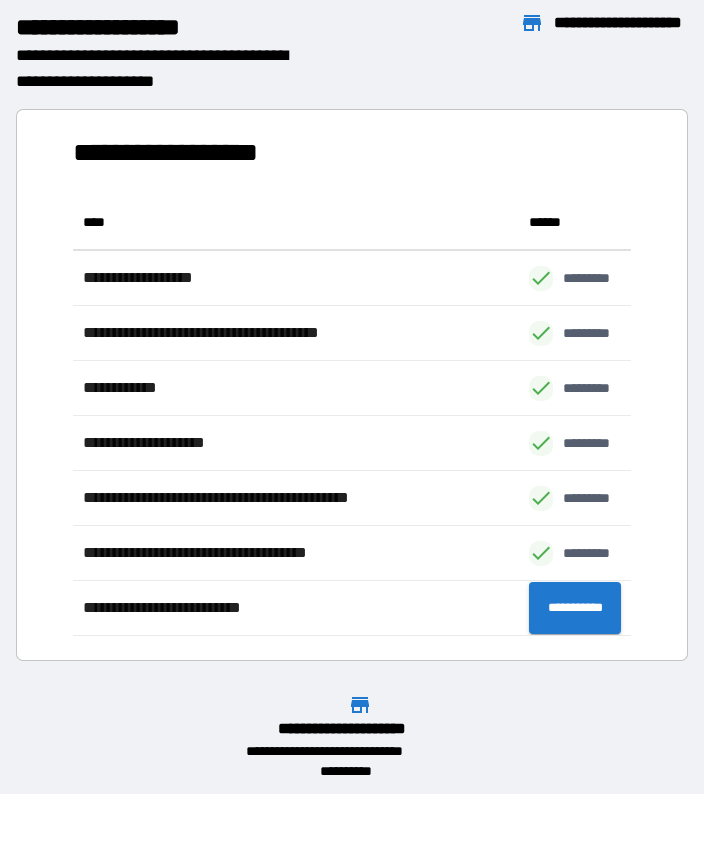 scroll, scrollTop: 441, scrollLeft: 559, axis: both 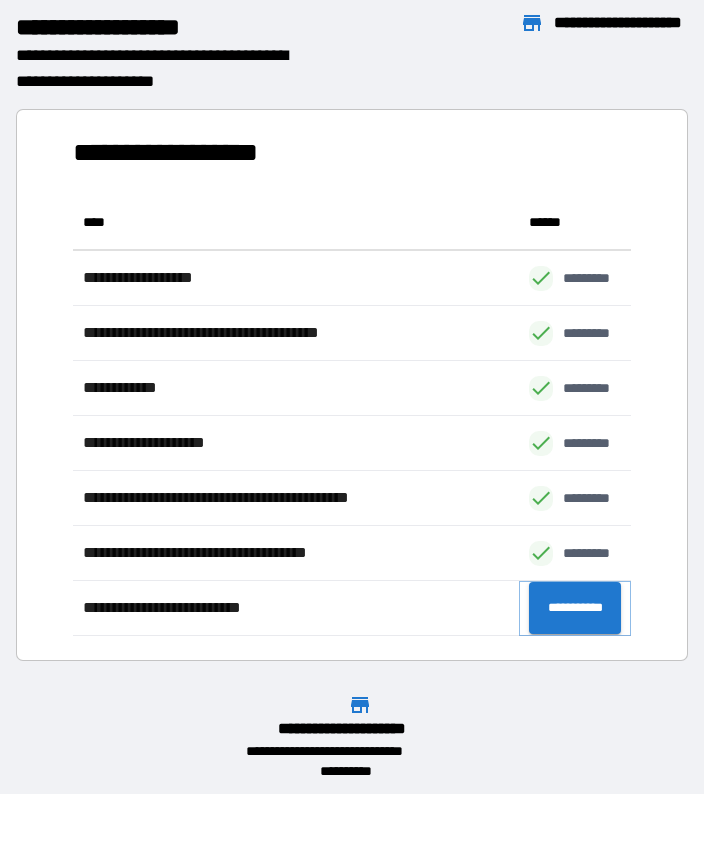 click on "**********" at bounding box center [575, 608] 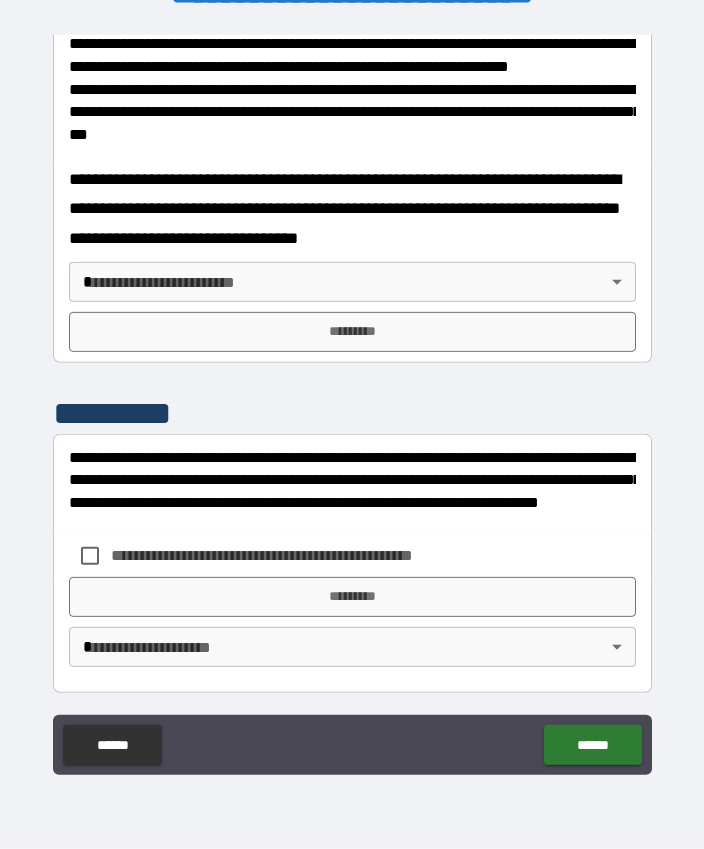 scroll, scrollTop: 874, scrollLeft: 0, axis: vertical 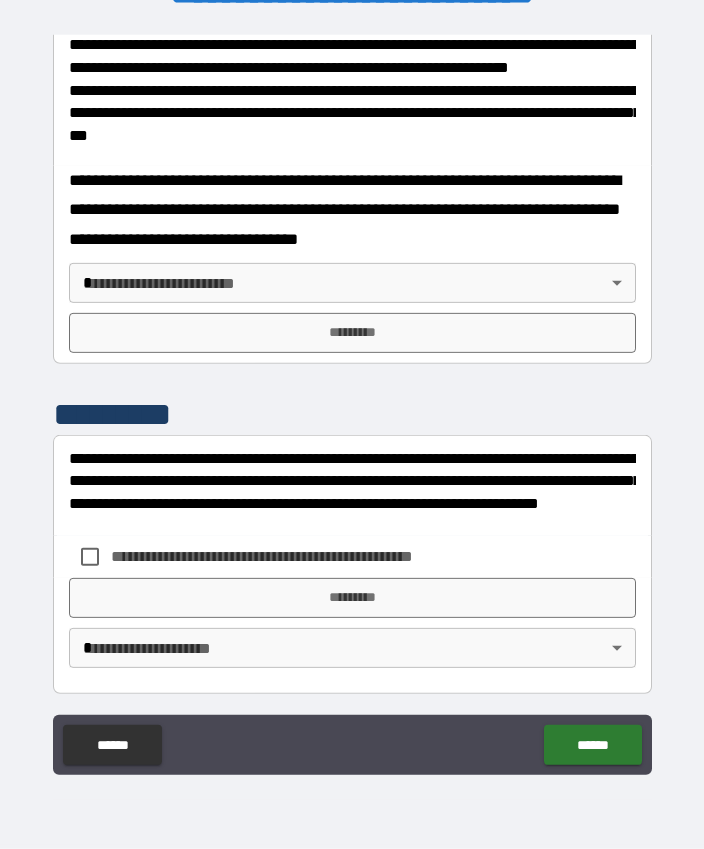 click on "**********" at bounding box center (352, 397) 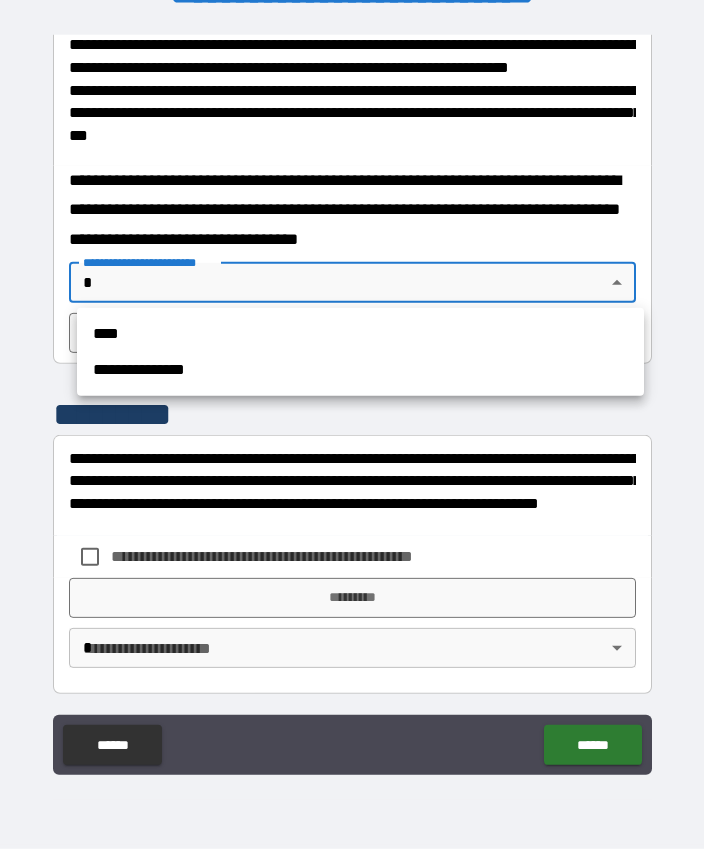 click on "****" at bounding box center [360, 334] 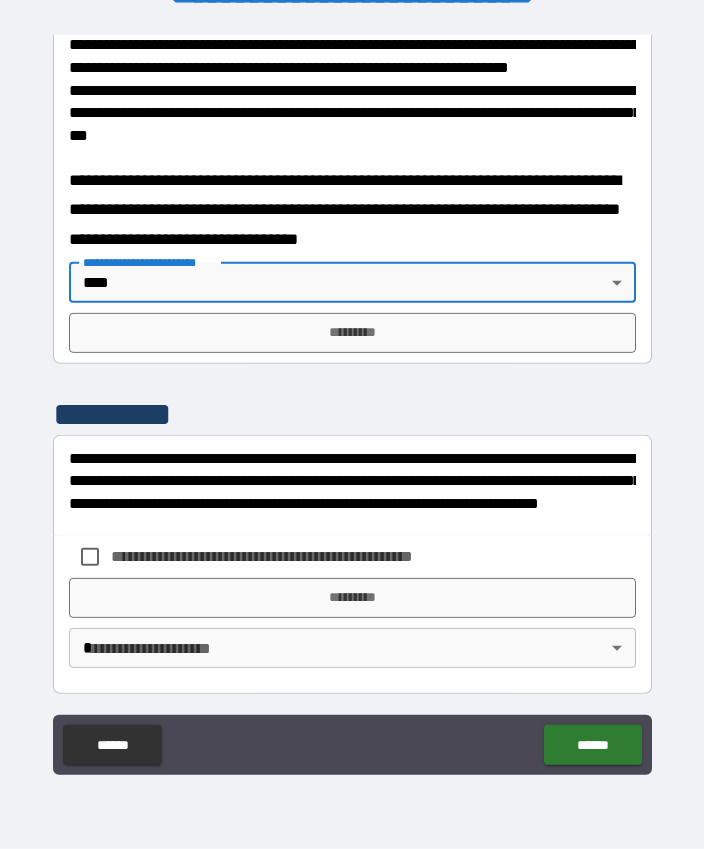 click on "*********" at bounding box center (352, 333) 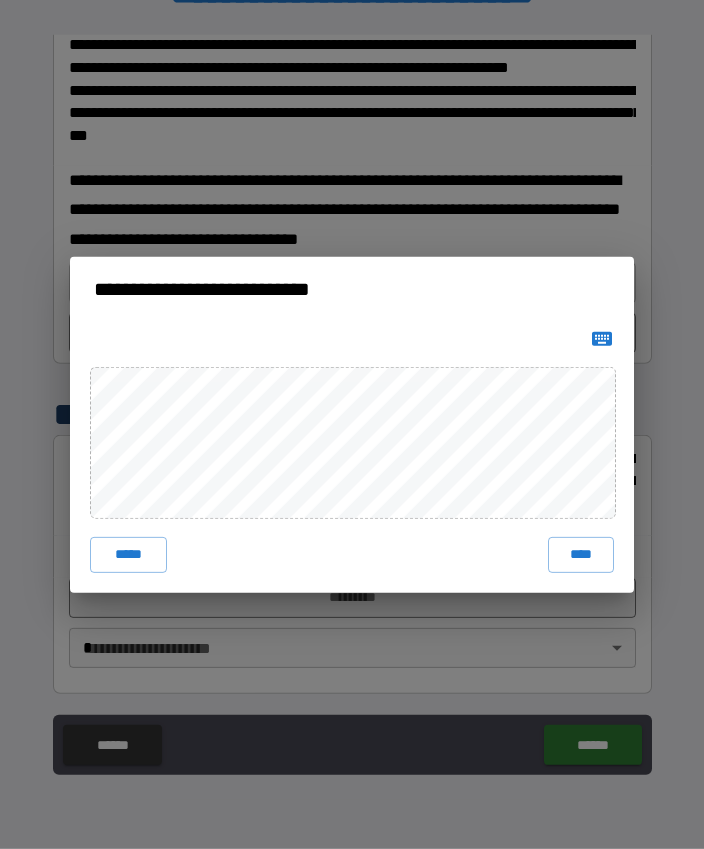 click on "****" at bounding box center [581, 555] 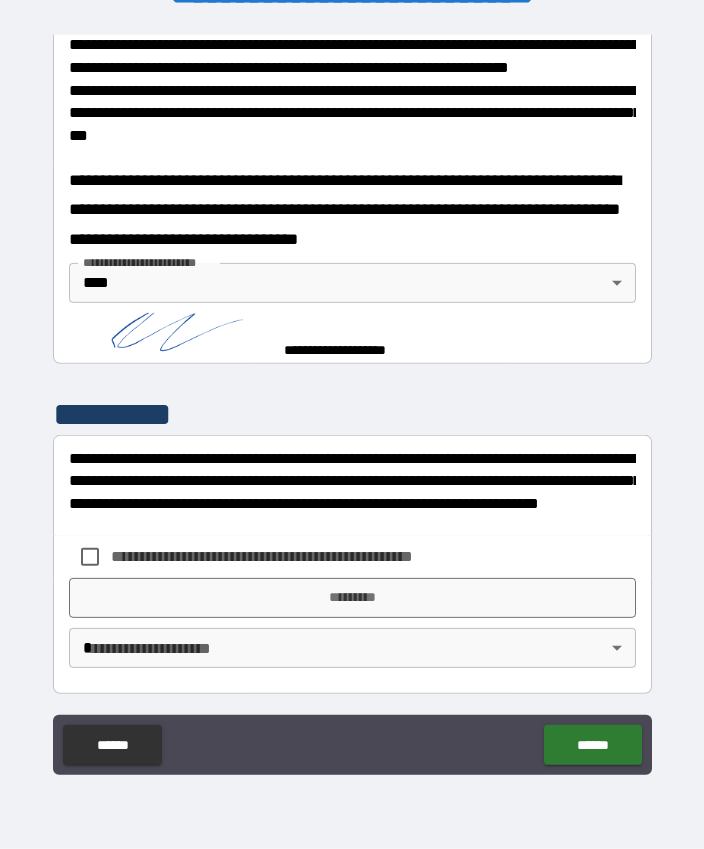 scroll, scrollTop: 864, scrollLeft: 0, axis: vertical 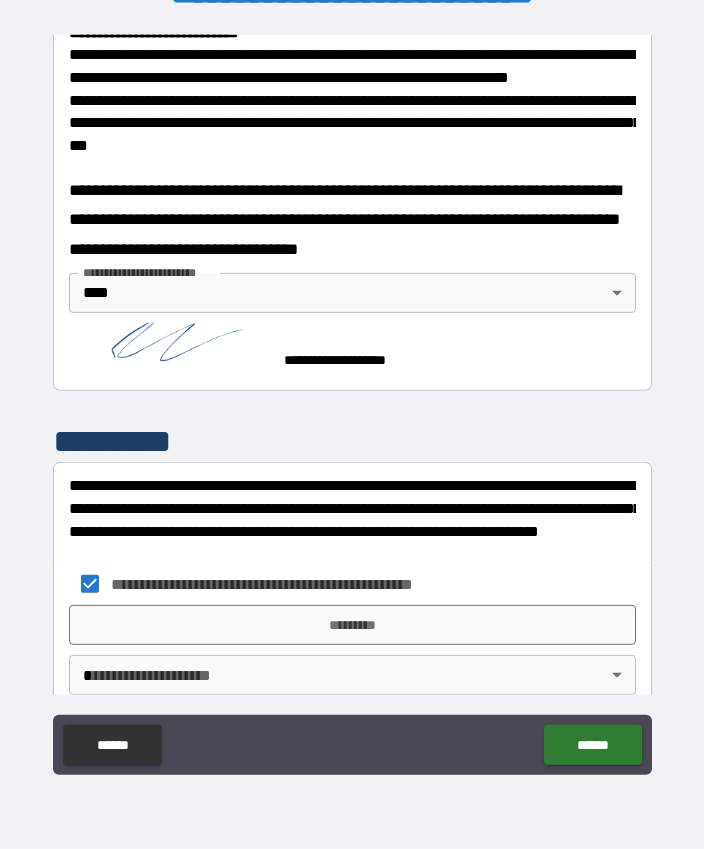 click on "*********" at bounding box center [352, 625] 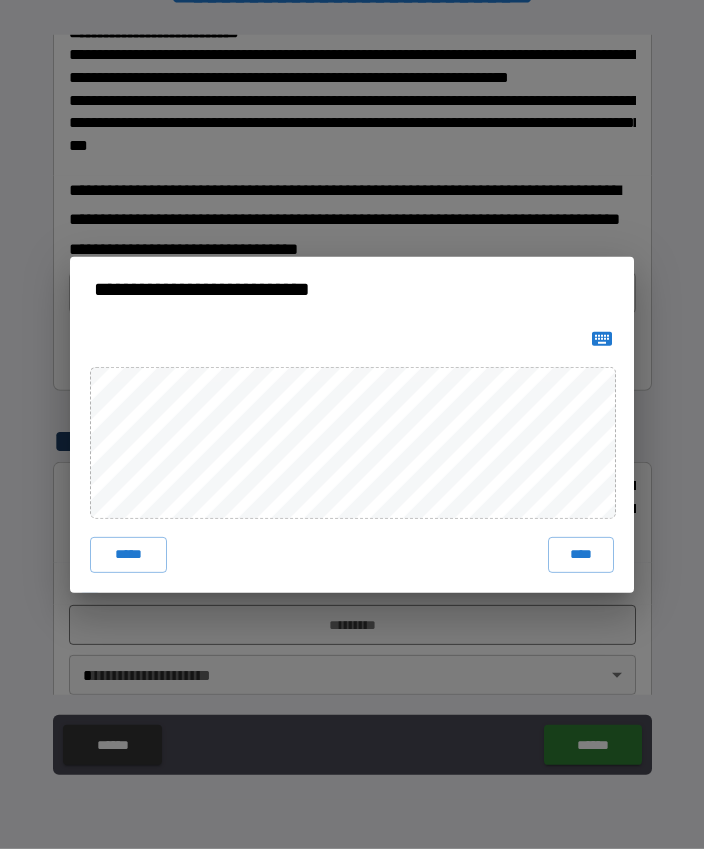 click on "****" at bounding box center (581, 555) 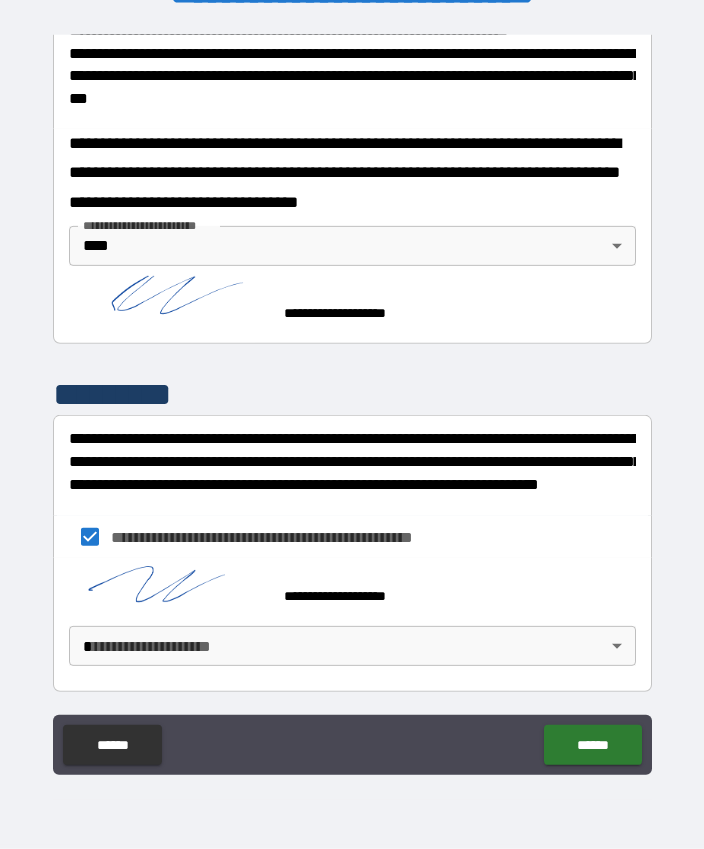 scroll, scrollTop: 910, scrollLeft: 0, axis: vertical 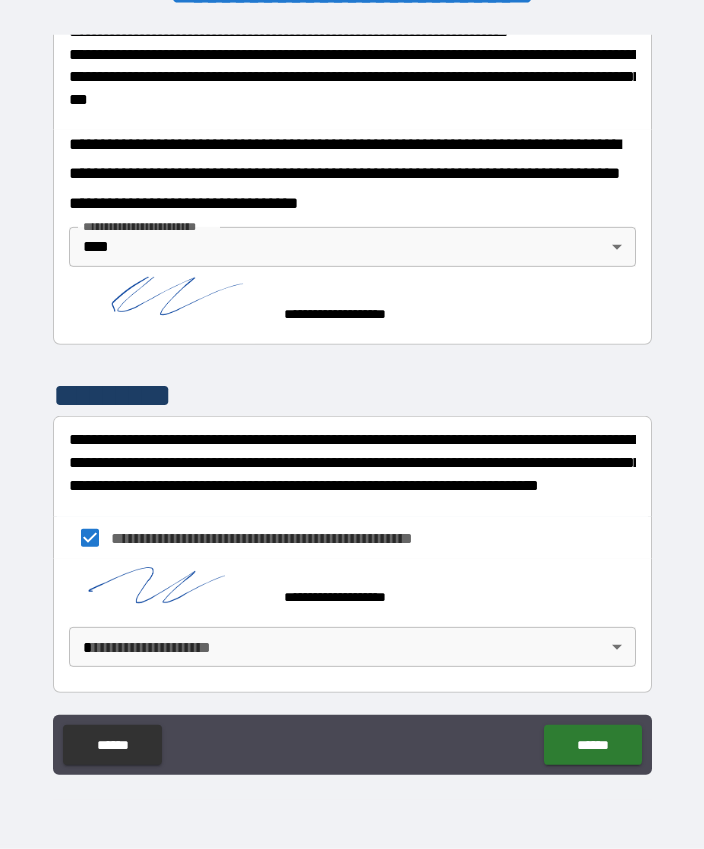 click on "**********" at bounding box center (352, 397) 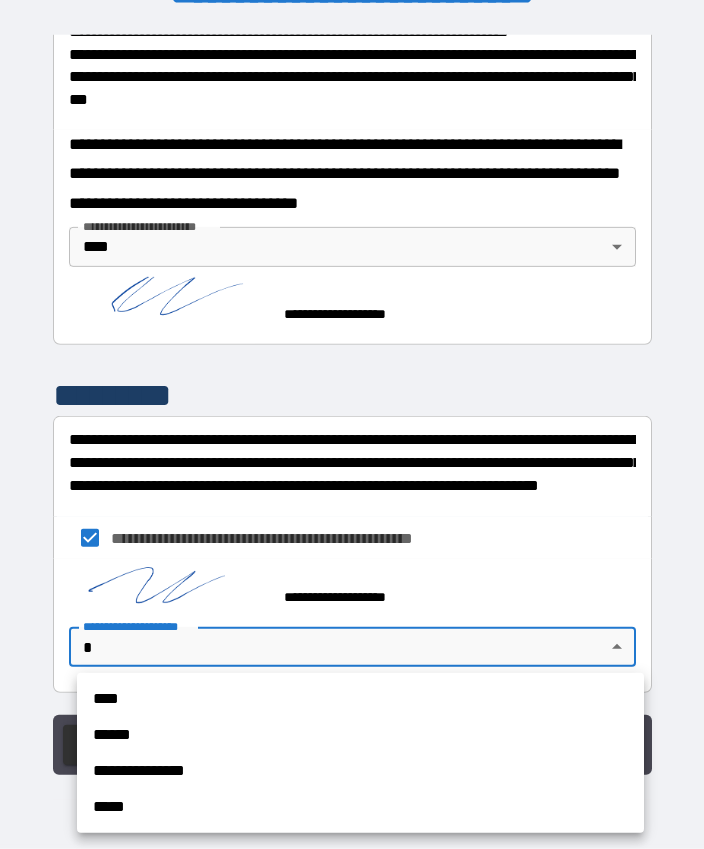 click on "****" at bounding box center [360, 699] 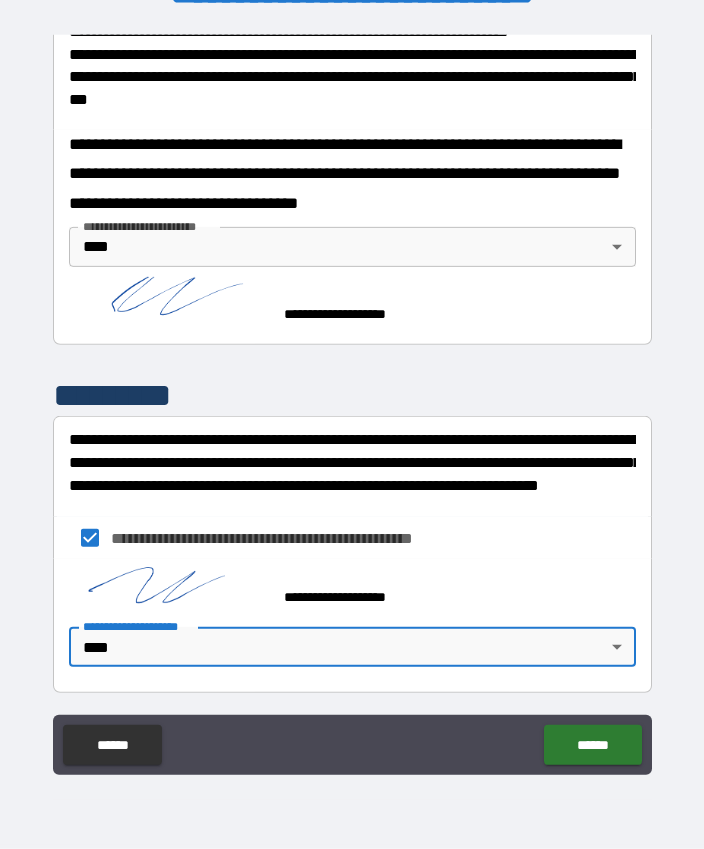 click on "******" at bounding box center [592, 745] 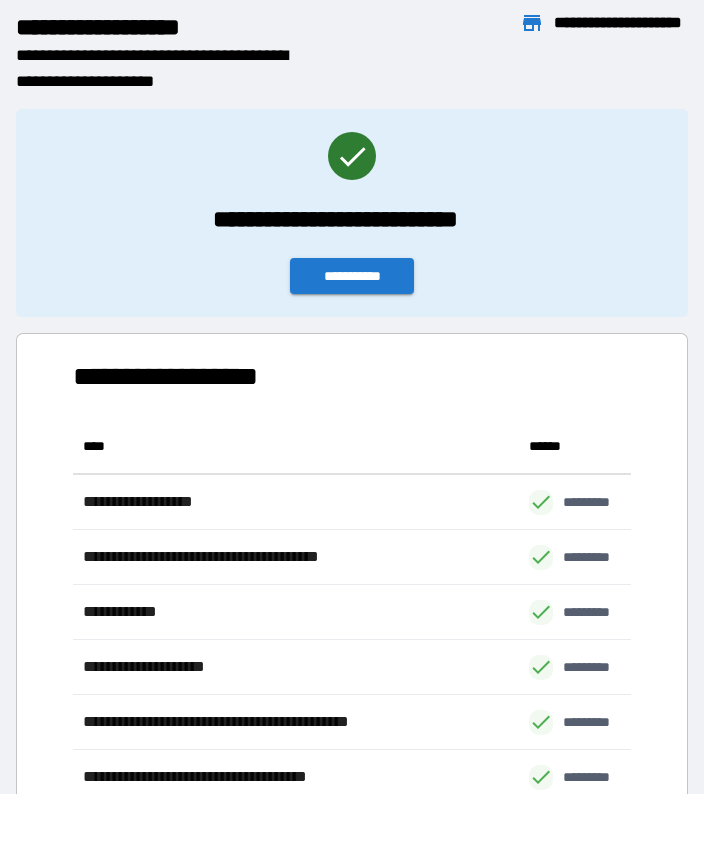 scroll, scrollTop: 441, scrollLeft: 559, axis: both 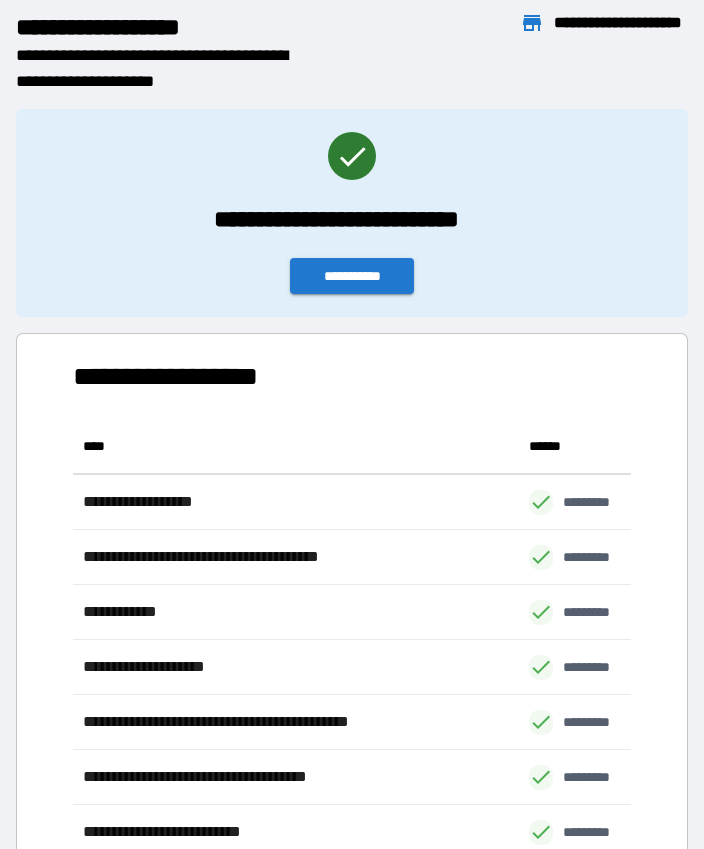click on "**********" at bounding box center (352, 276) 